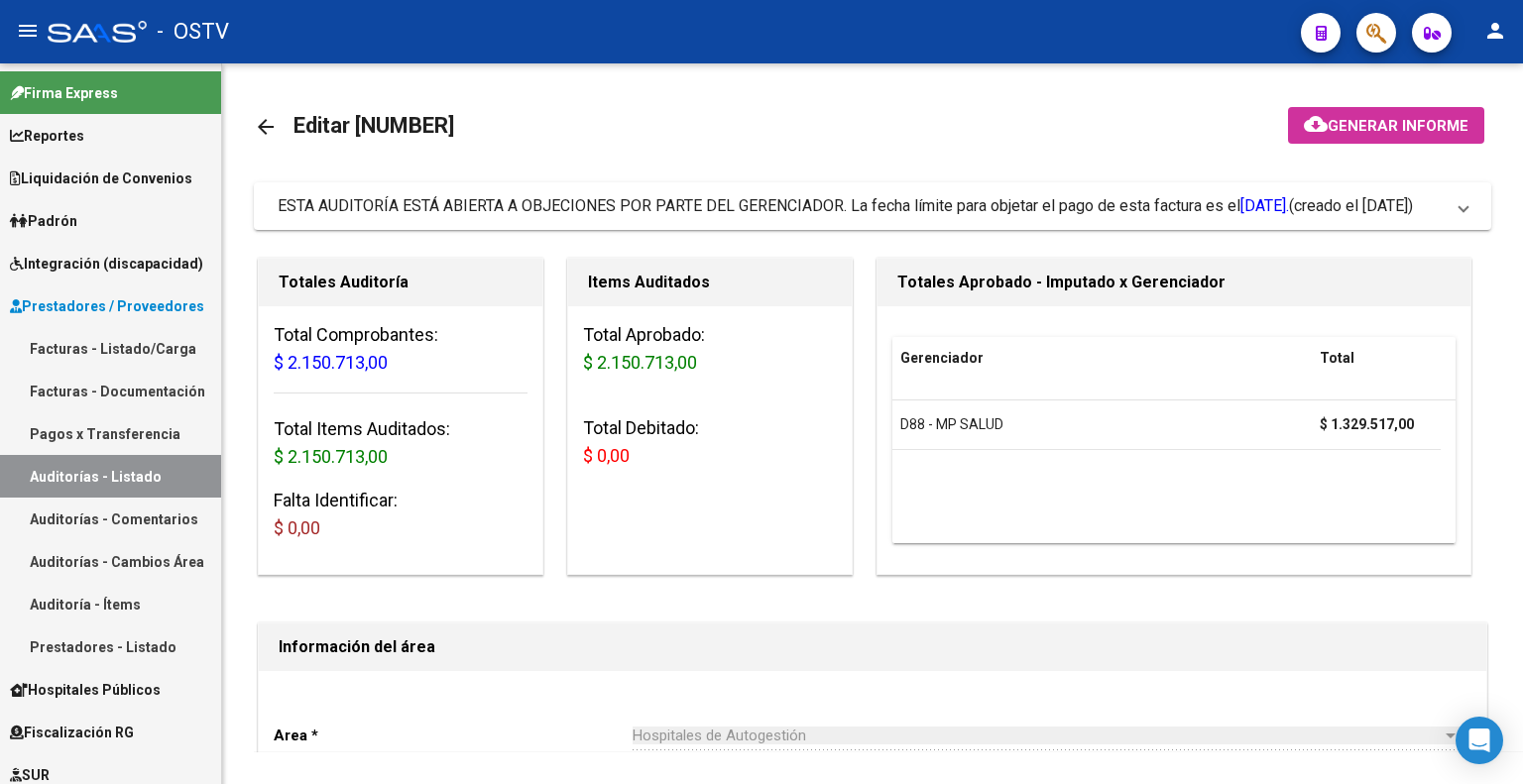 scroll, scrollTop: 0, scrollLeft: 0, axis: both 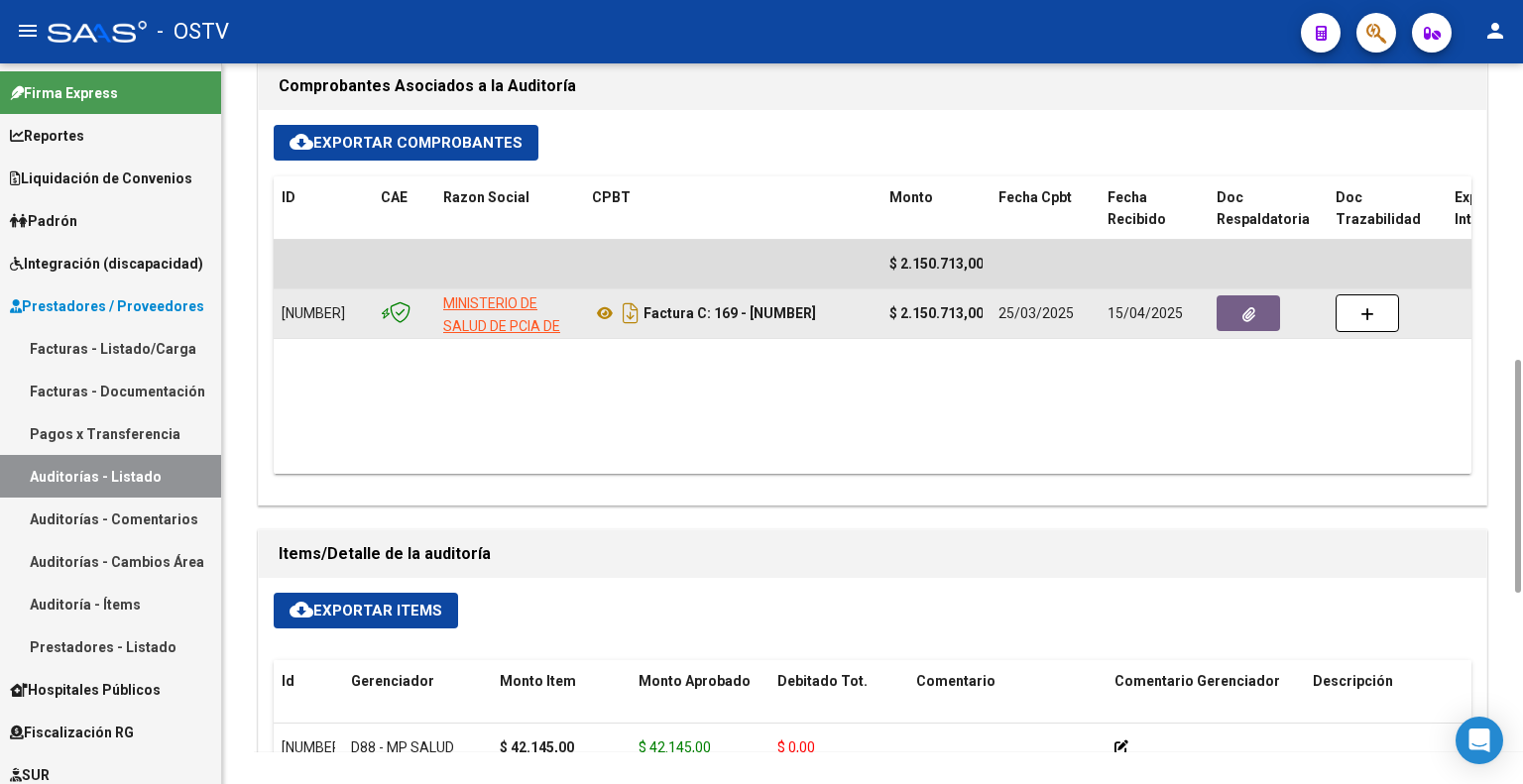 click 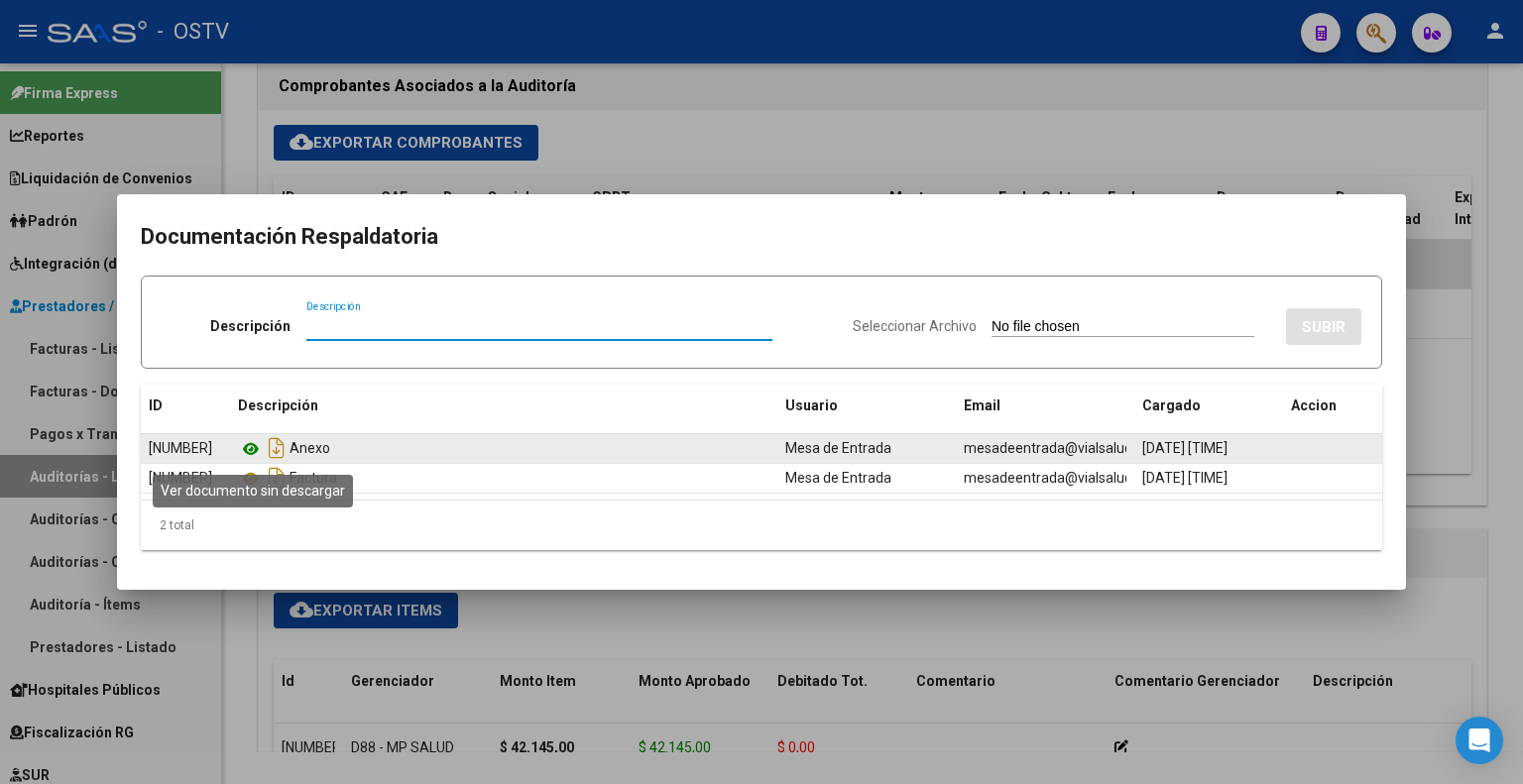 click 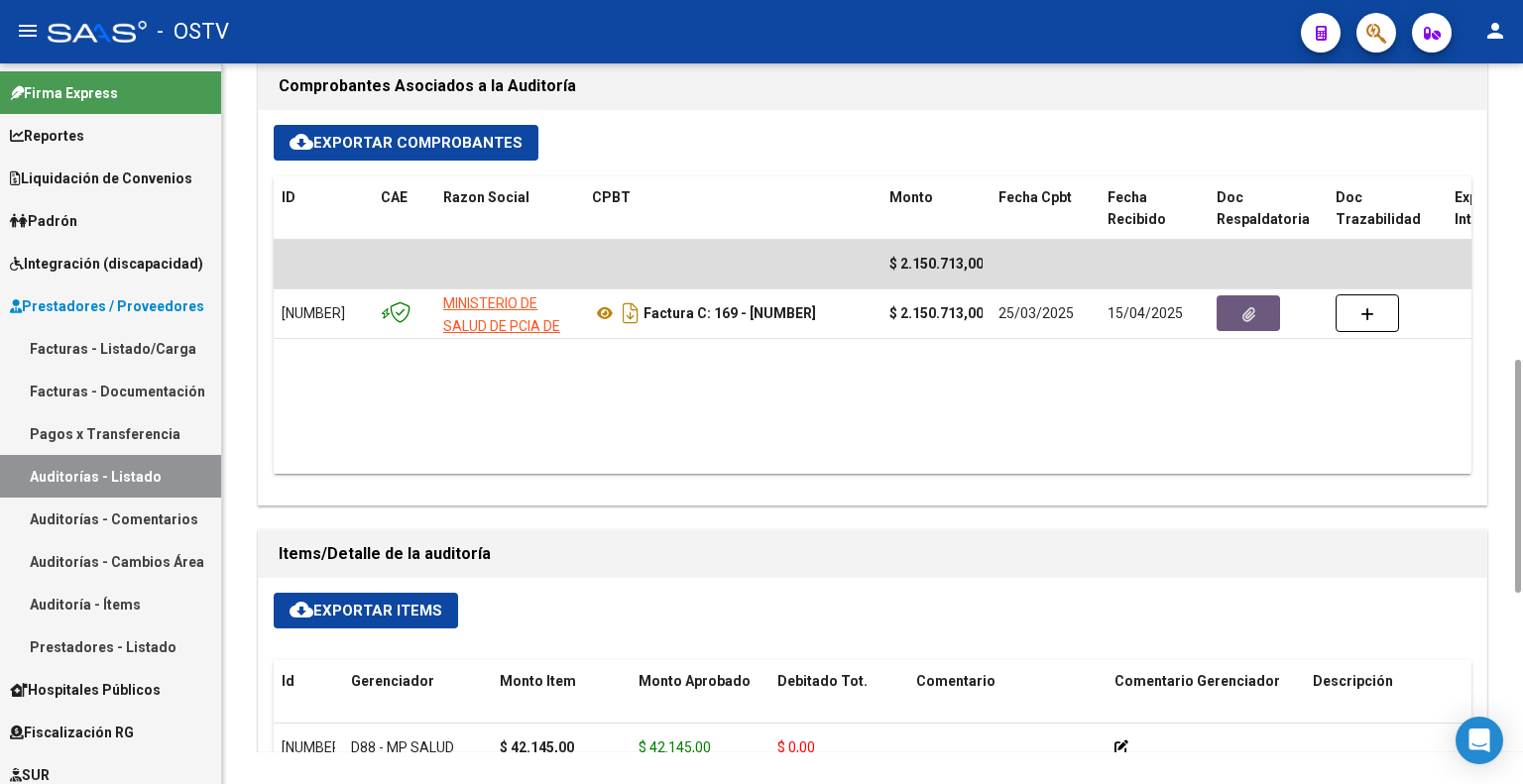 type 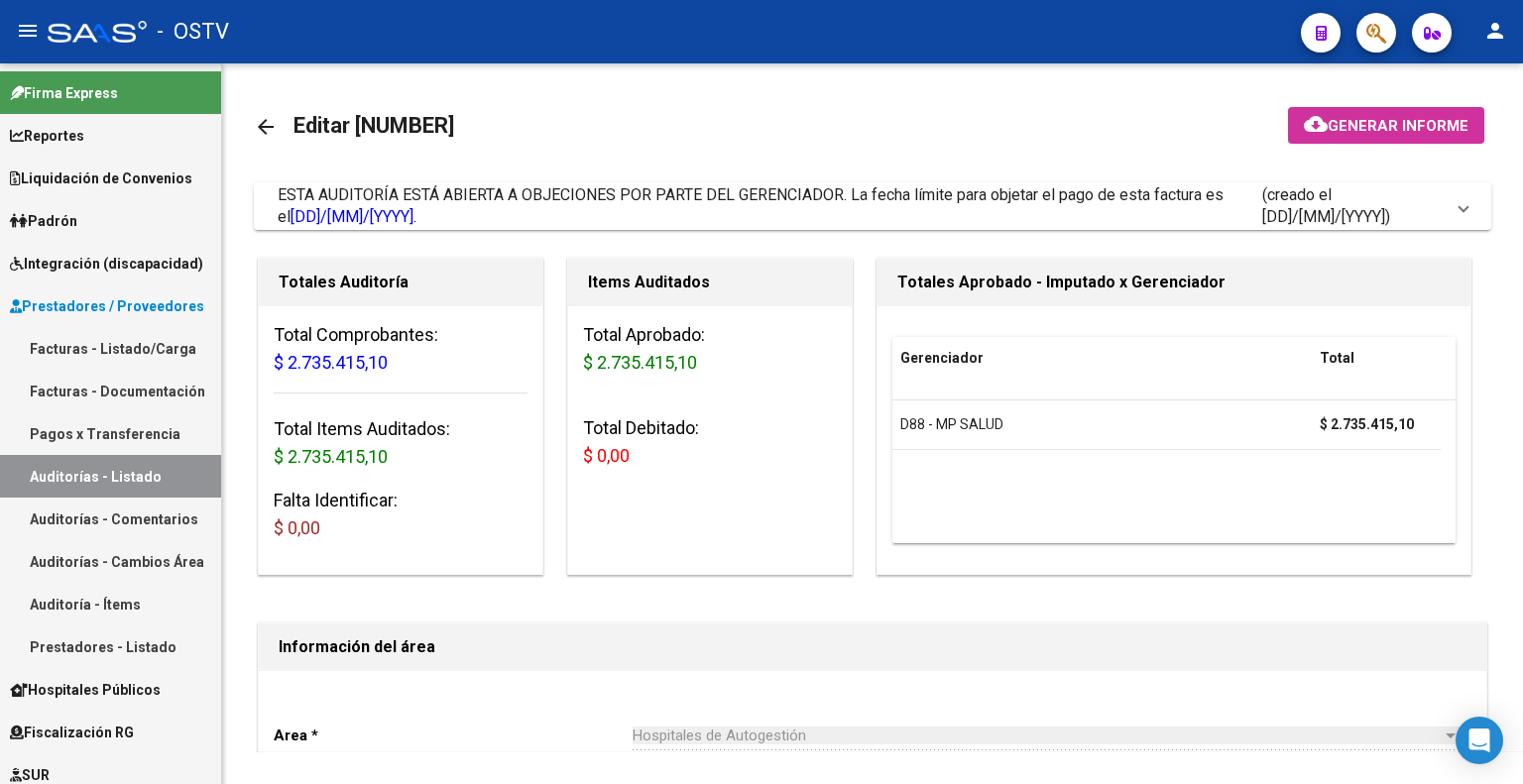 scroll, scrollTop: 0, scrollLeft: 0, axis: both 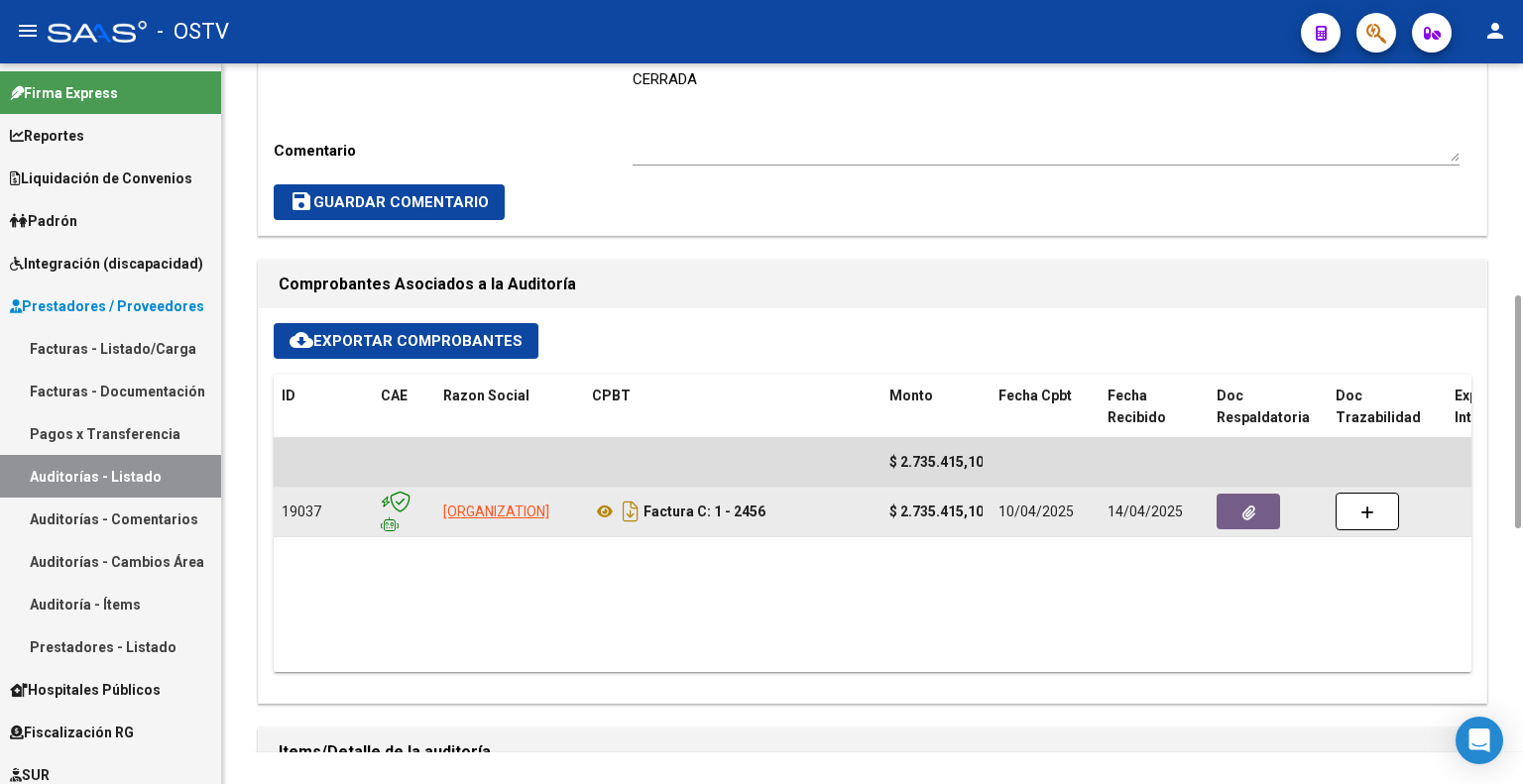 click 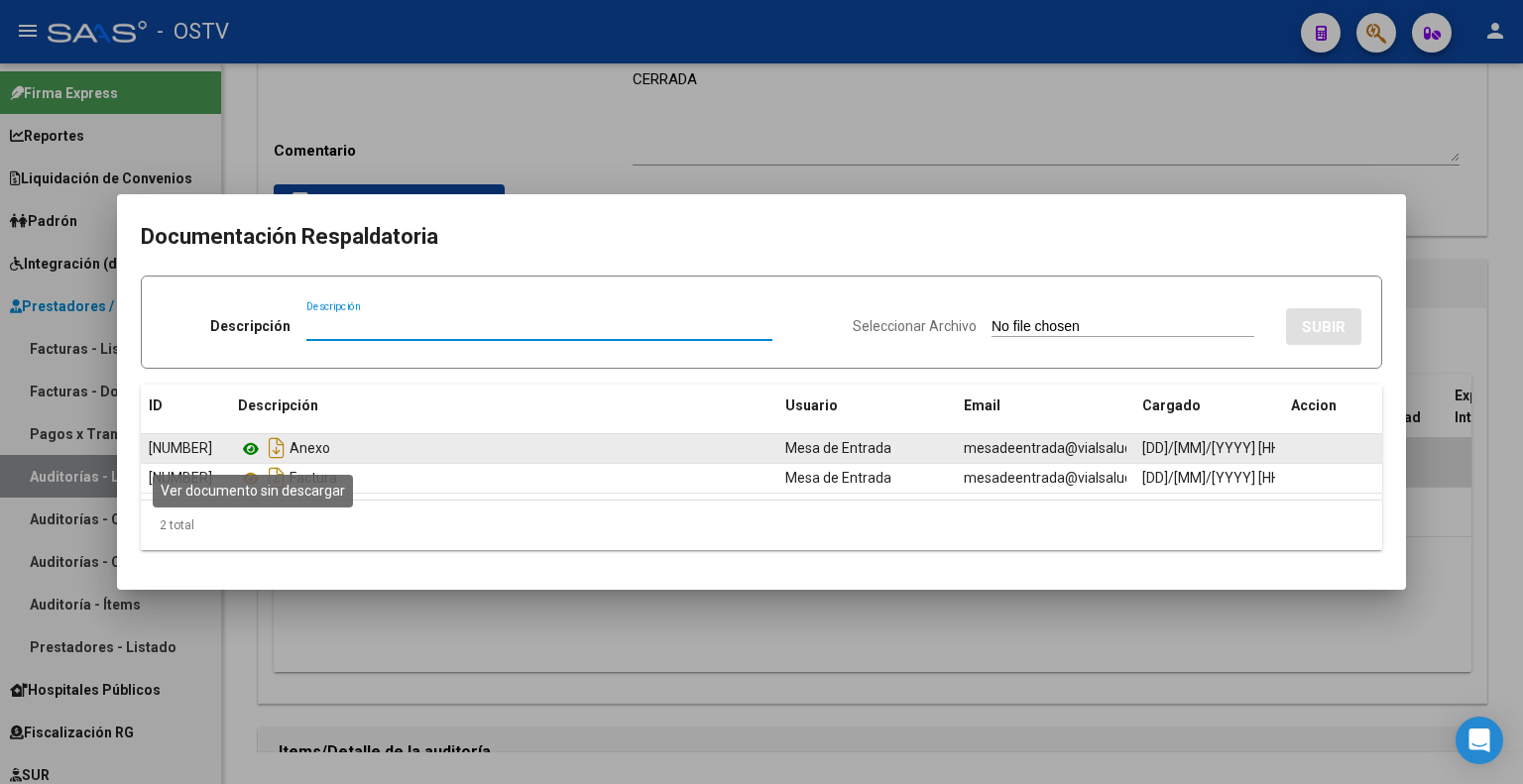 click 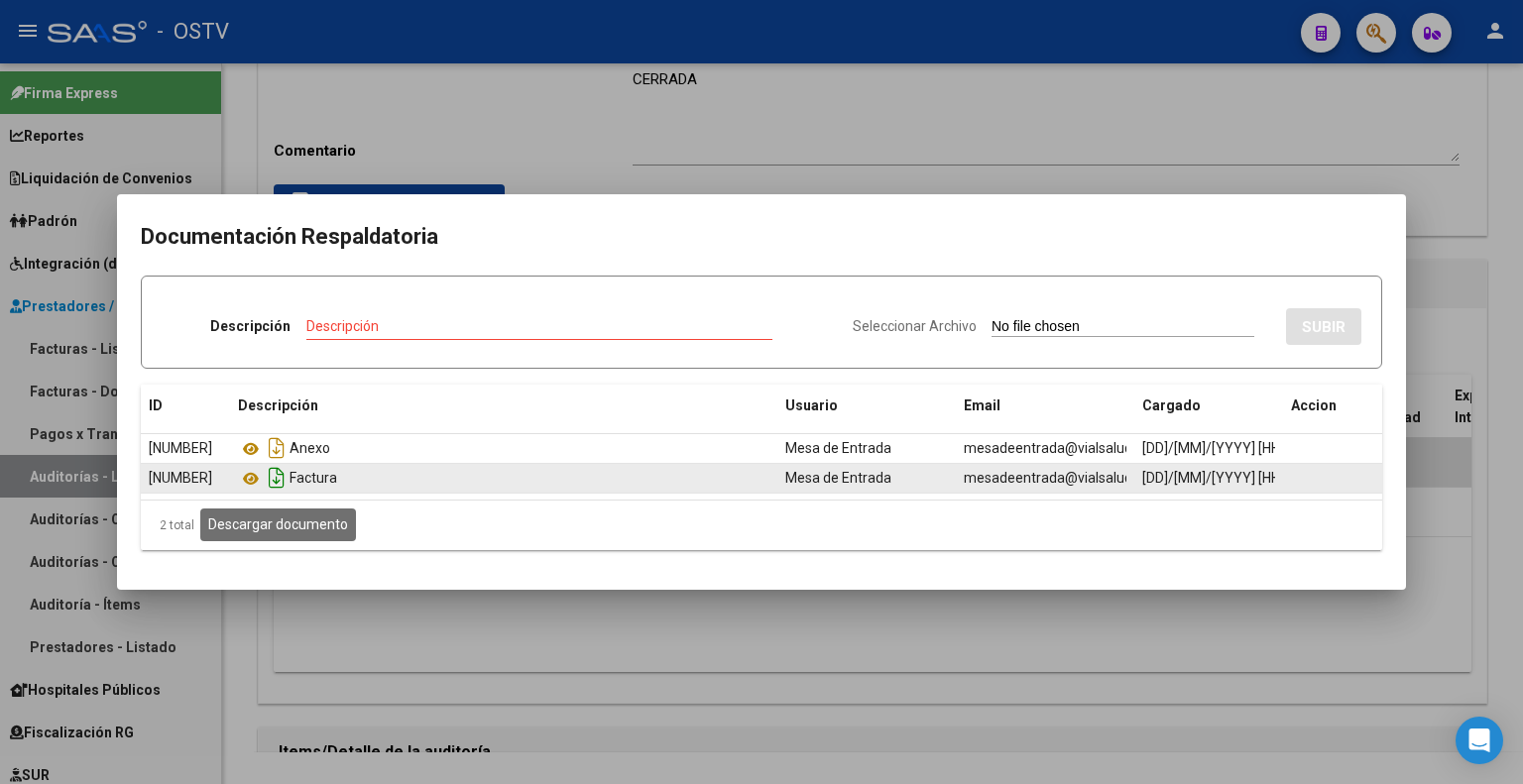 click 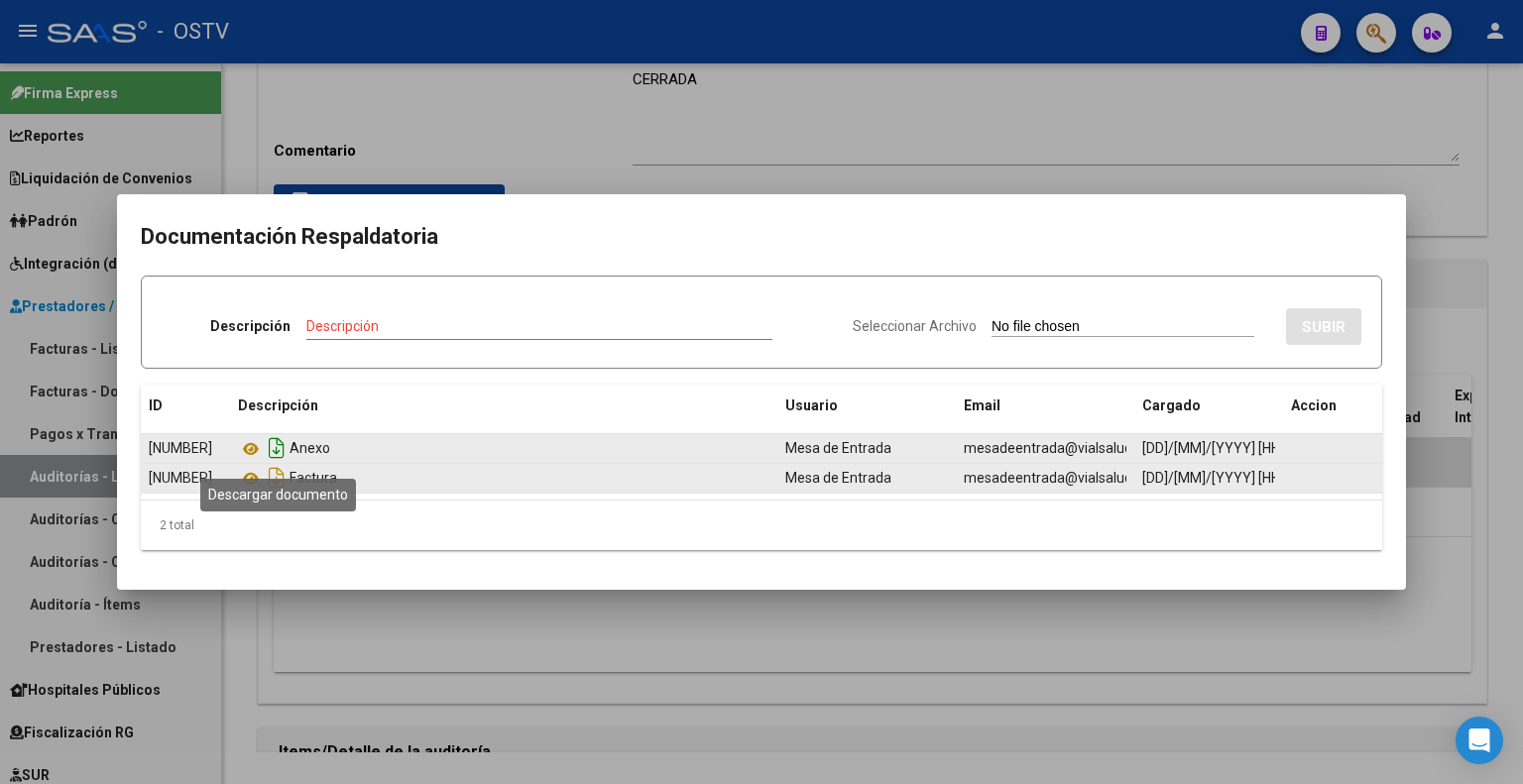 click 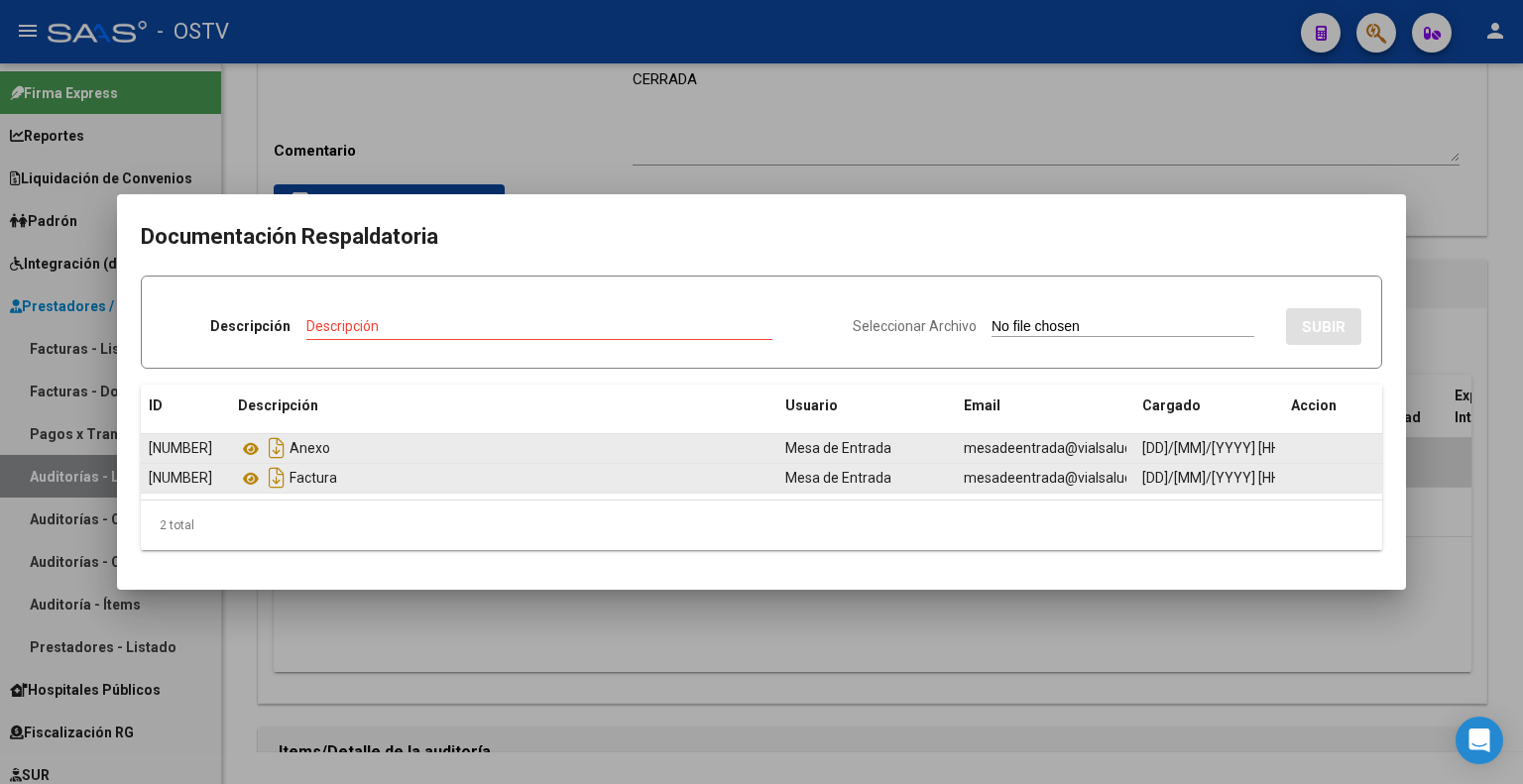 click at bounding box center (762, 392) 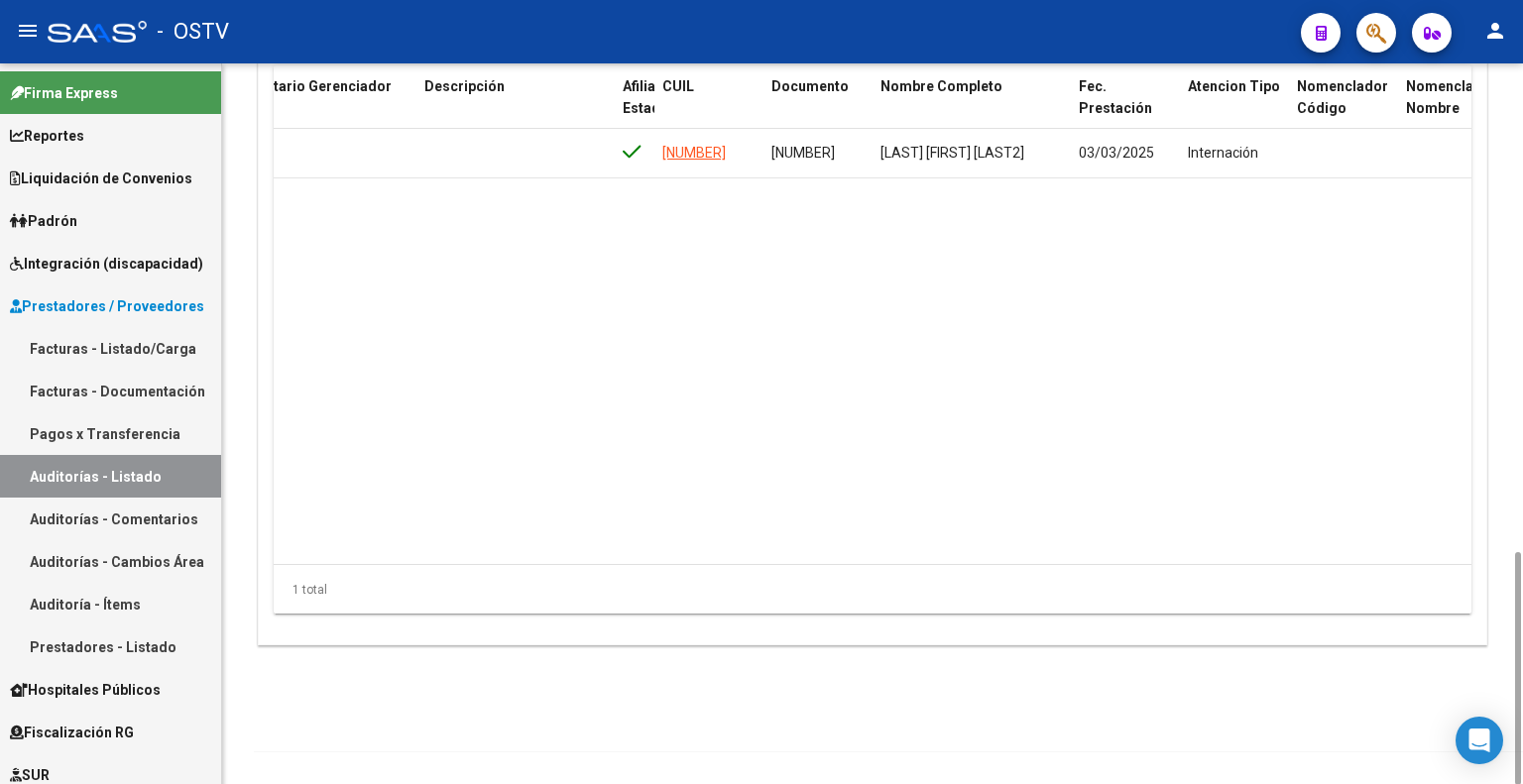 scroll, scrollTop: 718, scrollLeft: 0, axis: vertical 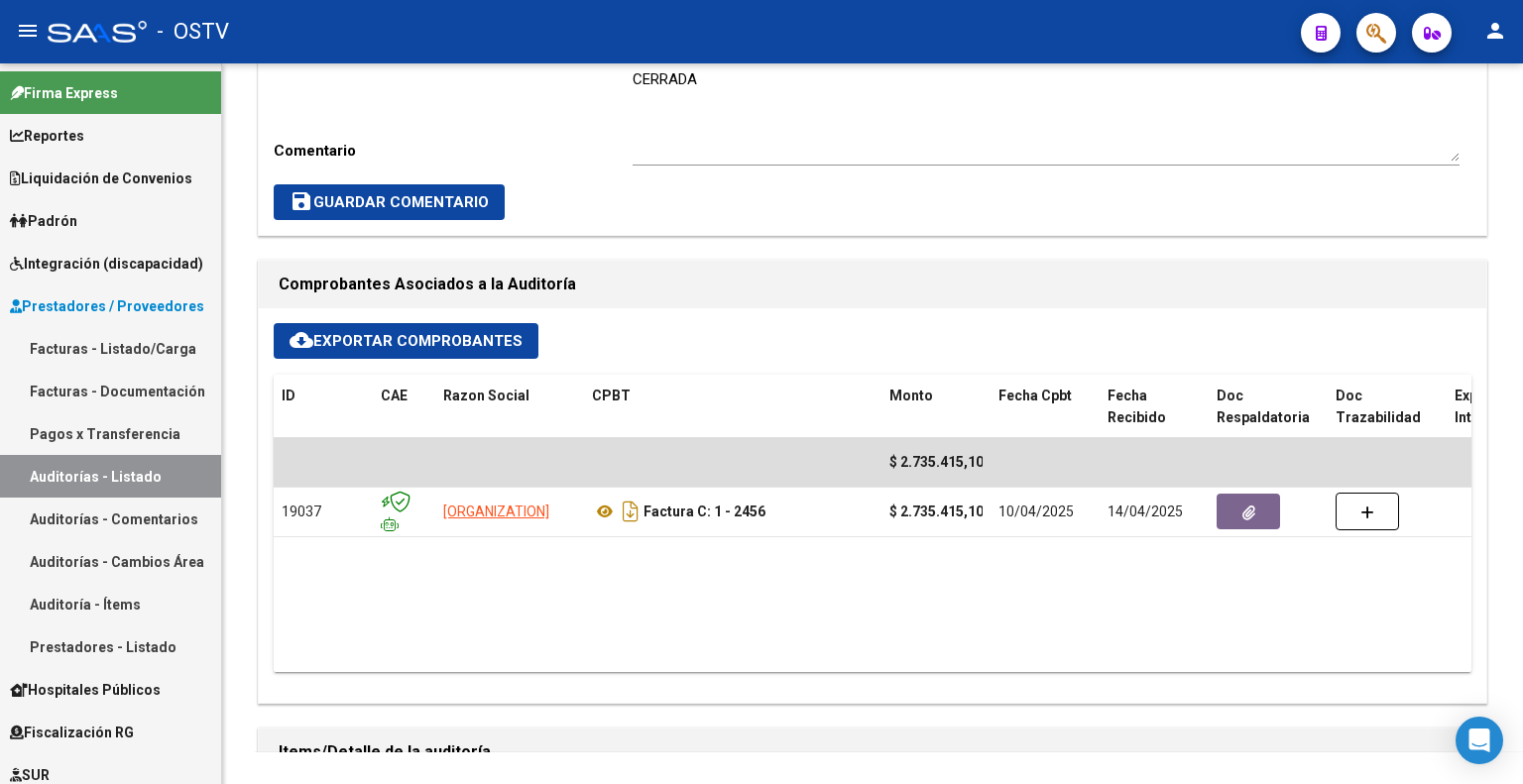 click on "Auditorías - Listado" at bounding box center [110, 476] 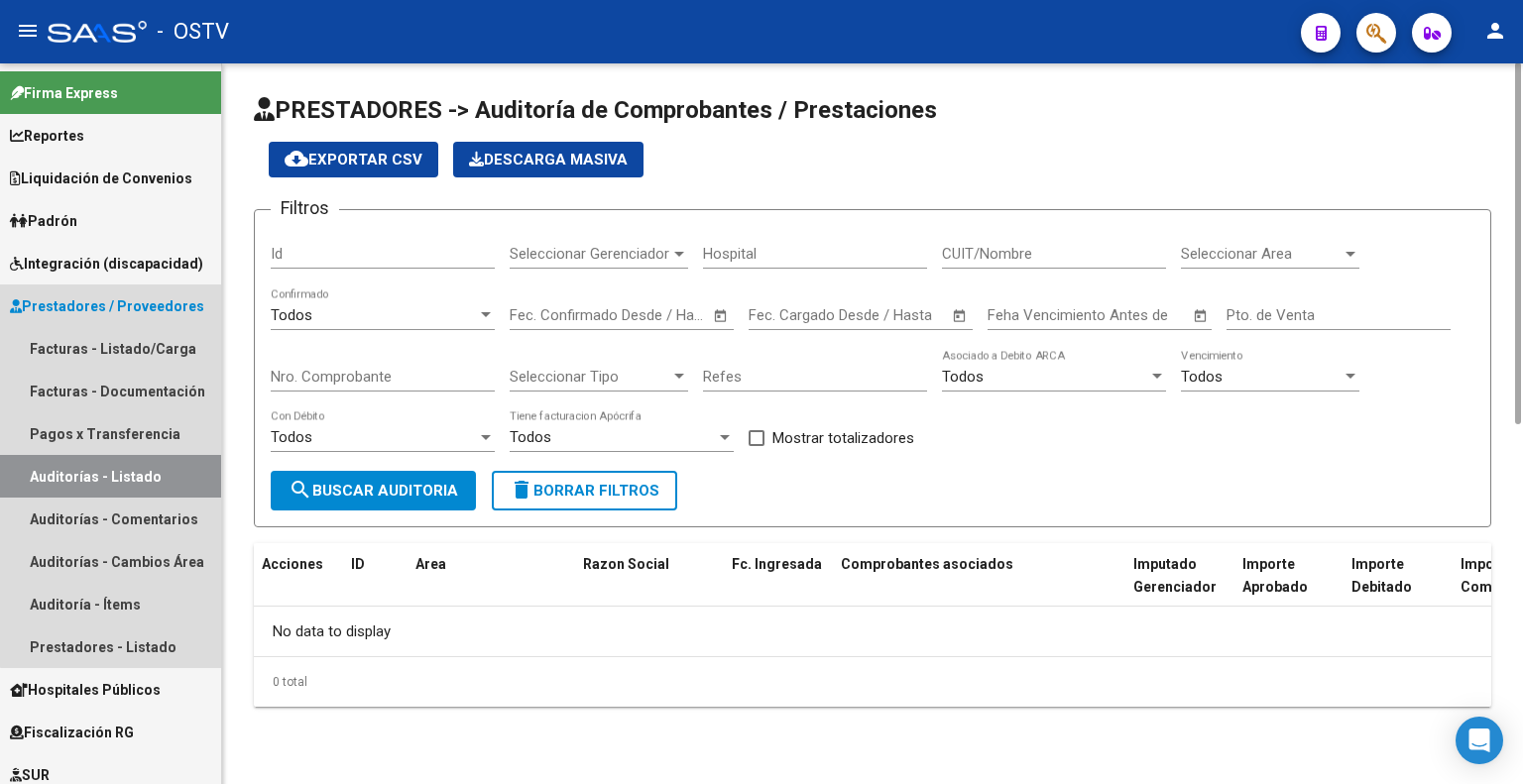 scroll, scrollTop: 0, scrollLeft: 0, axis: both 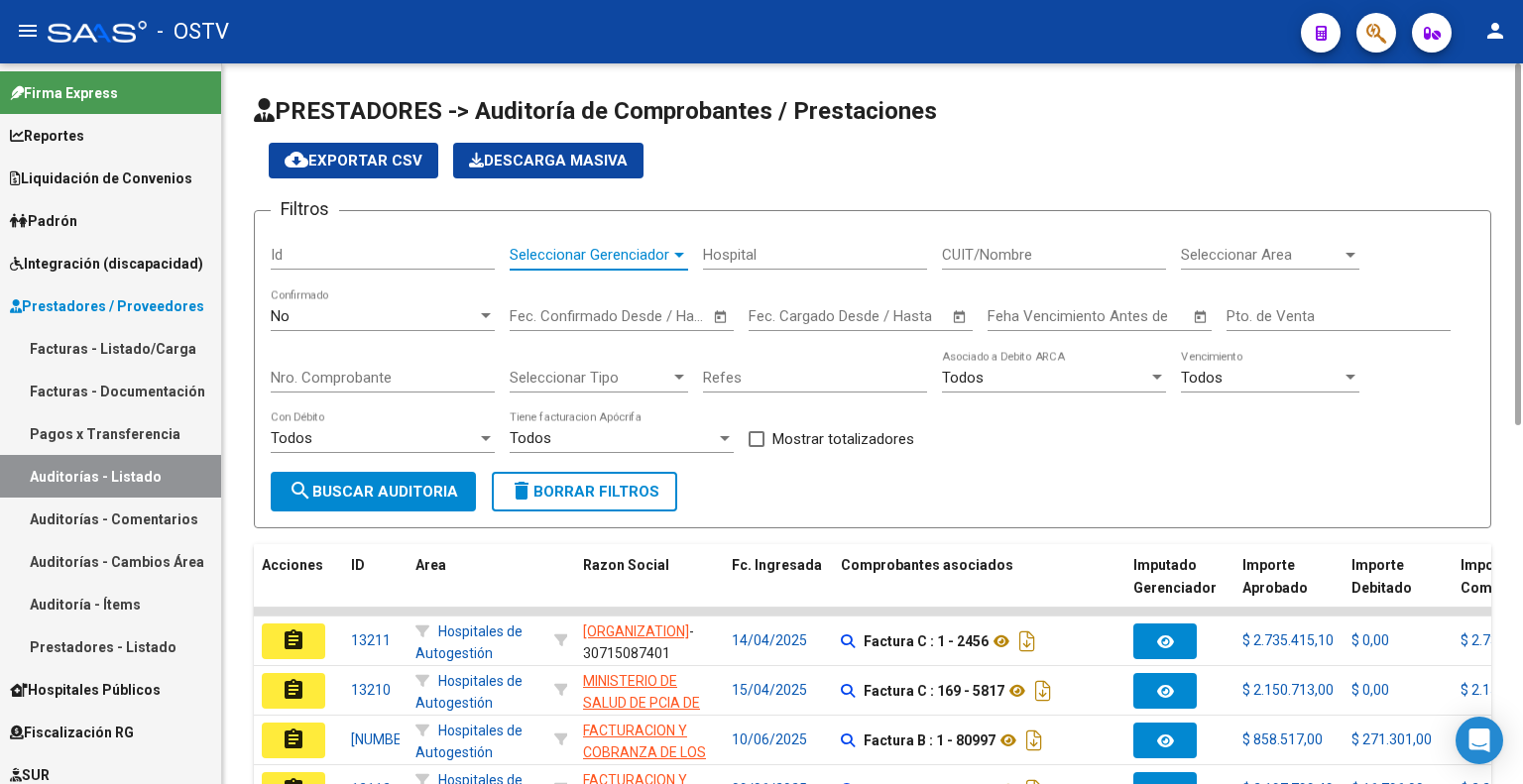 click on "Seleccionar Gerenciador" at bounding box center [590, 255] 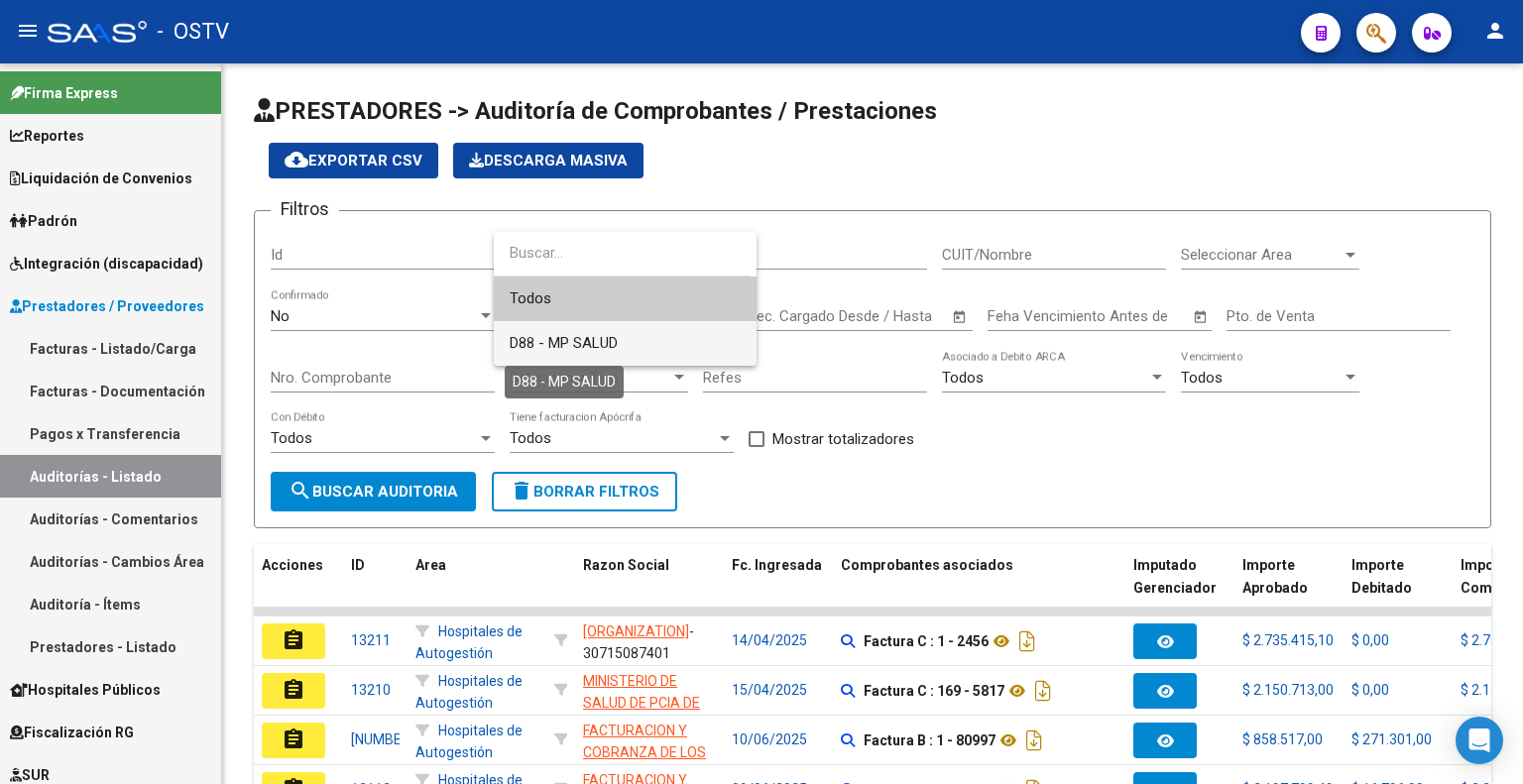 click on "D88 - MP SALUD" at bounding box center (563, 343) 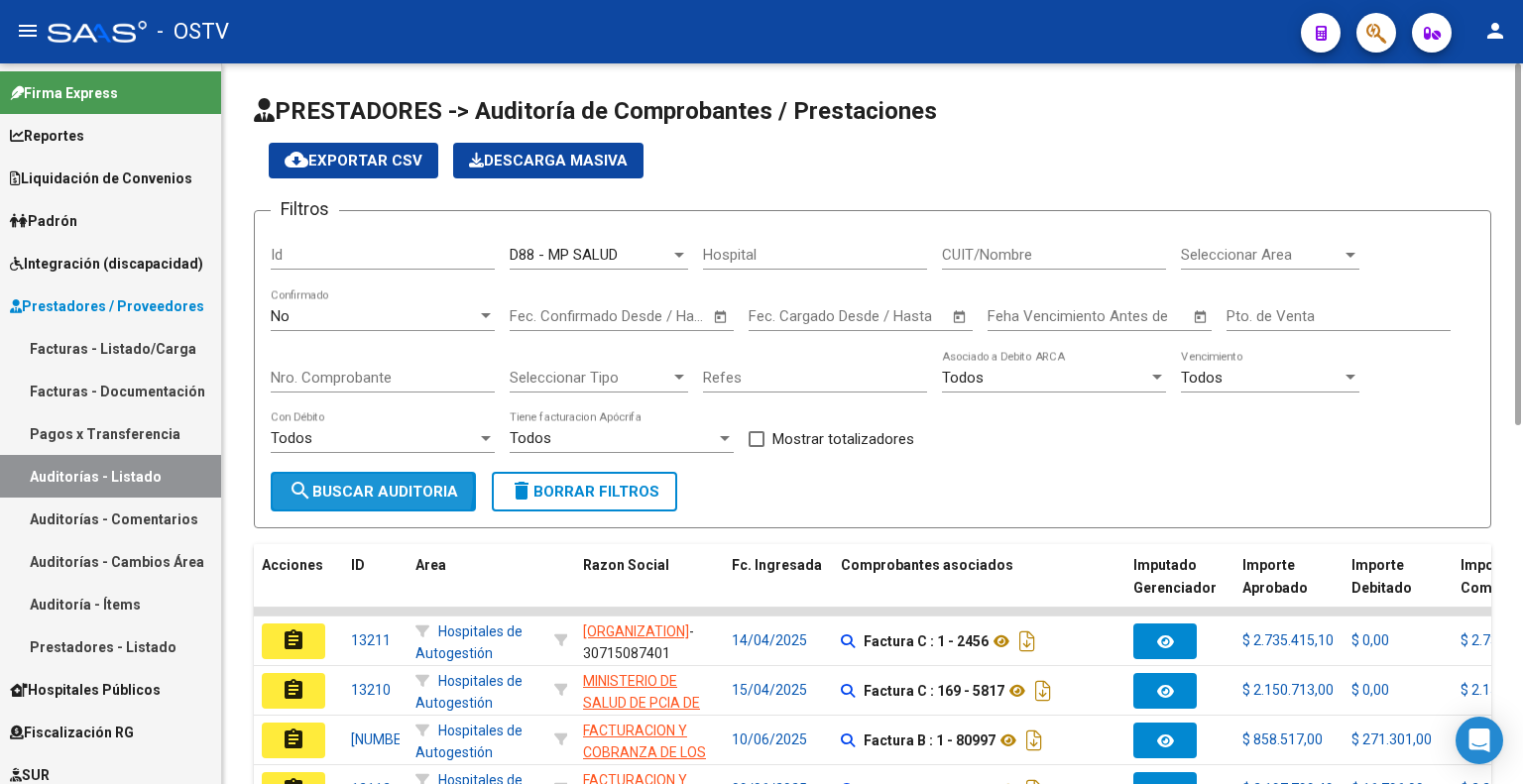 click on "search  Buscar Auditoria" 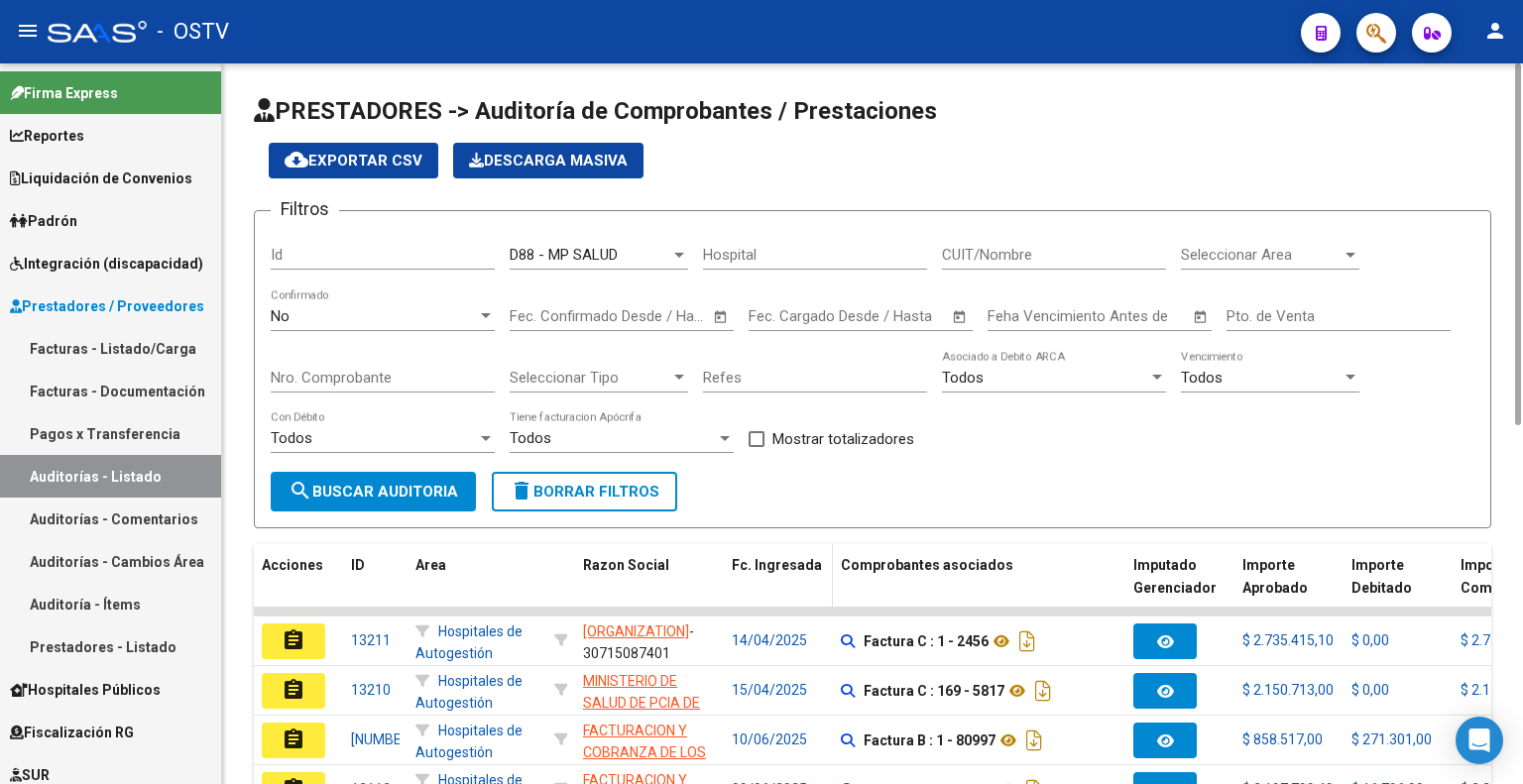 click on "Fc. Ingresada" 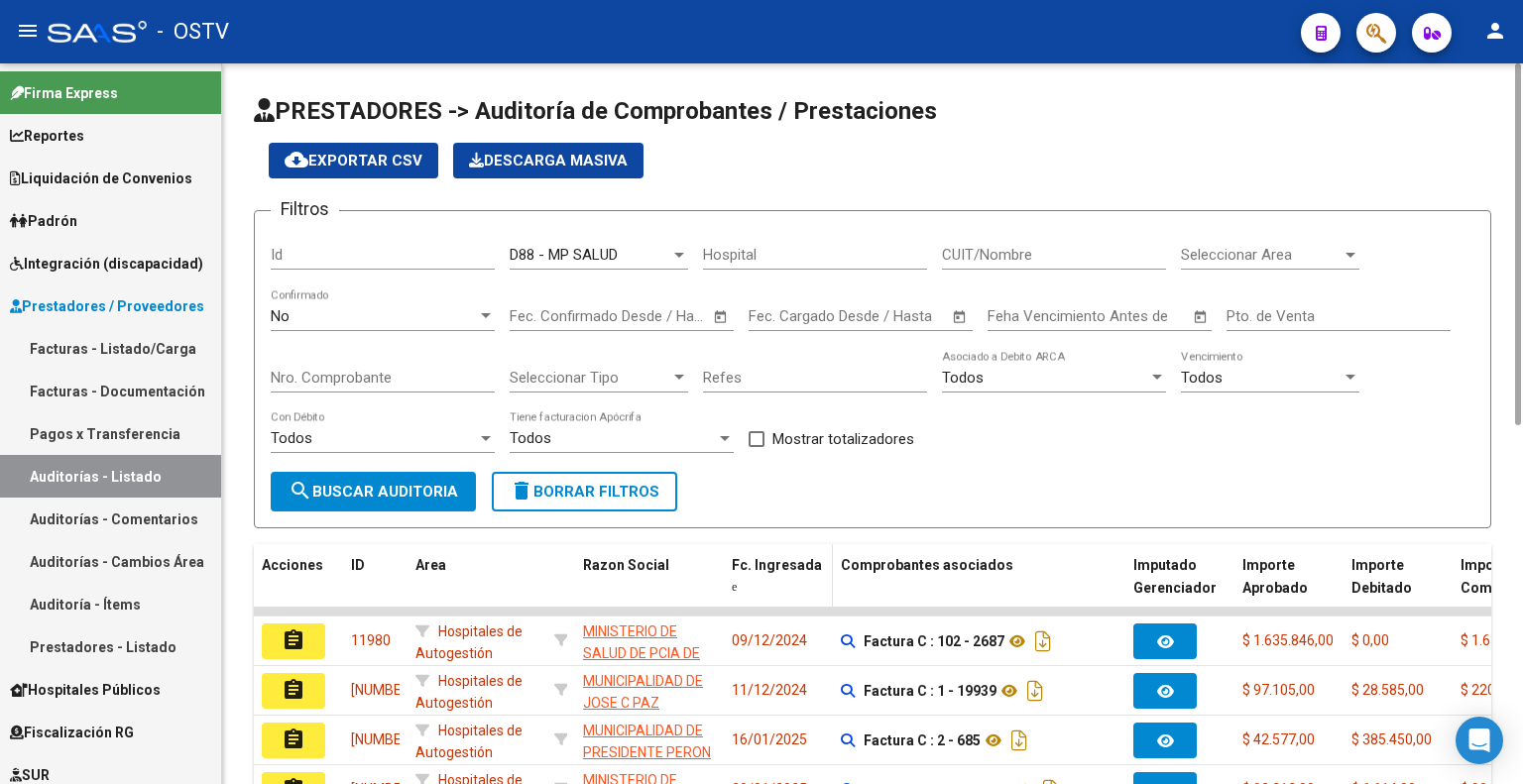 click on "Fc. Ingresada" 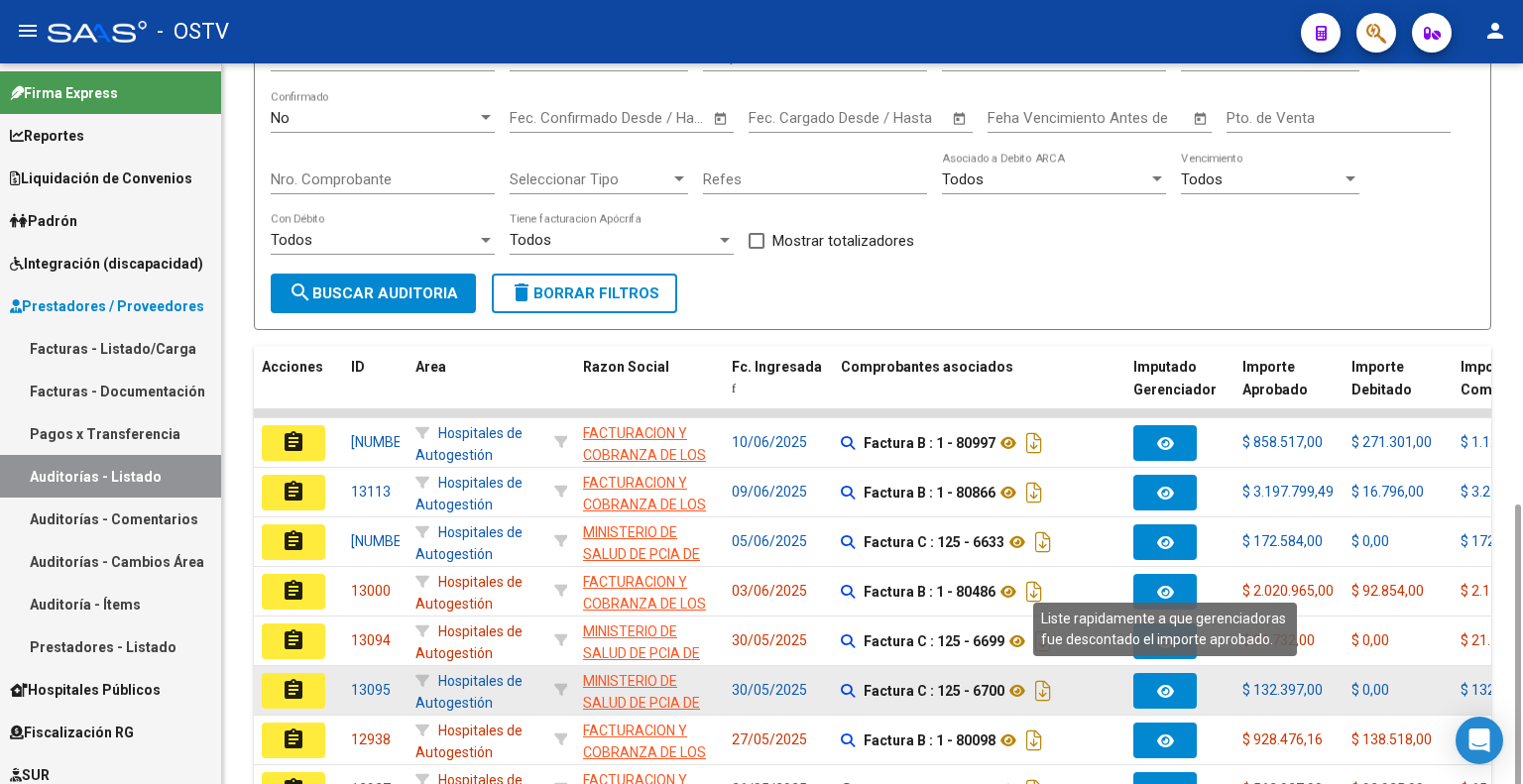 scroll, scrollTop: 396, scrollLeft: 0, axis: vertical 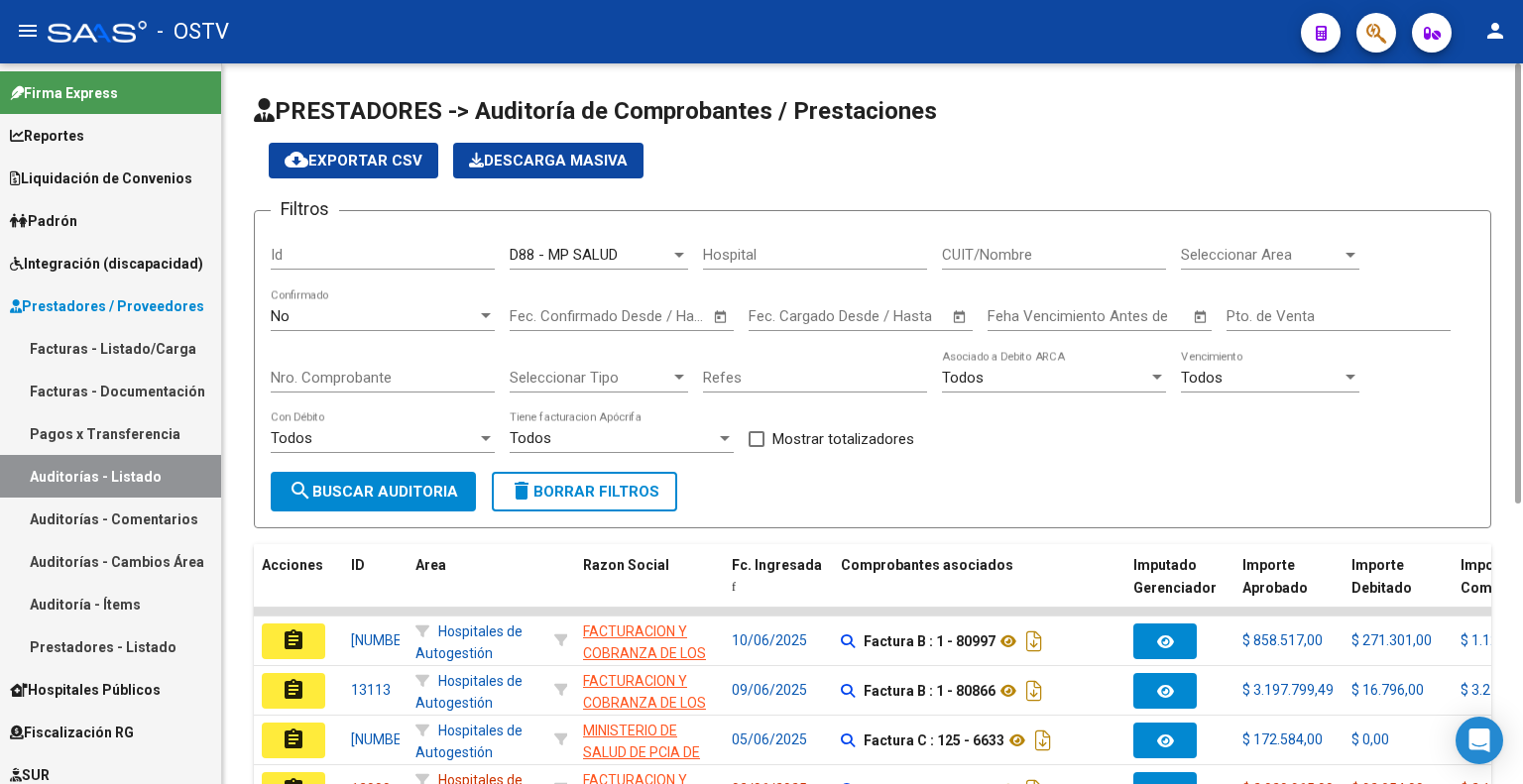 click on "D88 - MP SALUD Seleccionar Gerenciador" 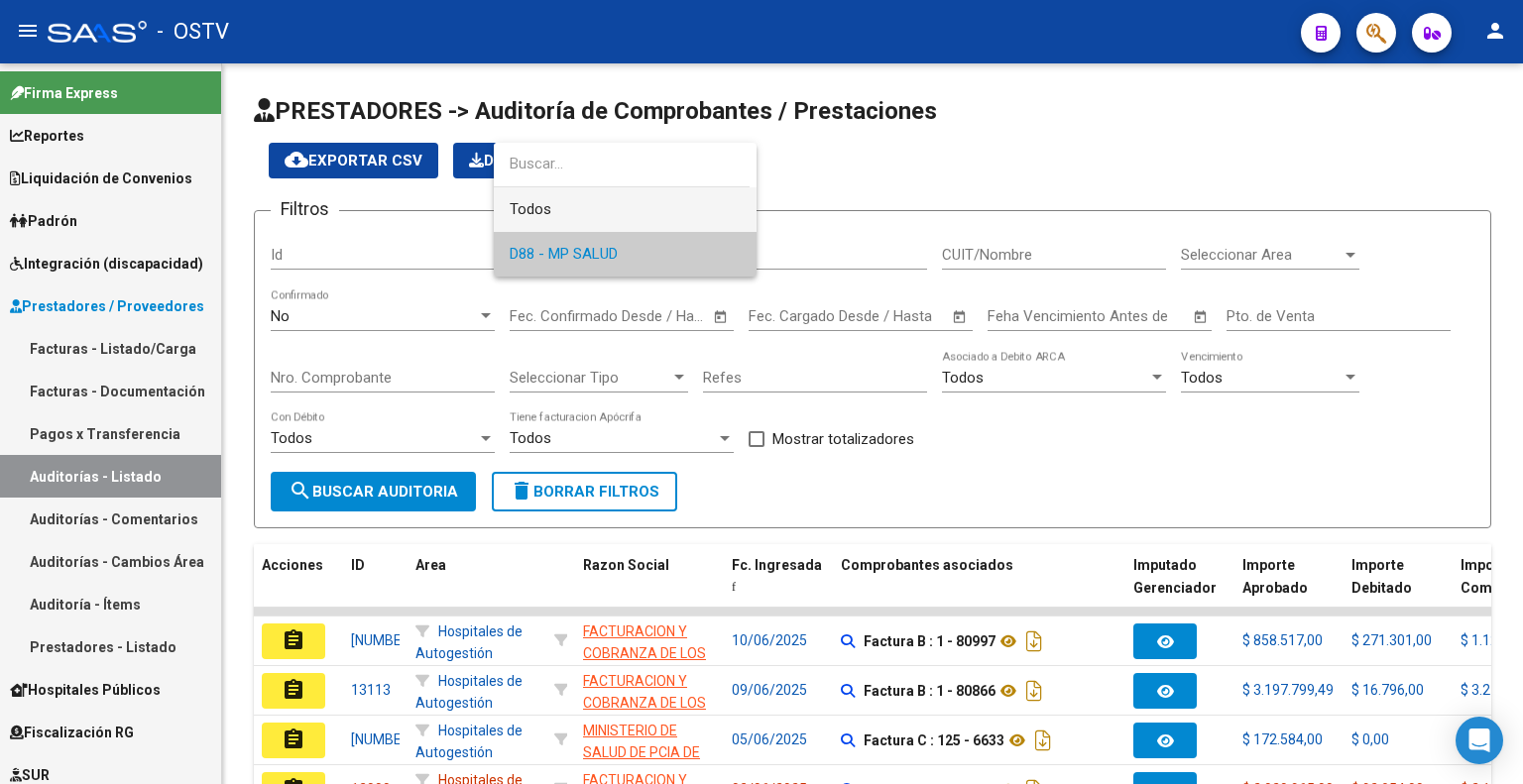 click on "Todos" at bounding box center [625, 209] 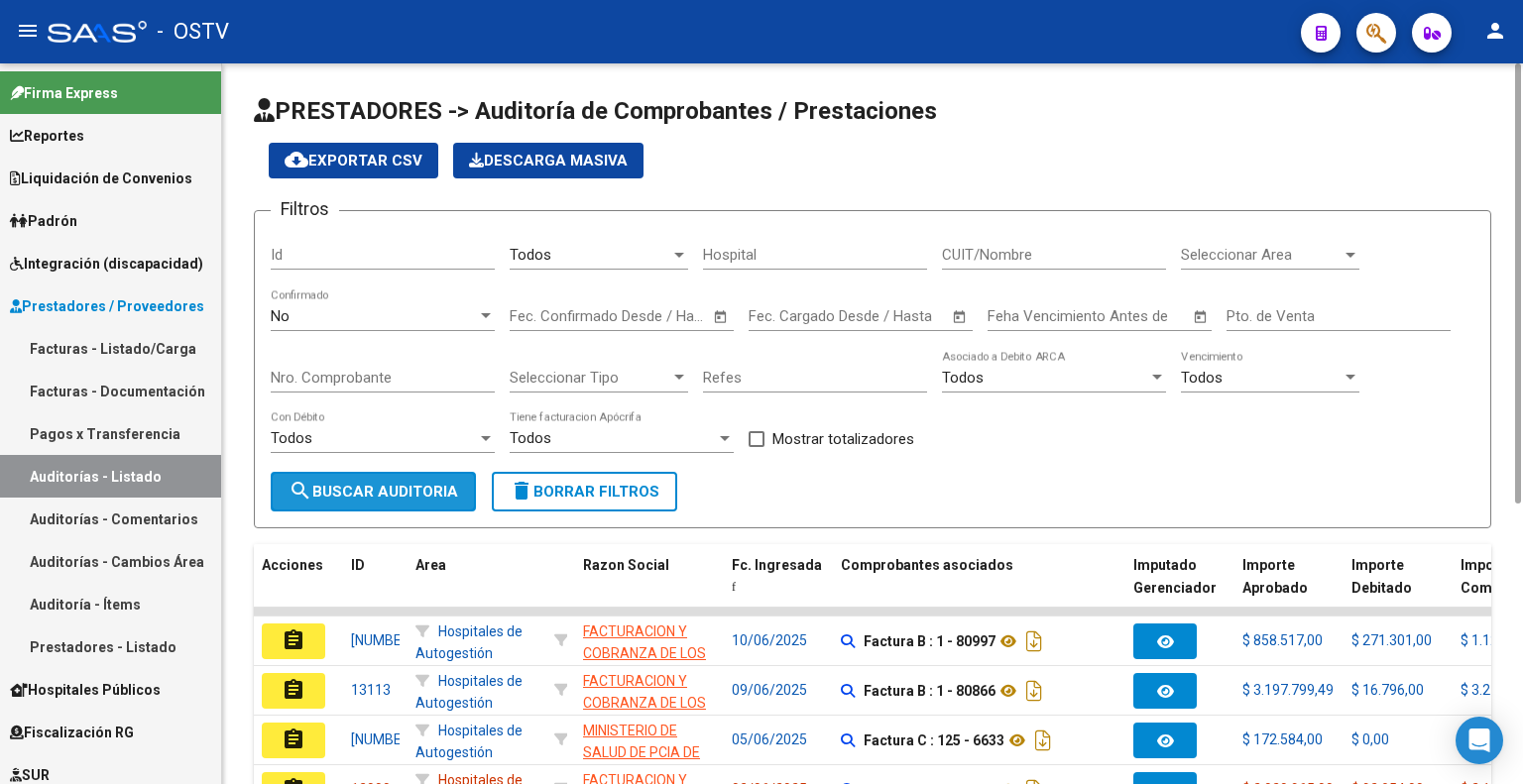 click on "search  Buscar Auditoria" 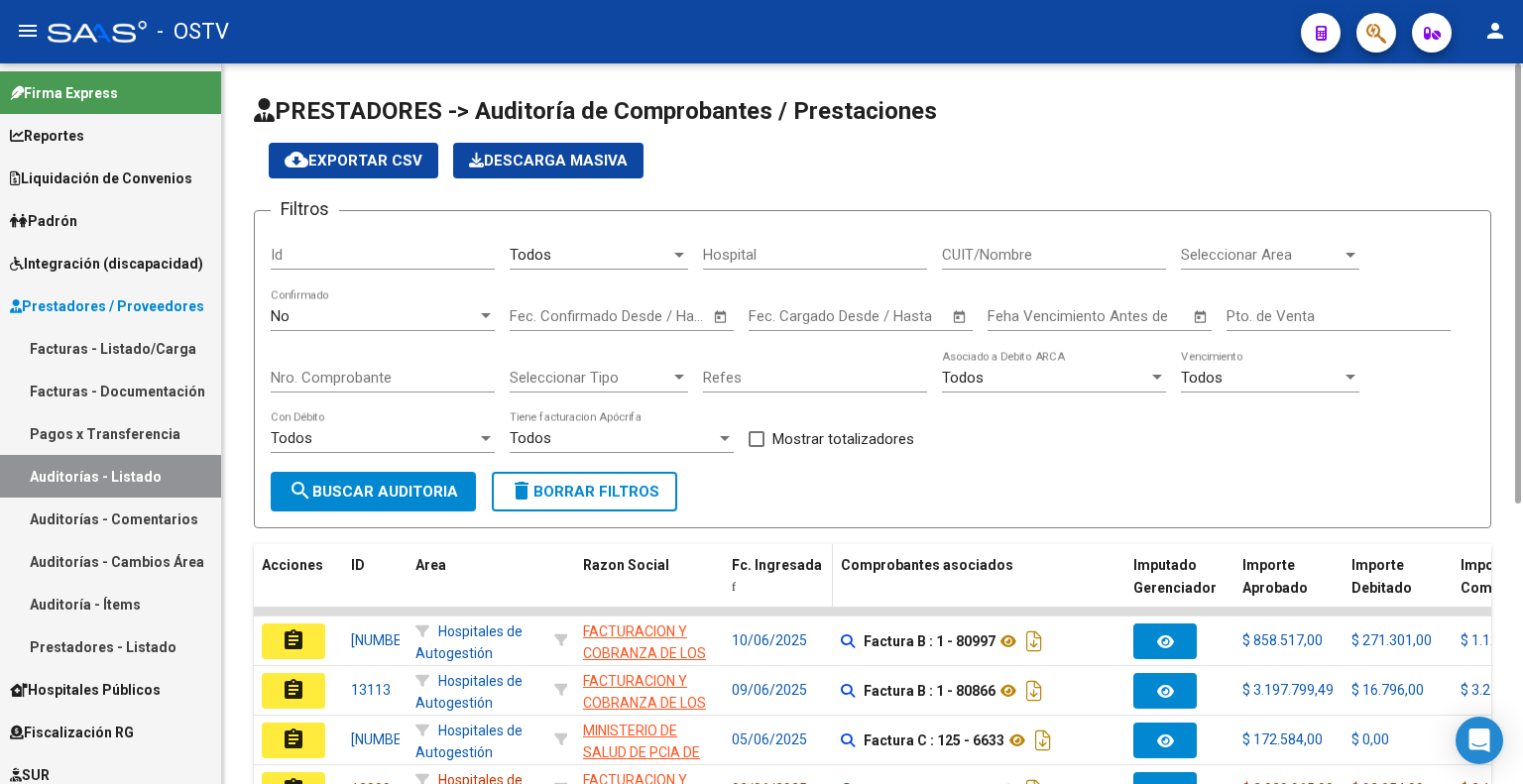 click on "Fc. Ingresada" 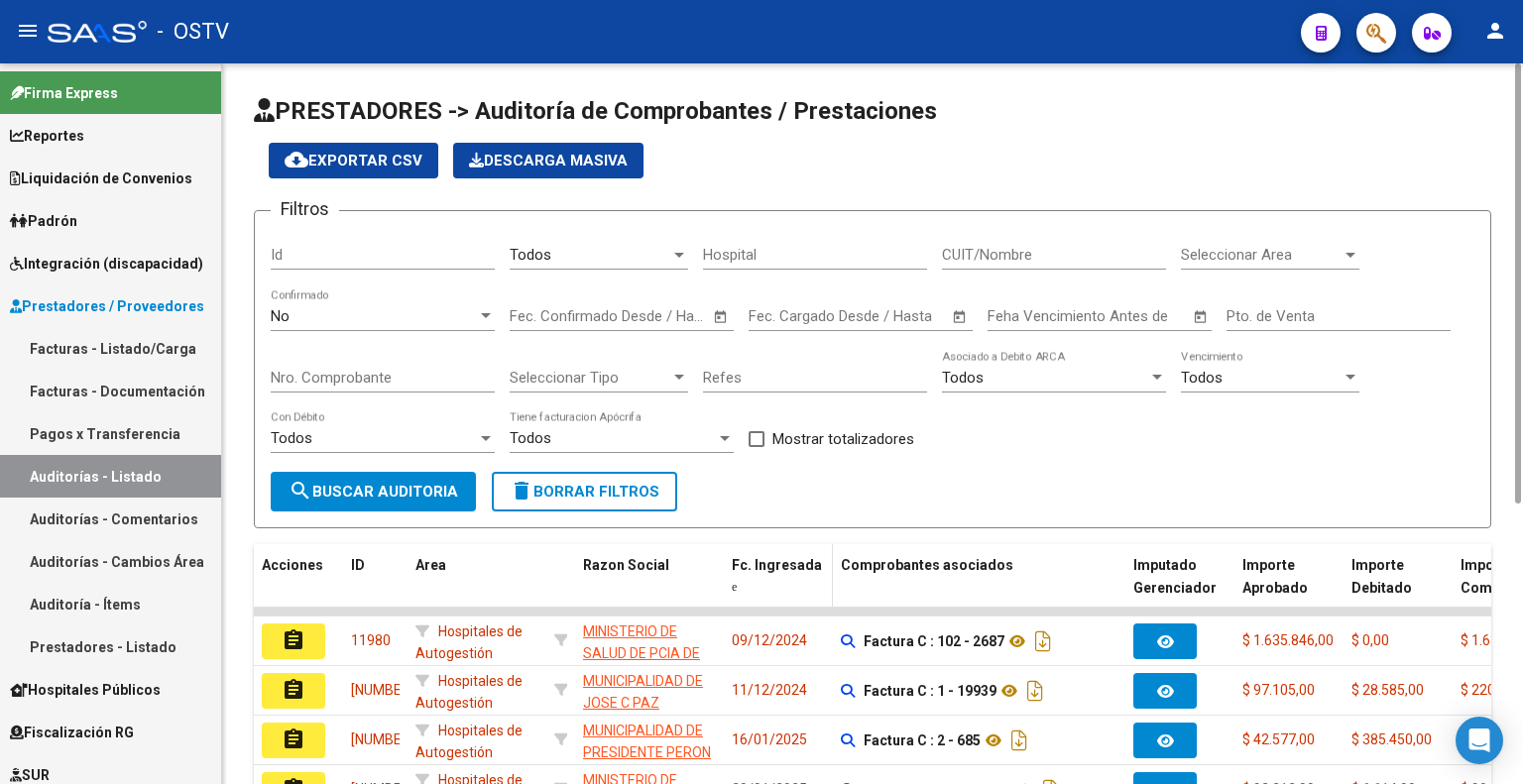 click on "Fc. Ingresada" 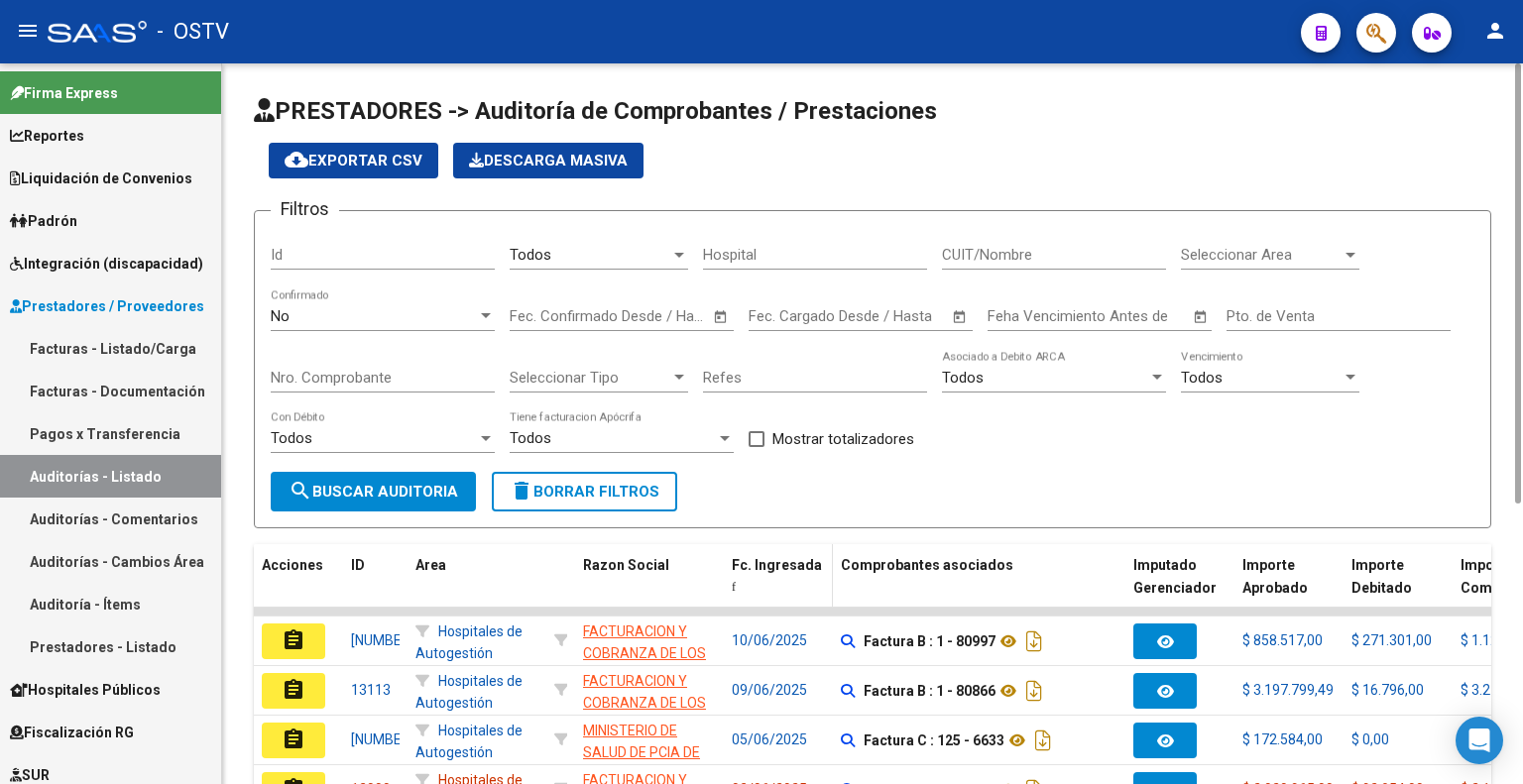 scroll, scrollTop: 396, scrollLeft: 0, axis: vertical 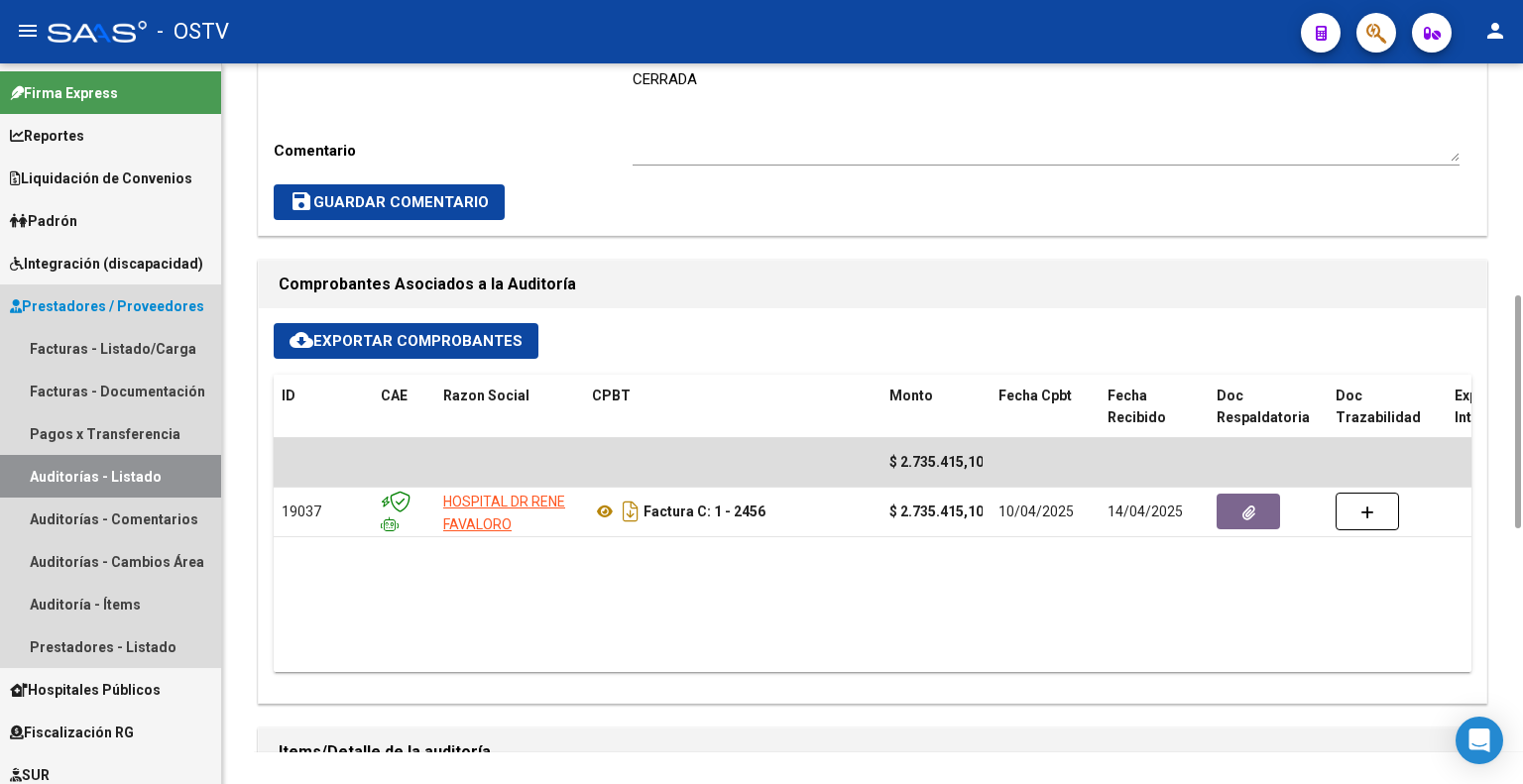click on "Auditorías - Listado" at bounding box center [110, 476] 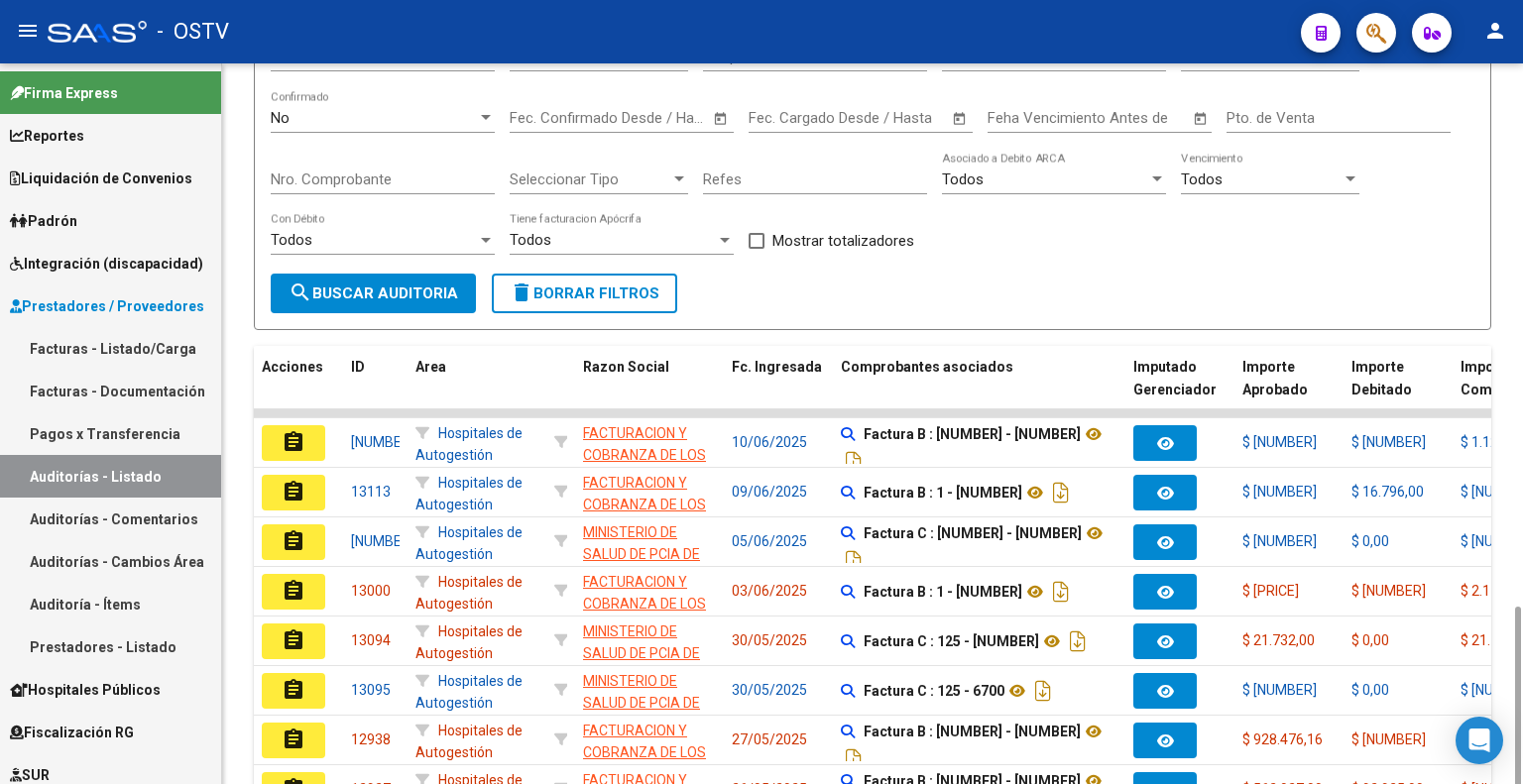 scroll, scrollTop: 460, scrollLeft: 0, axis: vertical 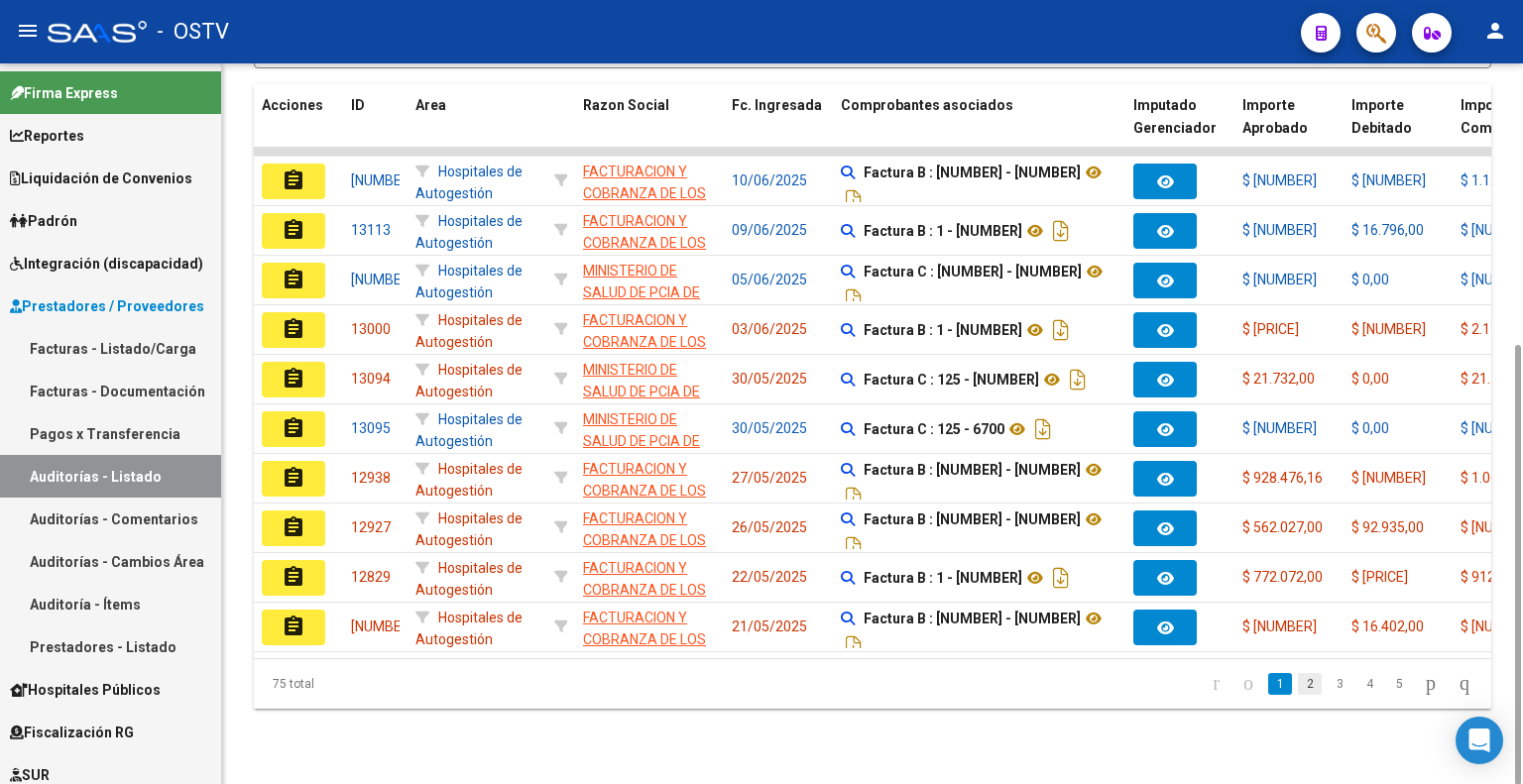 click on "2" 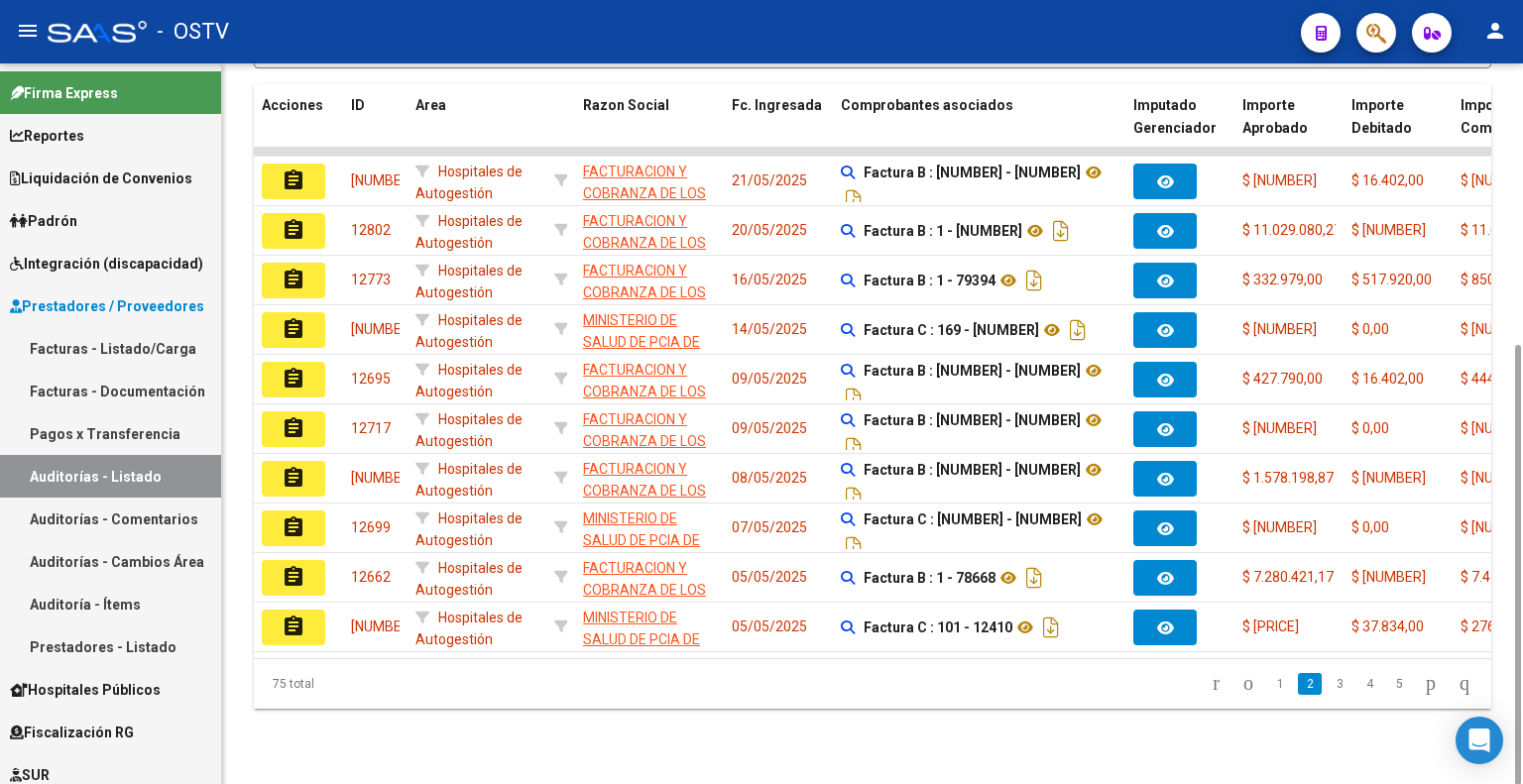 click on "Facturas - Listado/Carga" at bounding box center (110, 348) 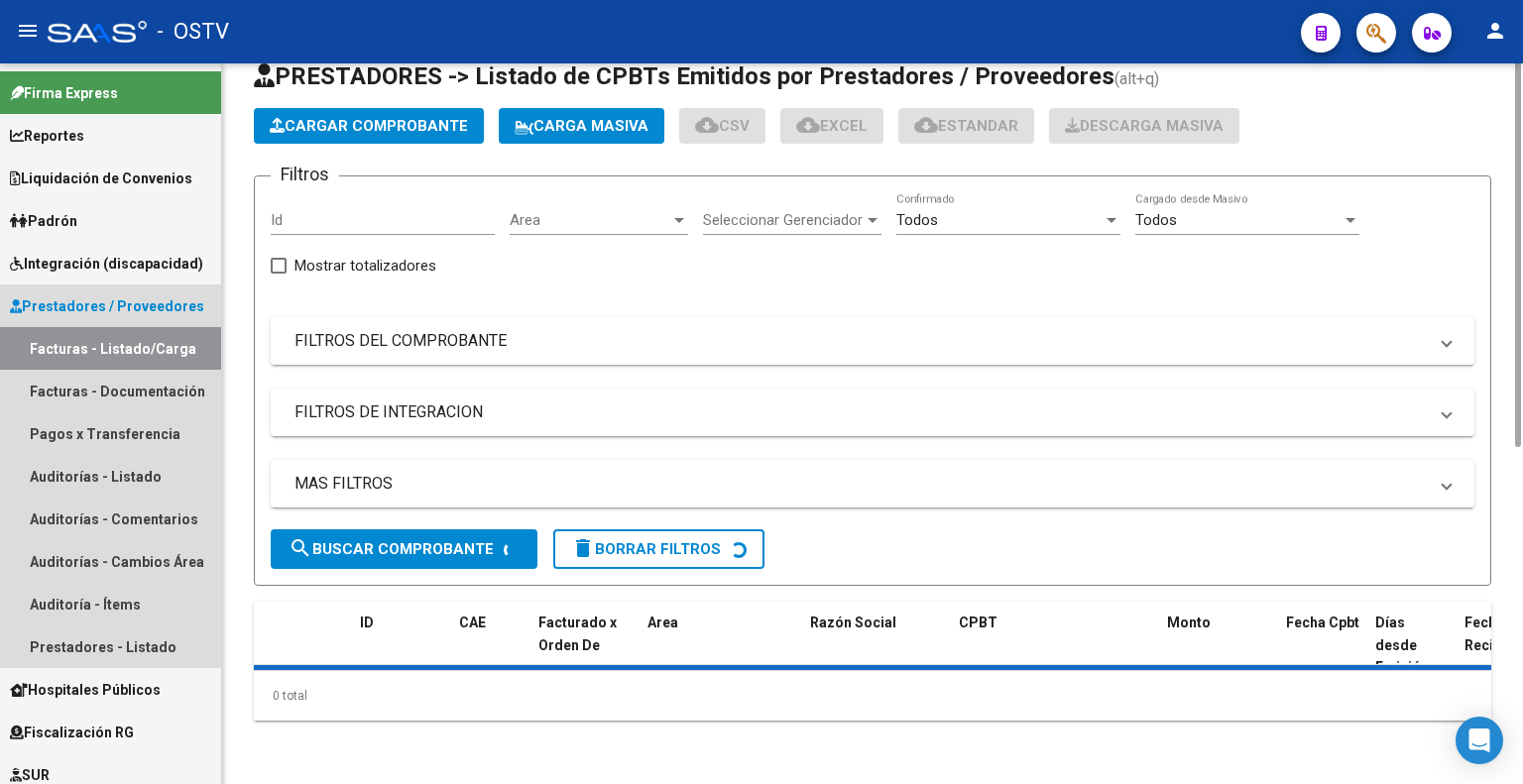 scroll, scrollTop: 0, scrollLeft: 0, axis: both 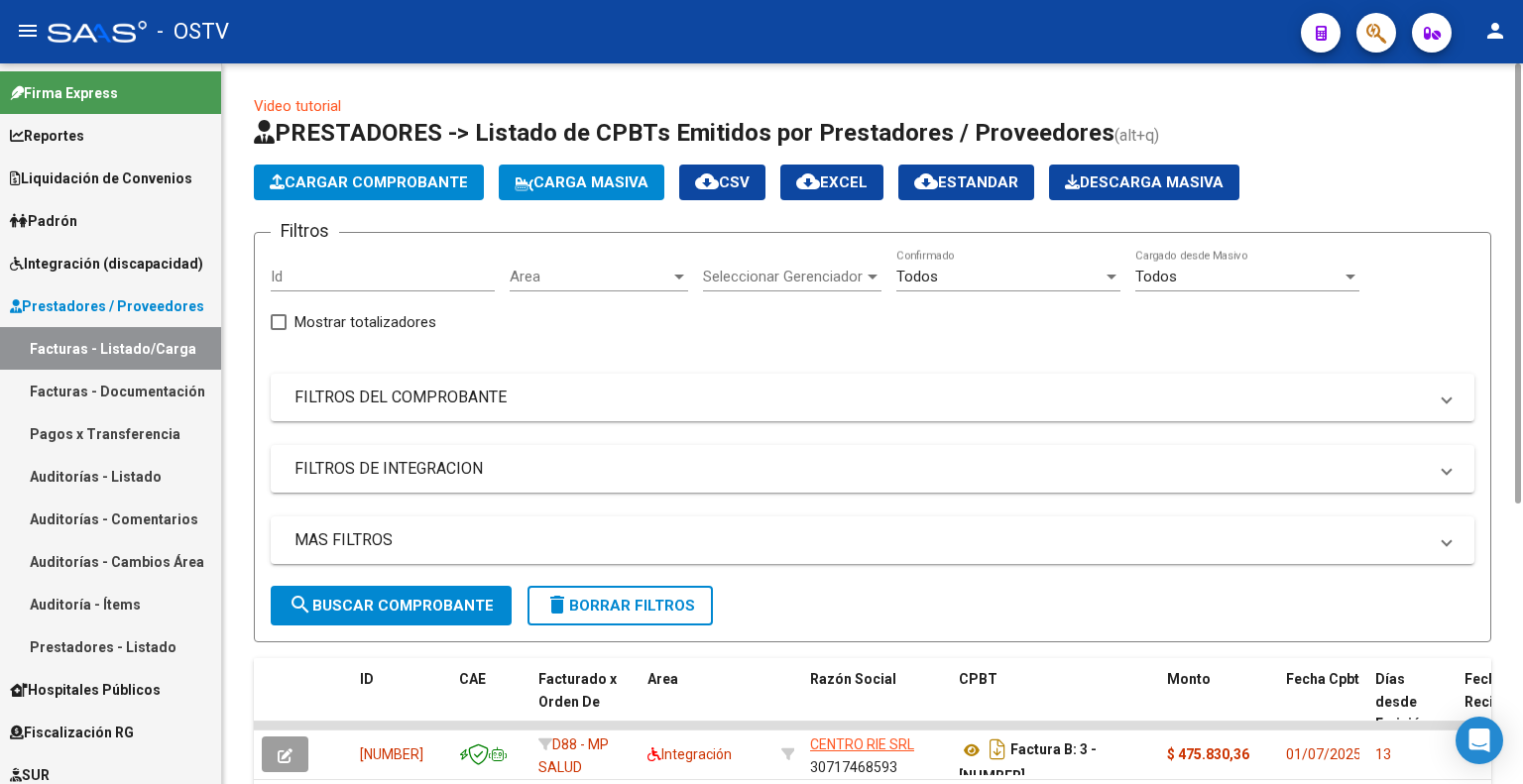 click on "Facturas - Documentación" at bounding box center (110, 391) 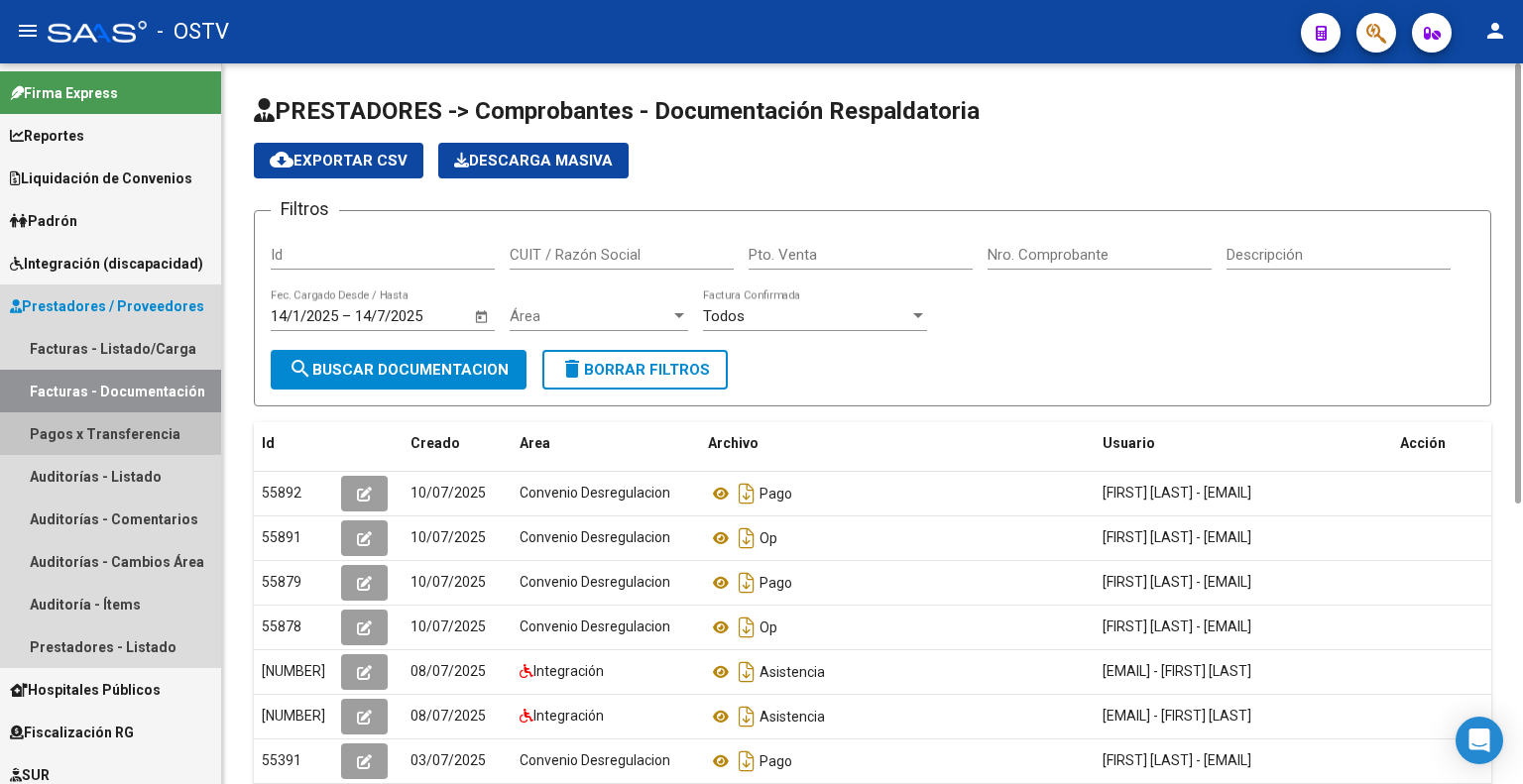 click on "Pagos x Transferencia" at bounding box center [110, 433] 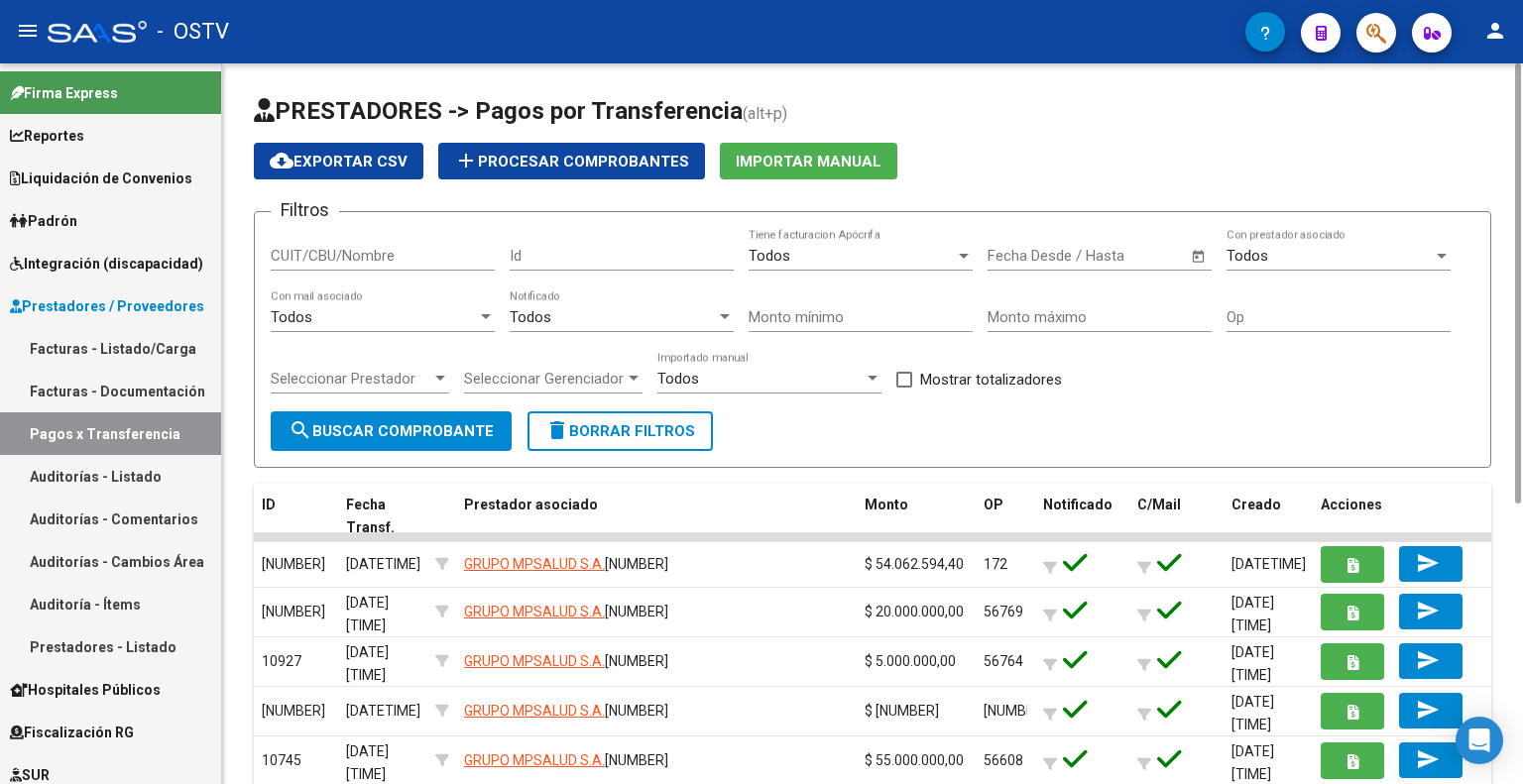 click on "Auditorías - Listado" at bounding box center [110, 476] 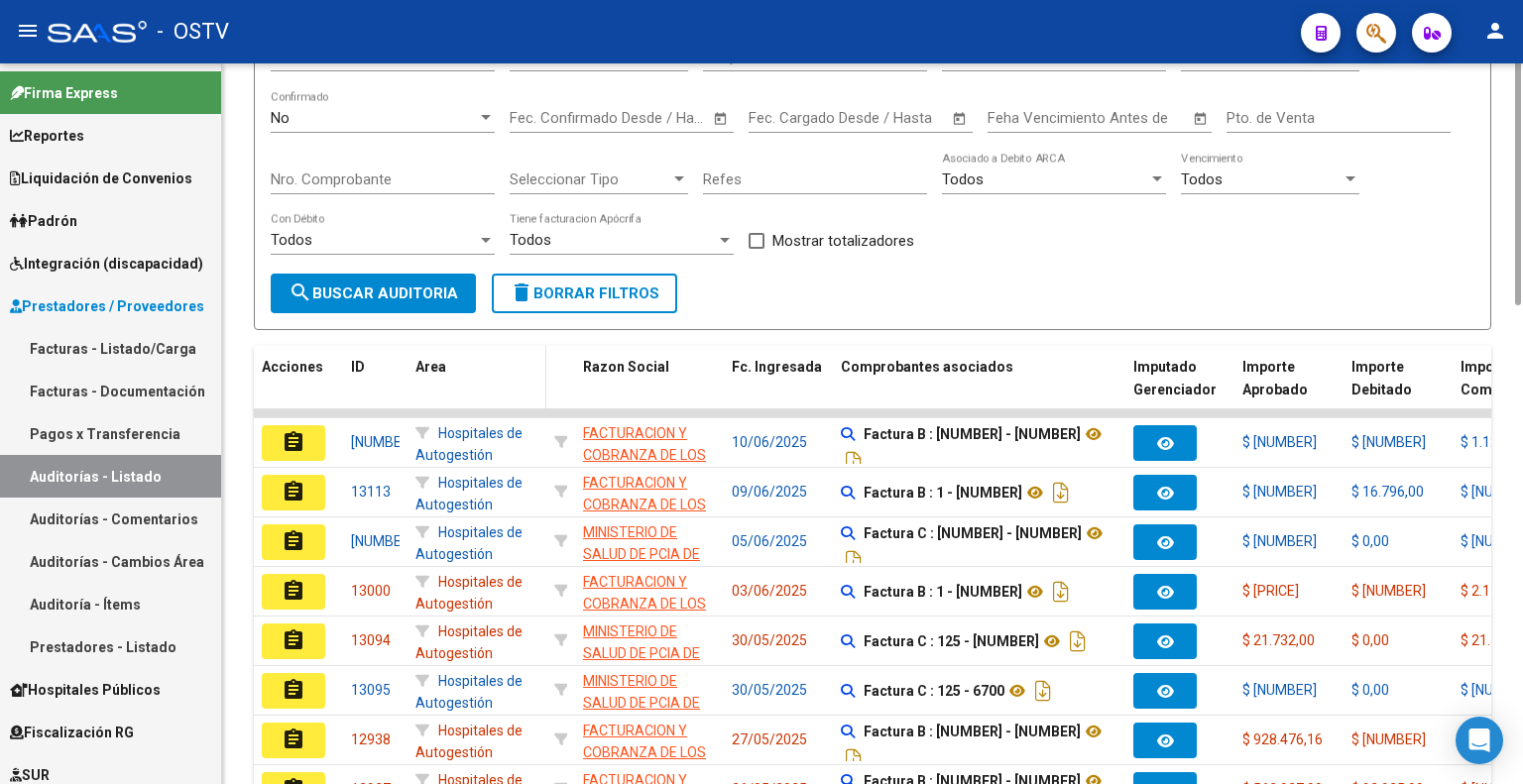scroll, scrollTop: 0, scrollLeft: 0, axis: both 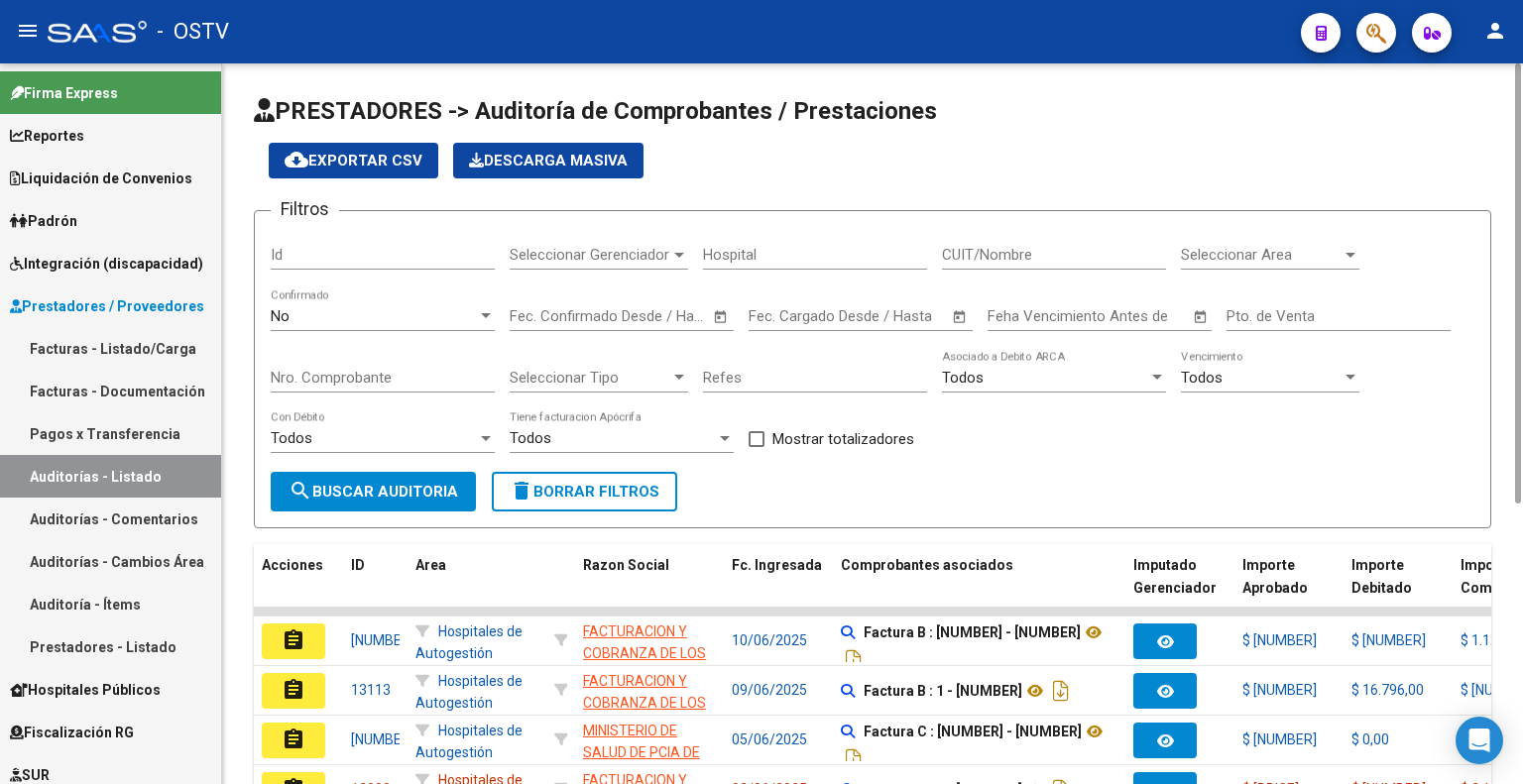 click on "Fec. Cargado Desde / Hasta" at bounding box center (780, 316) 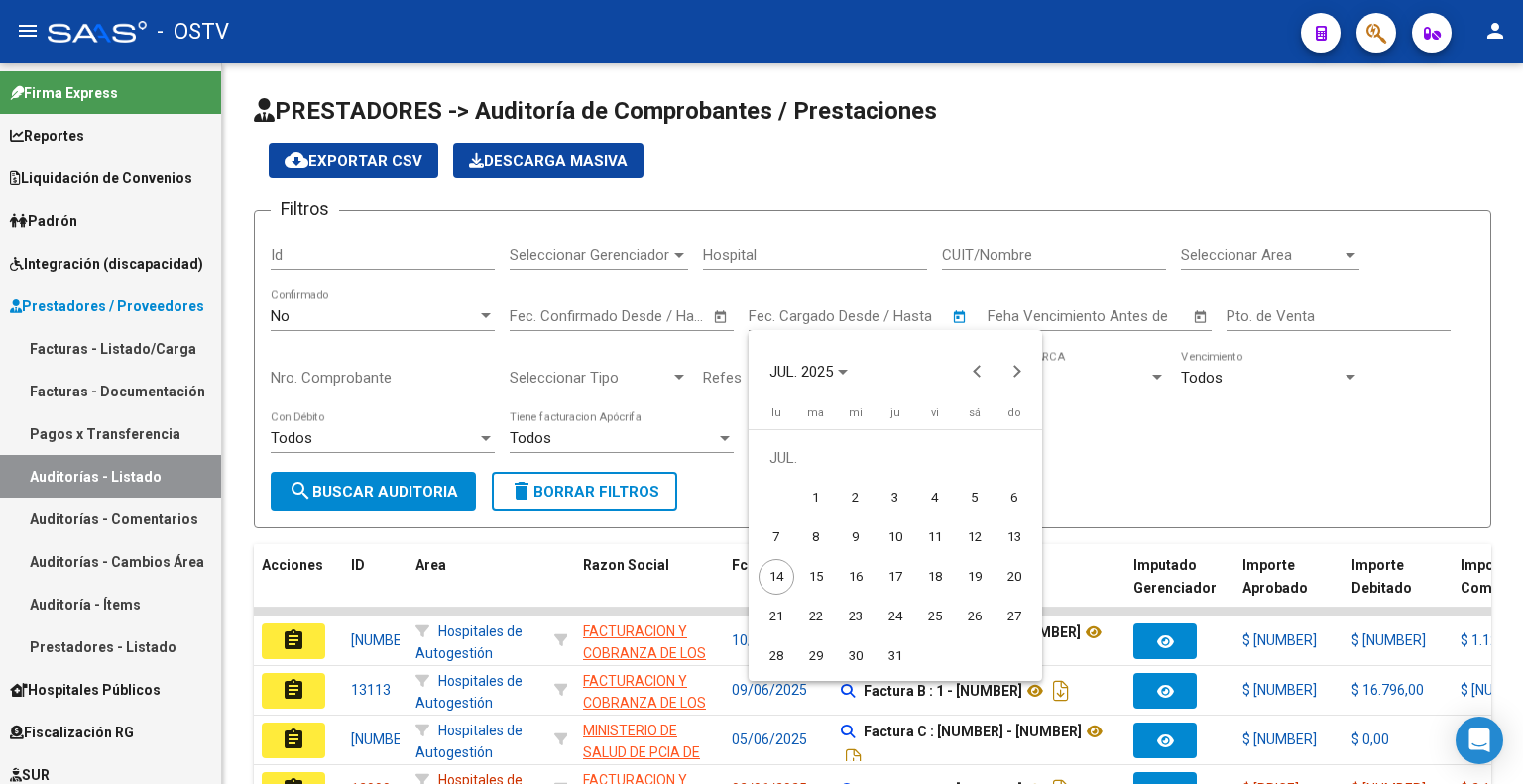 click on "1" at bounding box center (816, 498) 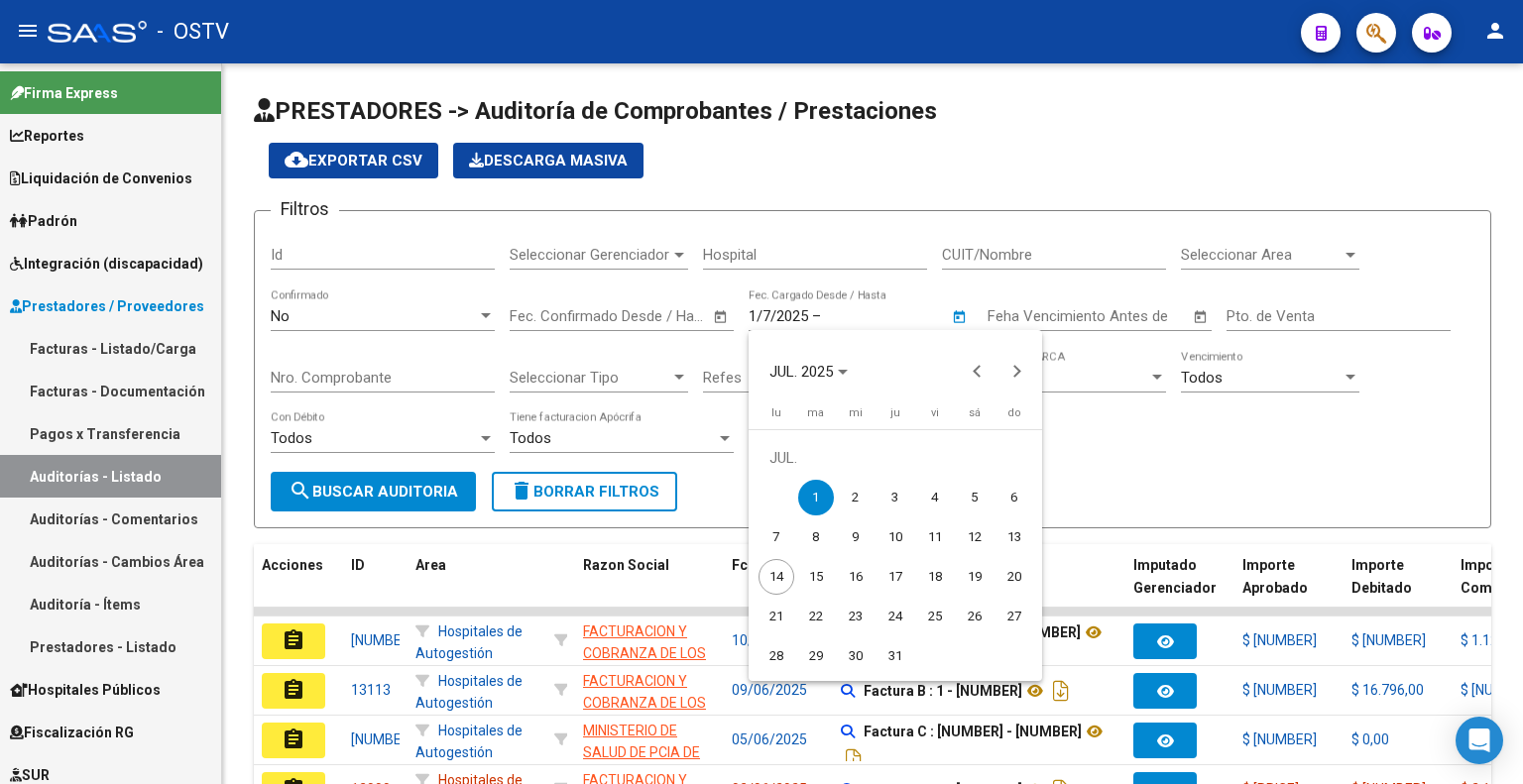 click at bounding box center [762, 392] 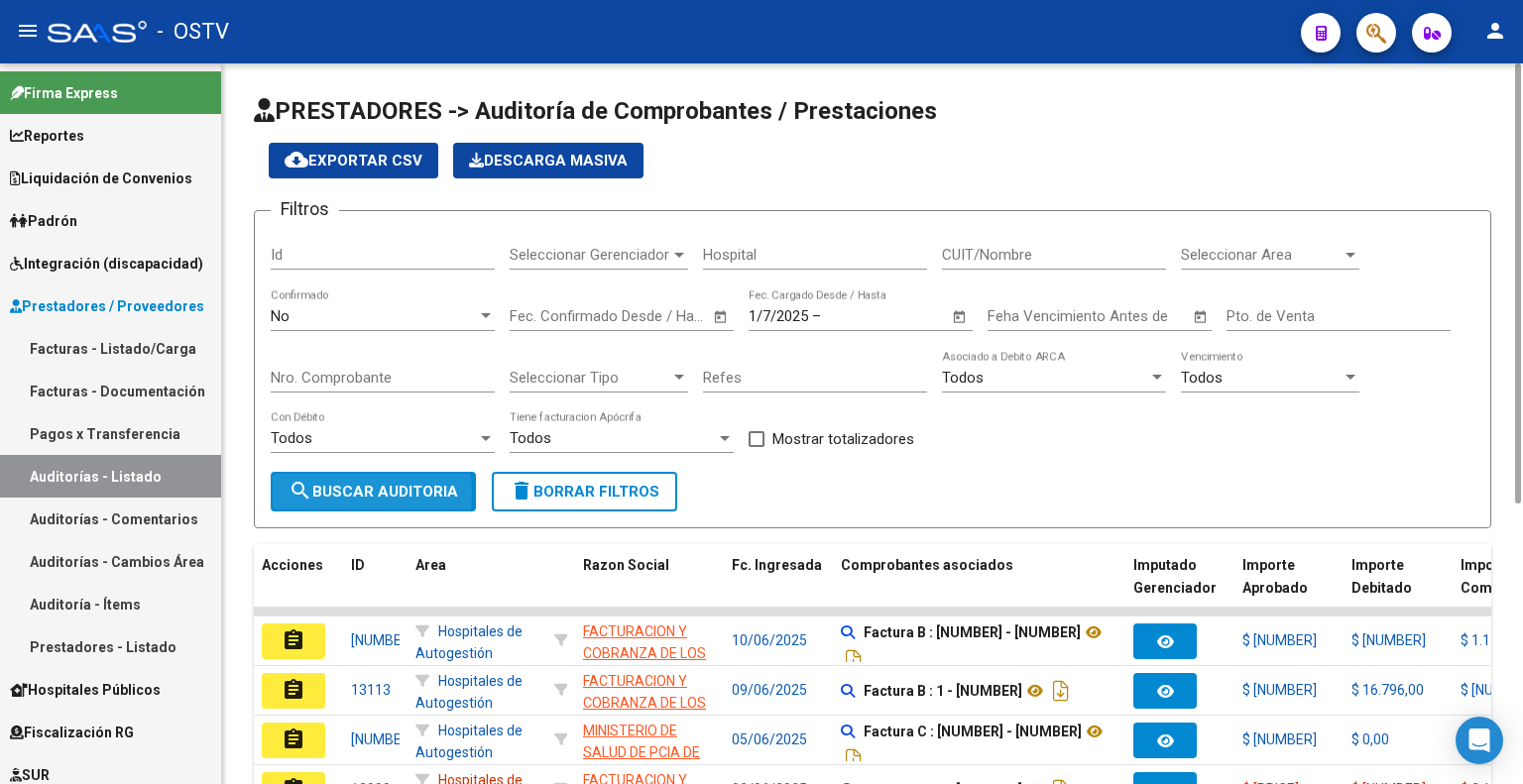 click on "search  Buscar Auditoria" 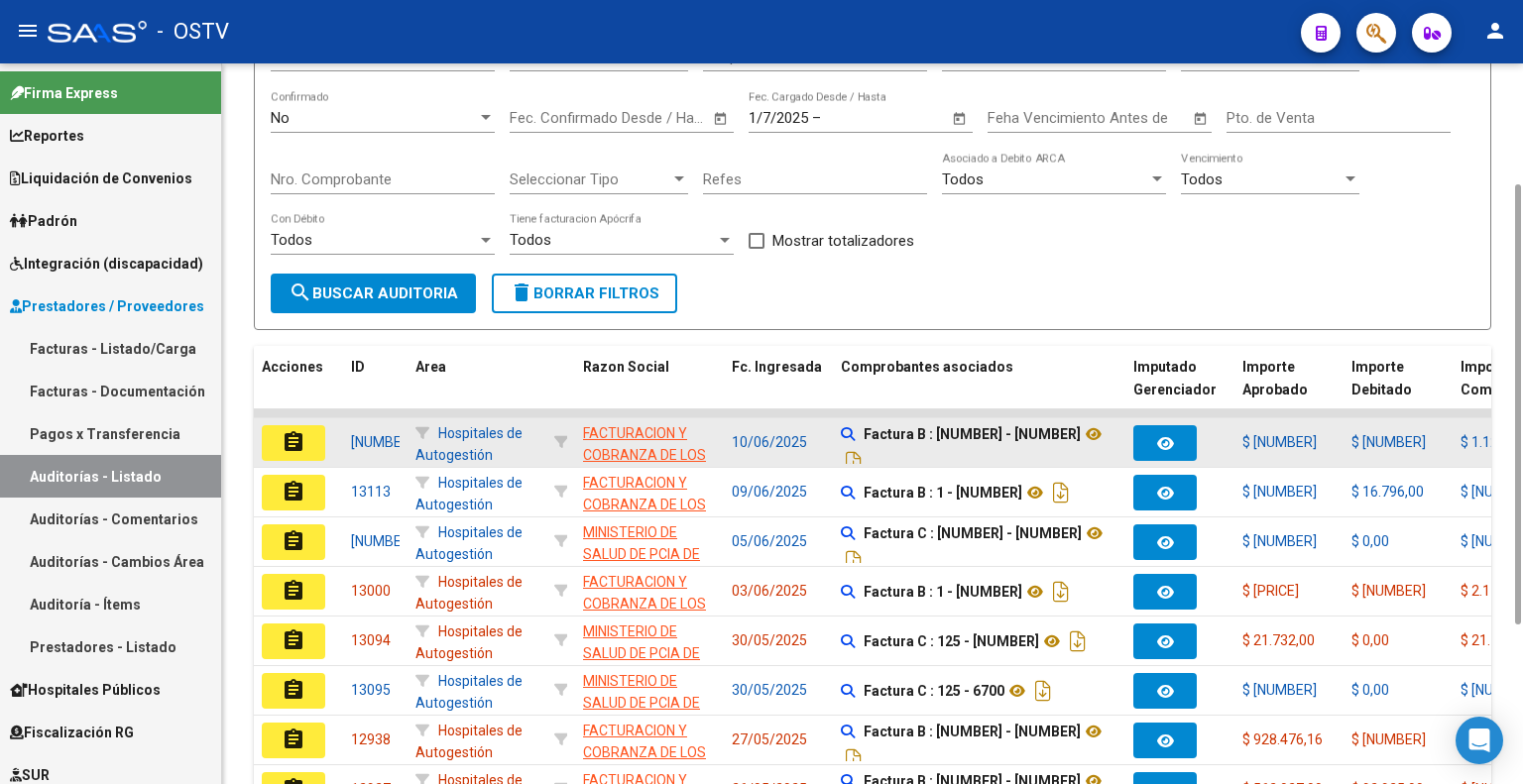 scroll, scrollTop: 460, scrollLeft: 0, axis: vertical 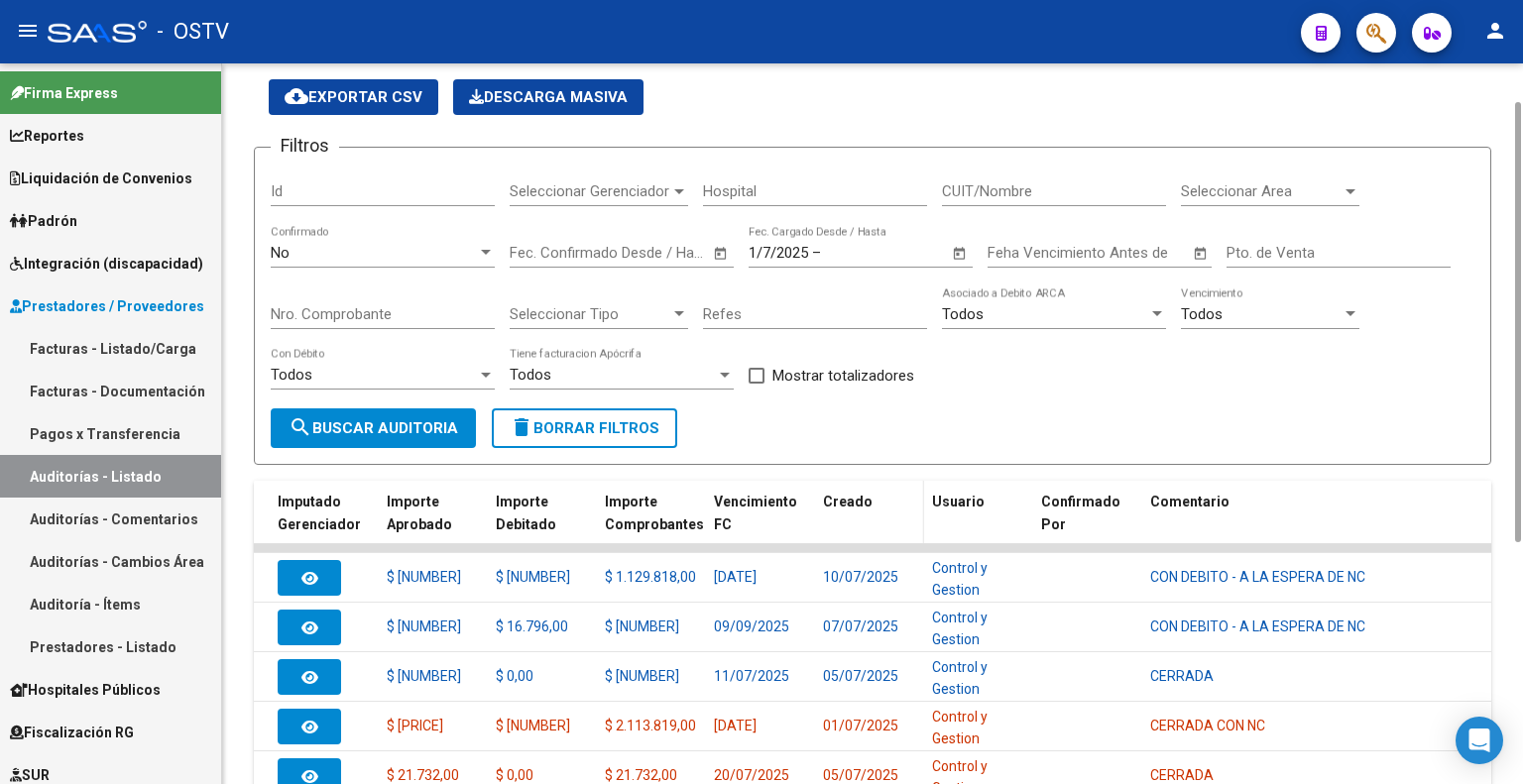 click on "Creado" 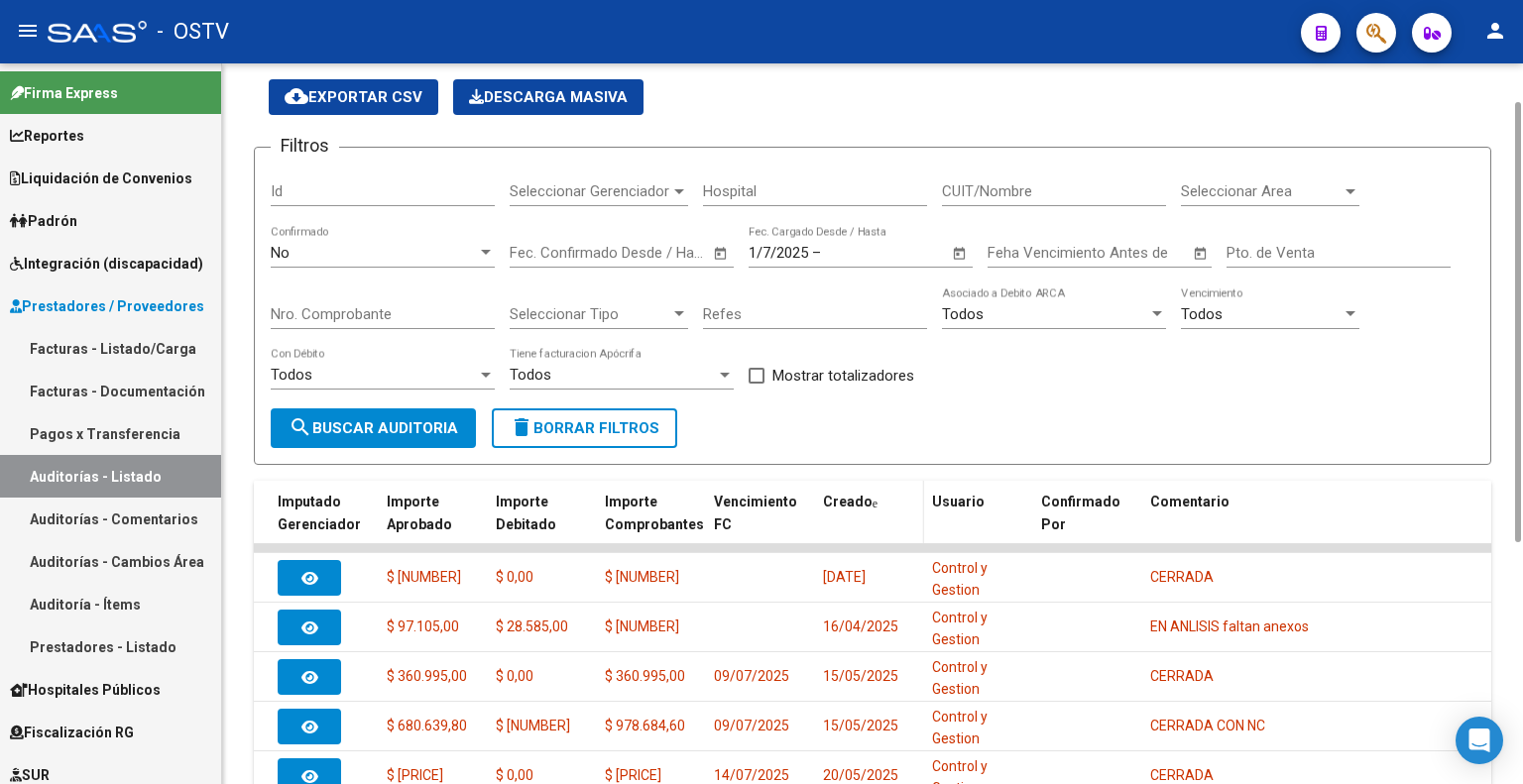 click on "Creado" 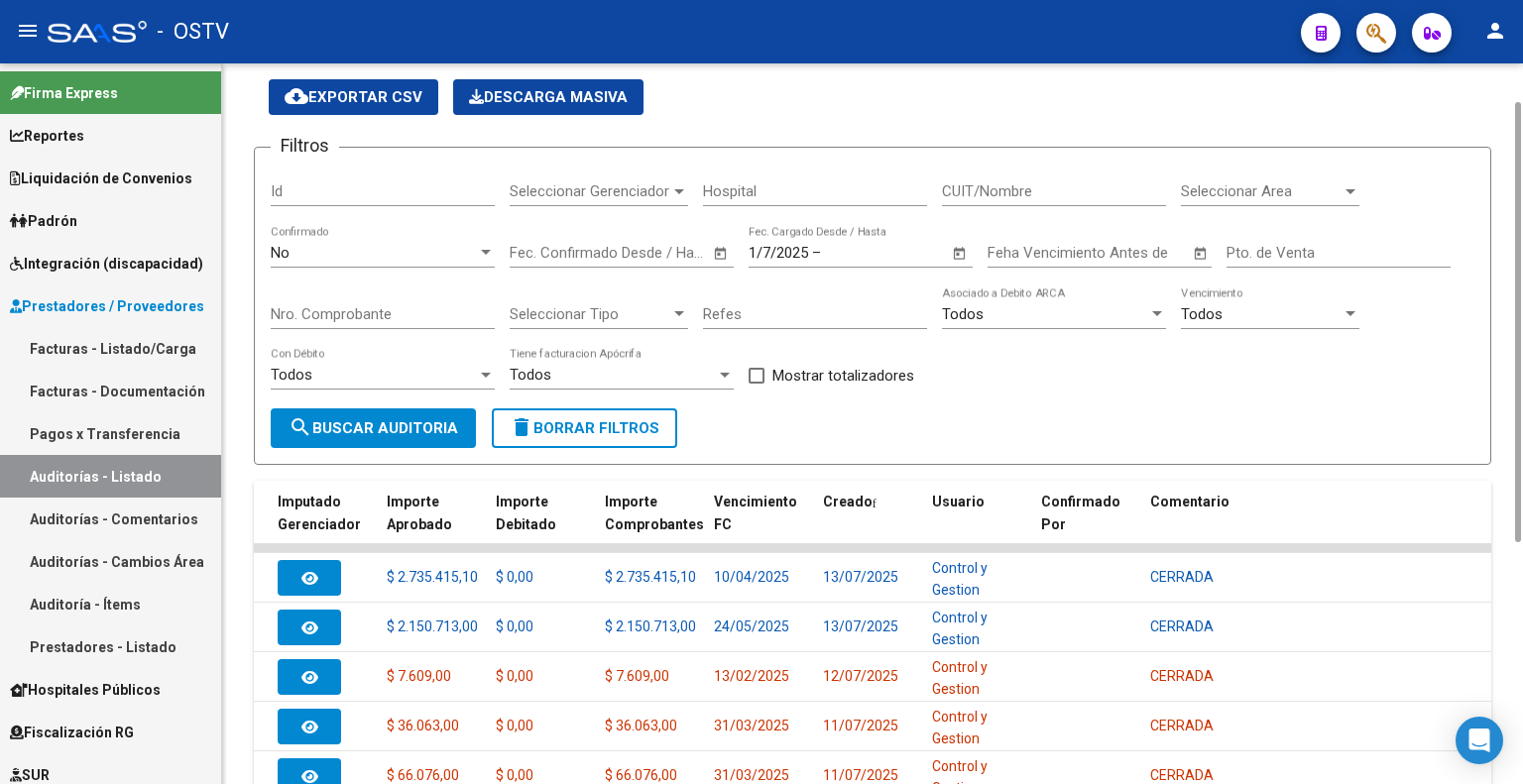 click on "Seleccionar Gerenciador" at bounding box center [590, 191] 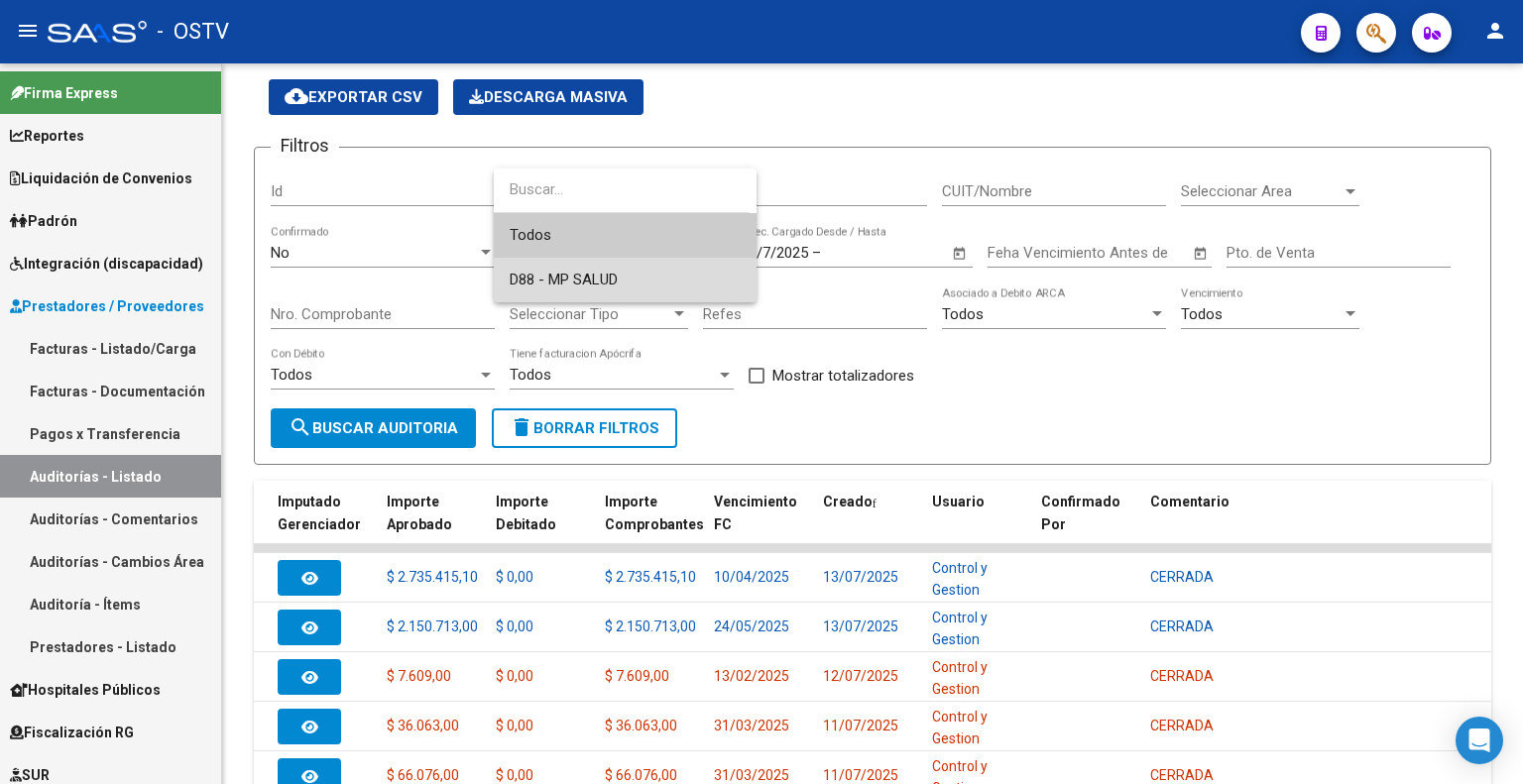 click on "D88 - MP SALUD" at bounding box center [625, 280] 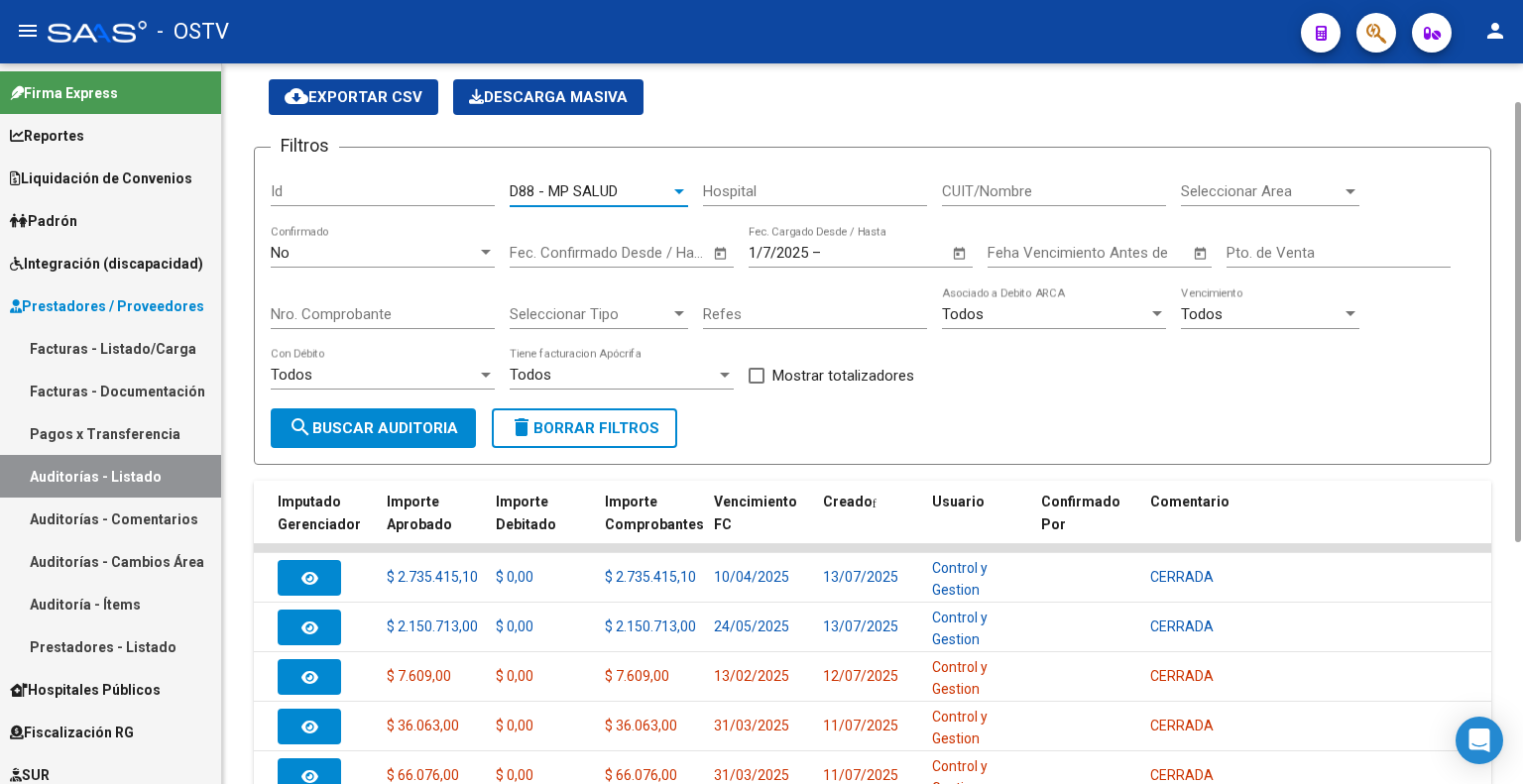 click on "search  Buscar Auditoria" 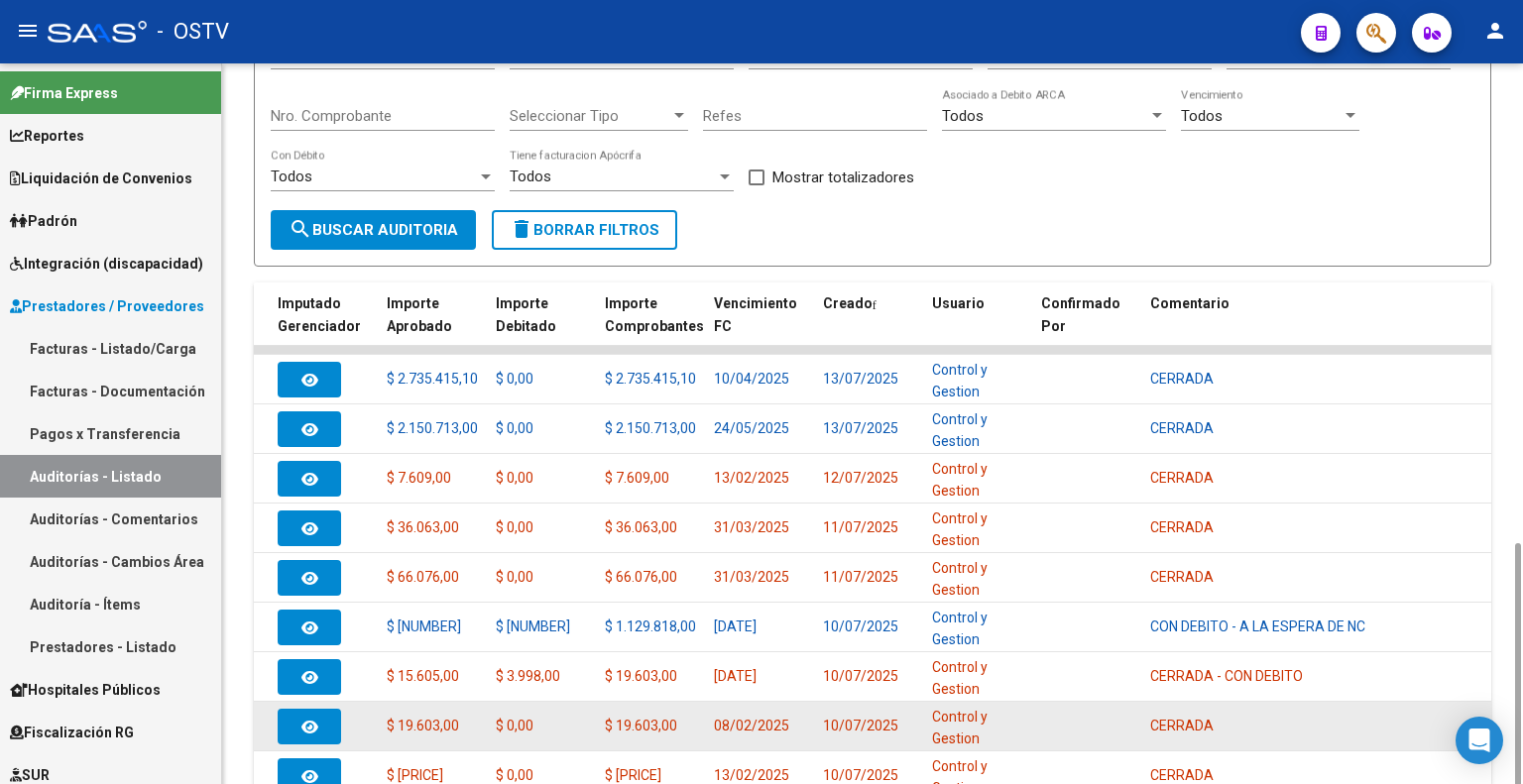 scroll, scrollTop: 460, scrollLeft: 0, axis: vertical 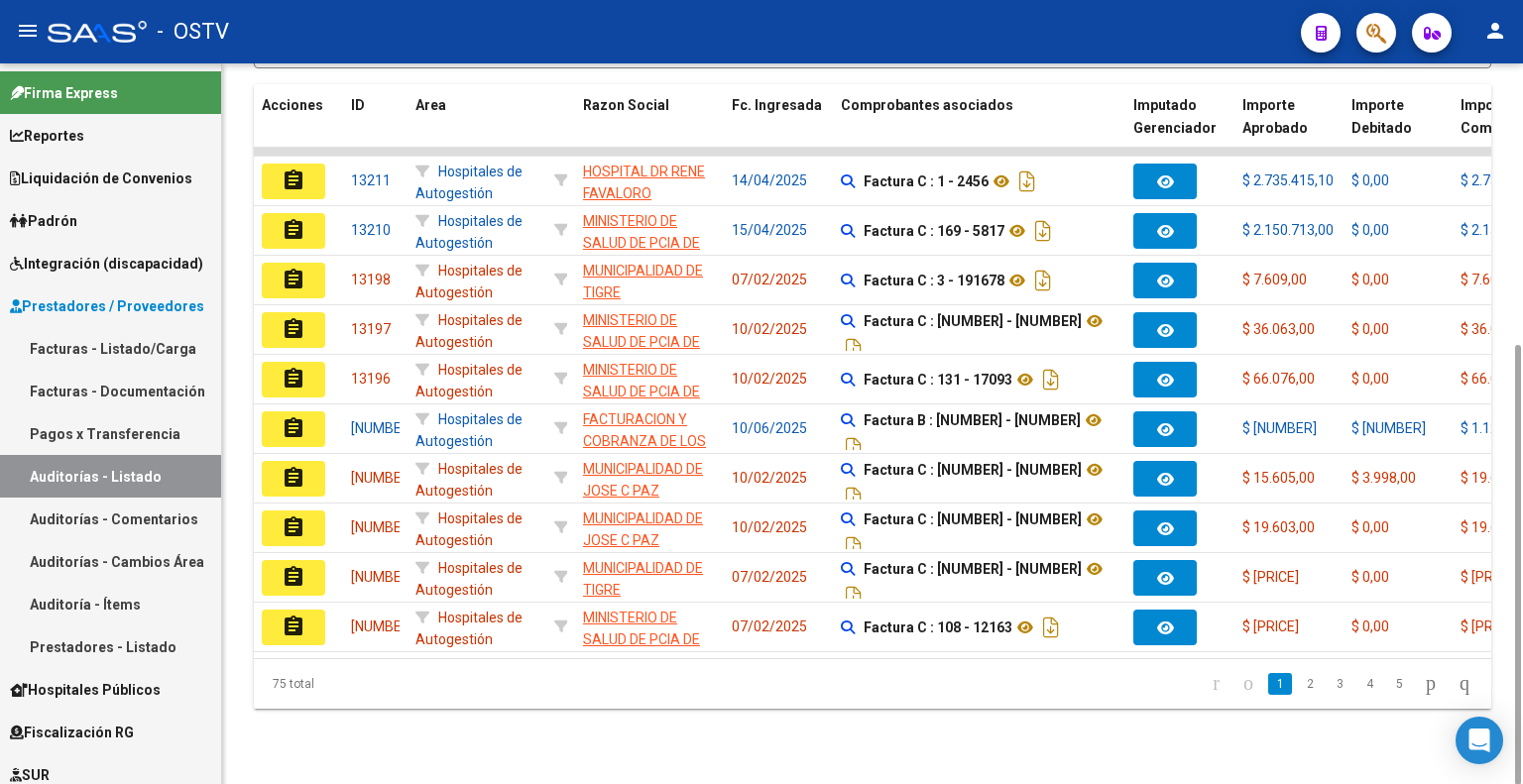 click on "assignment" 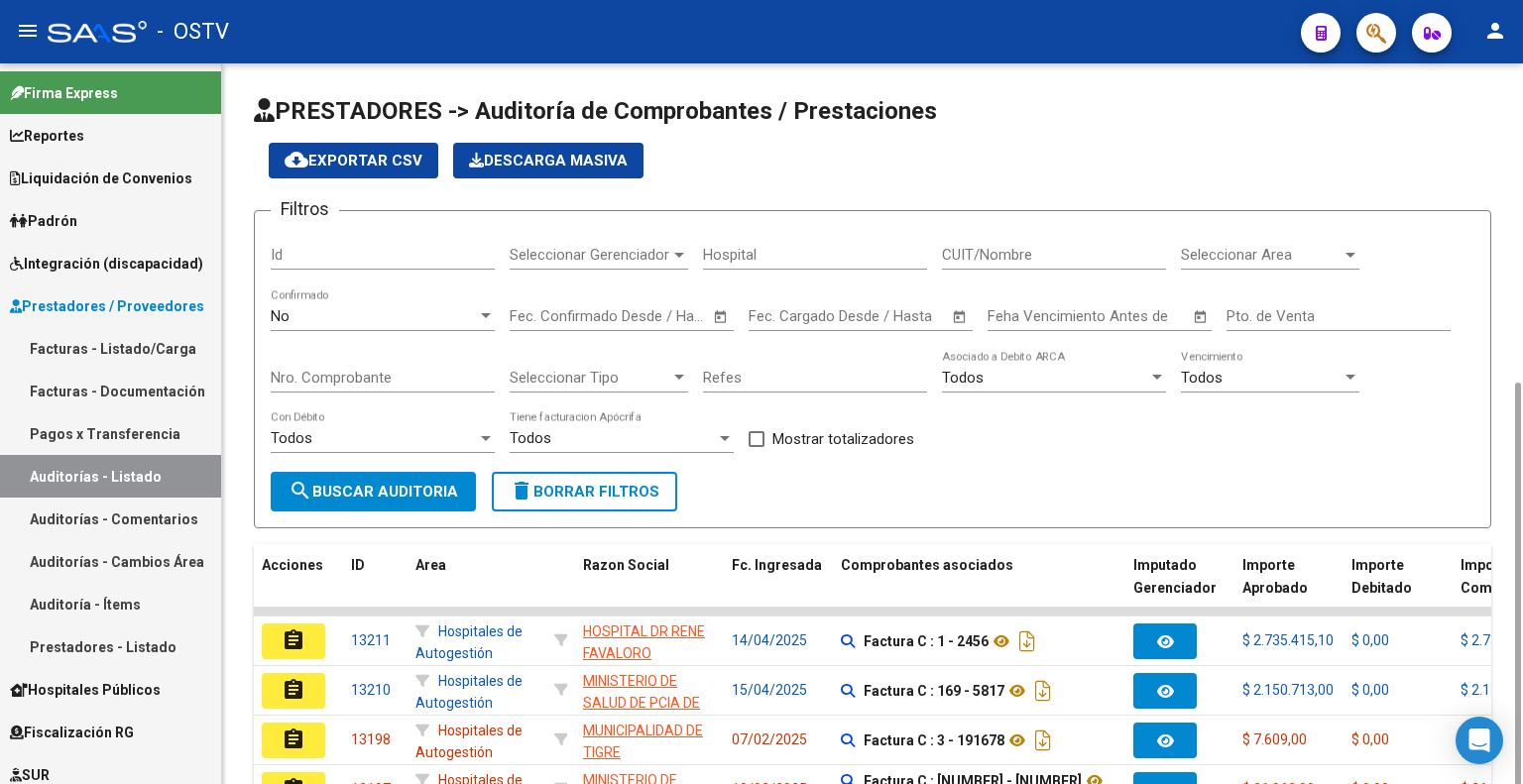 scroll, scrollTop: 396, scrollLeft: 0, axis: vertical 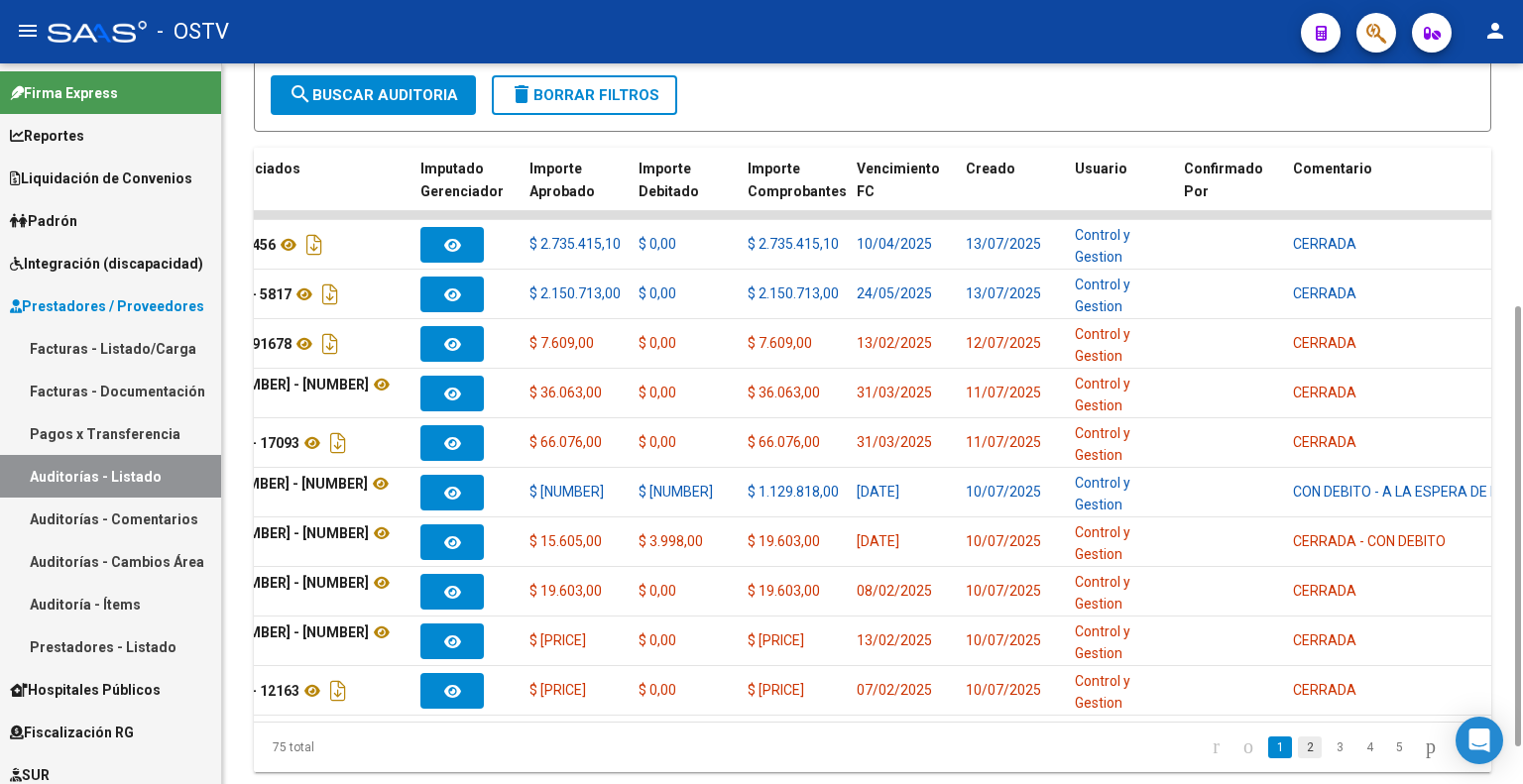 click on "2" 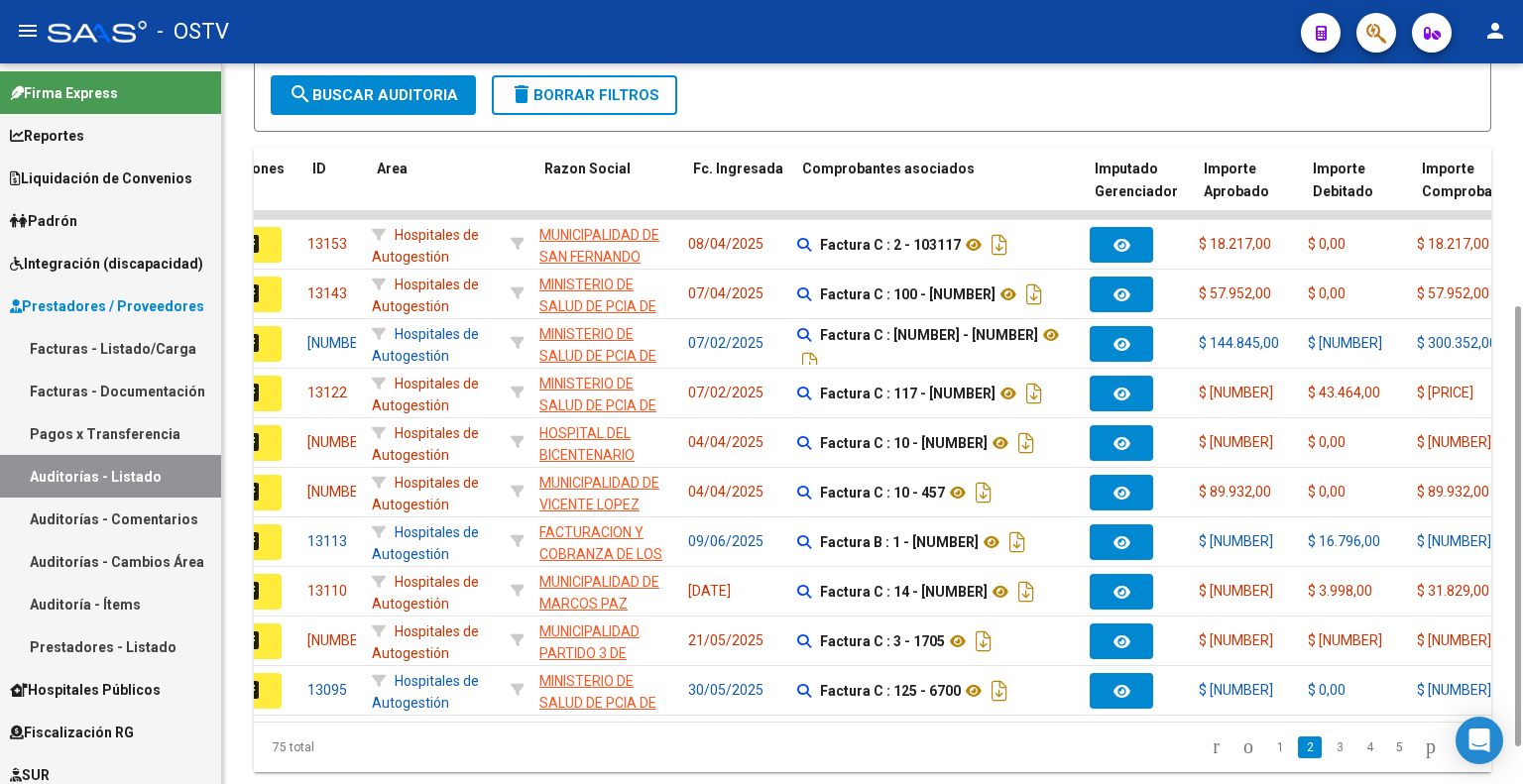 scroll, scrollTop: 0, scrollLeft: 39, axis: horizontal 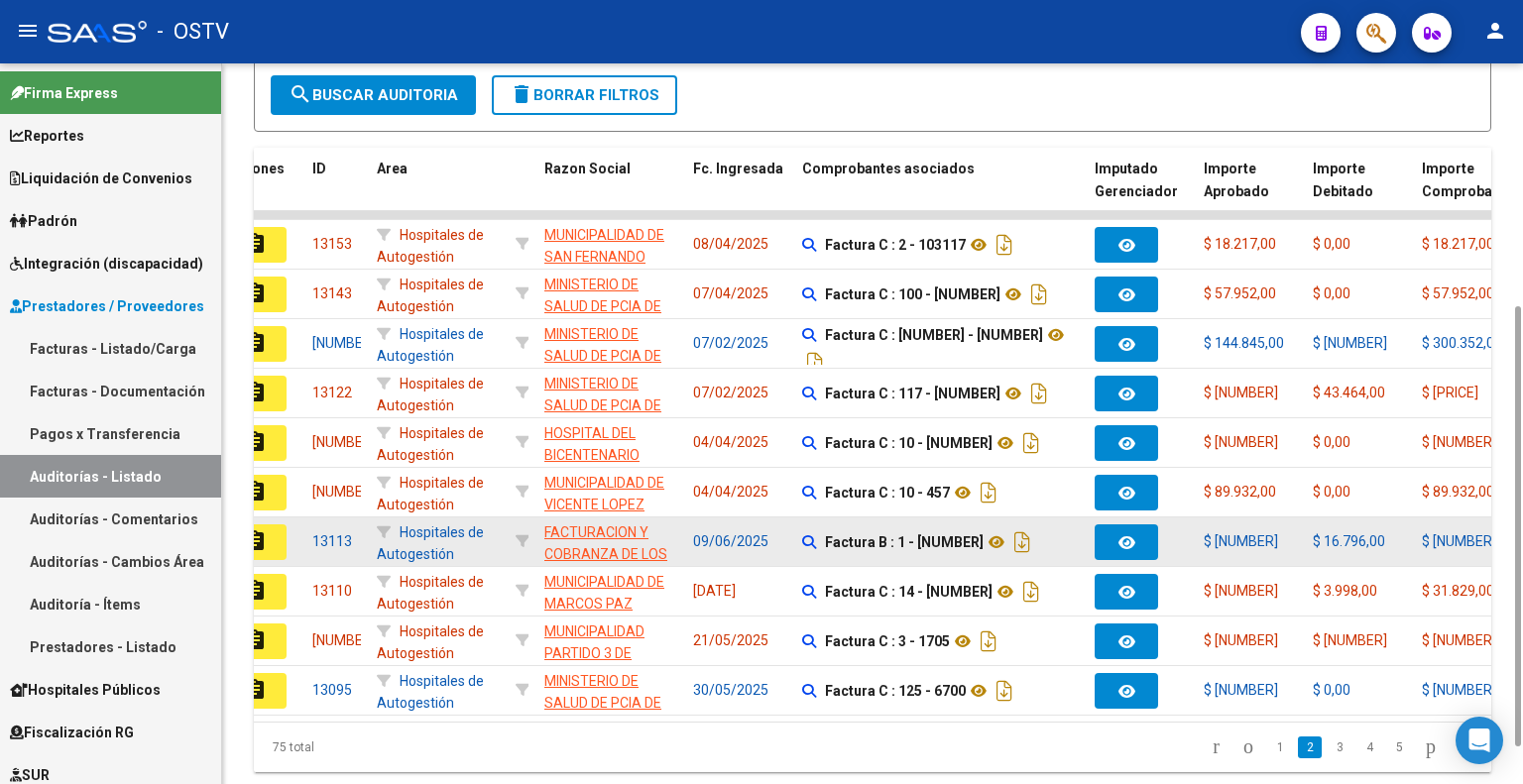 click on "assignment" 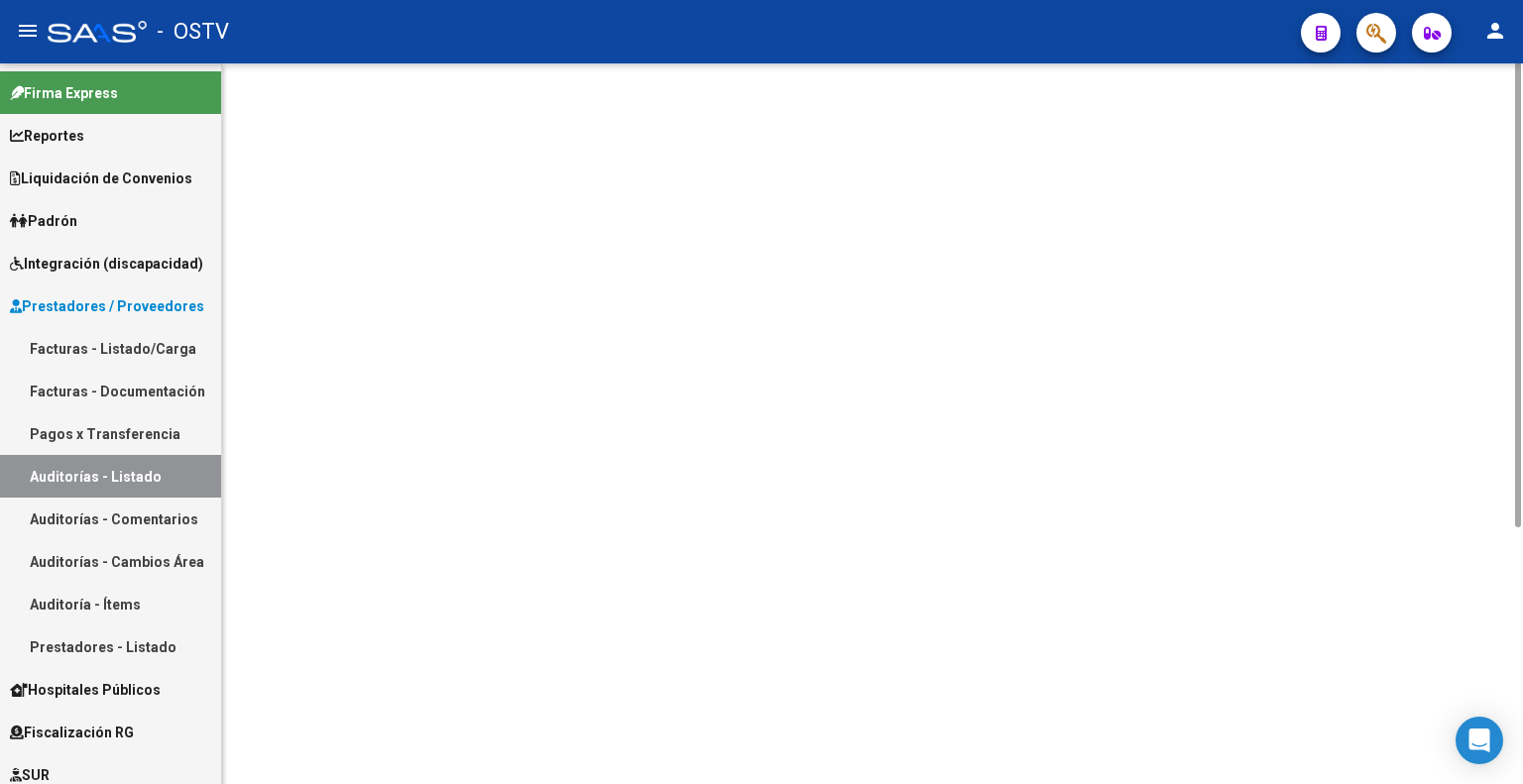 scroll, scrollTop: 0, scrollLeft: 0, axis: both 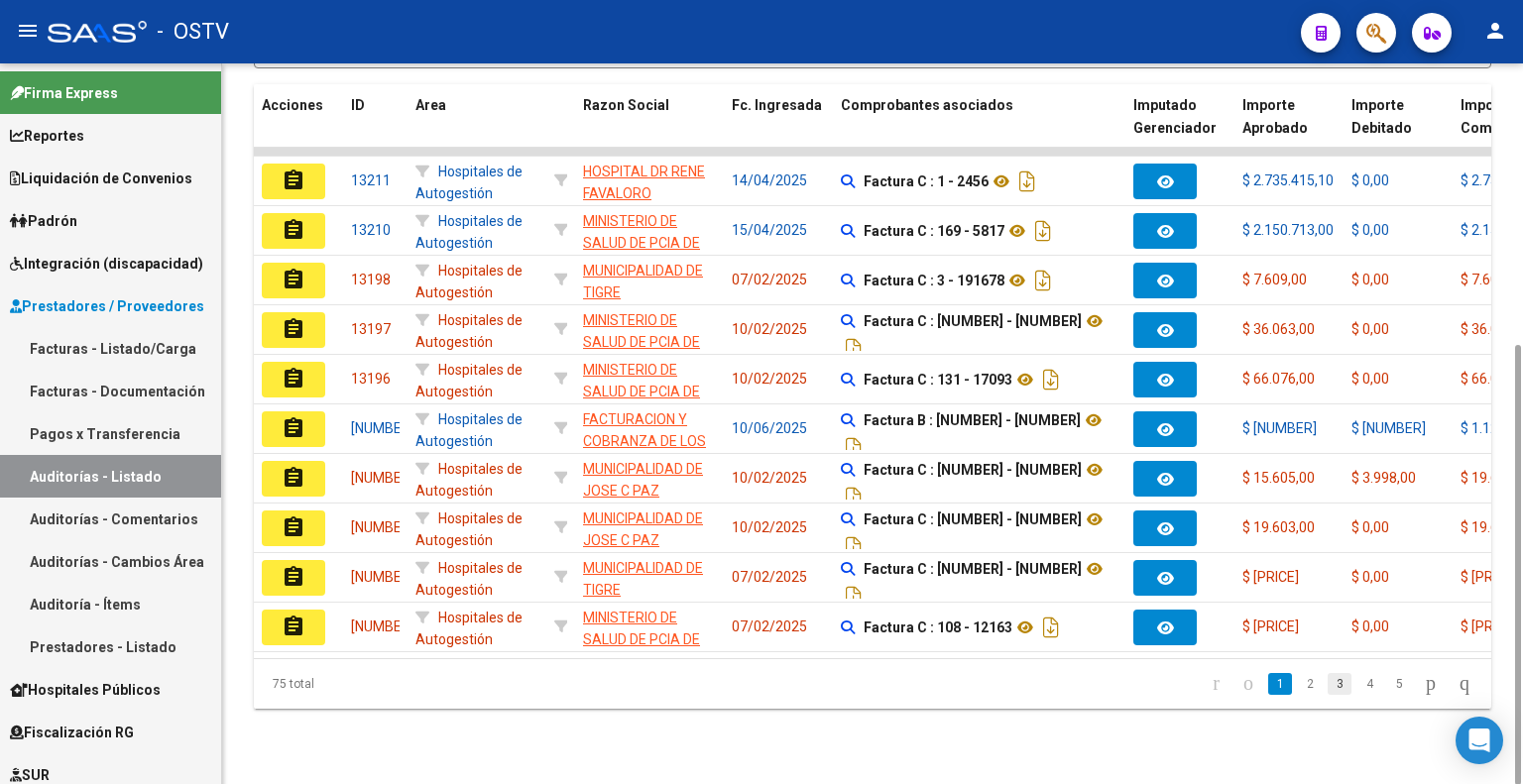 click on "3" 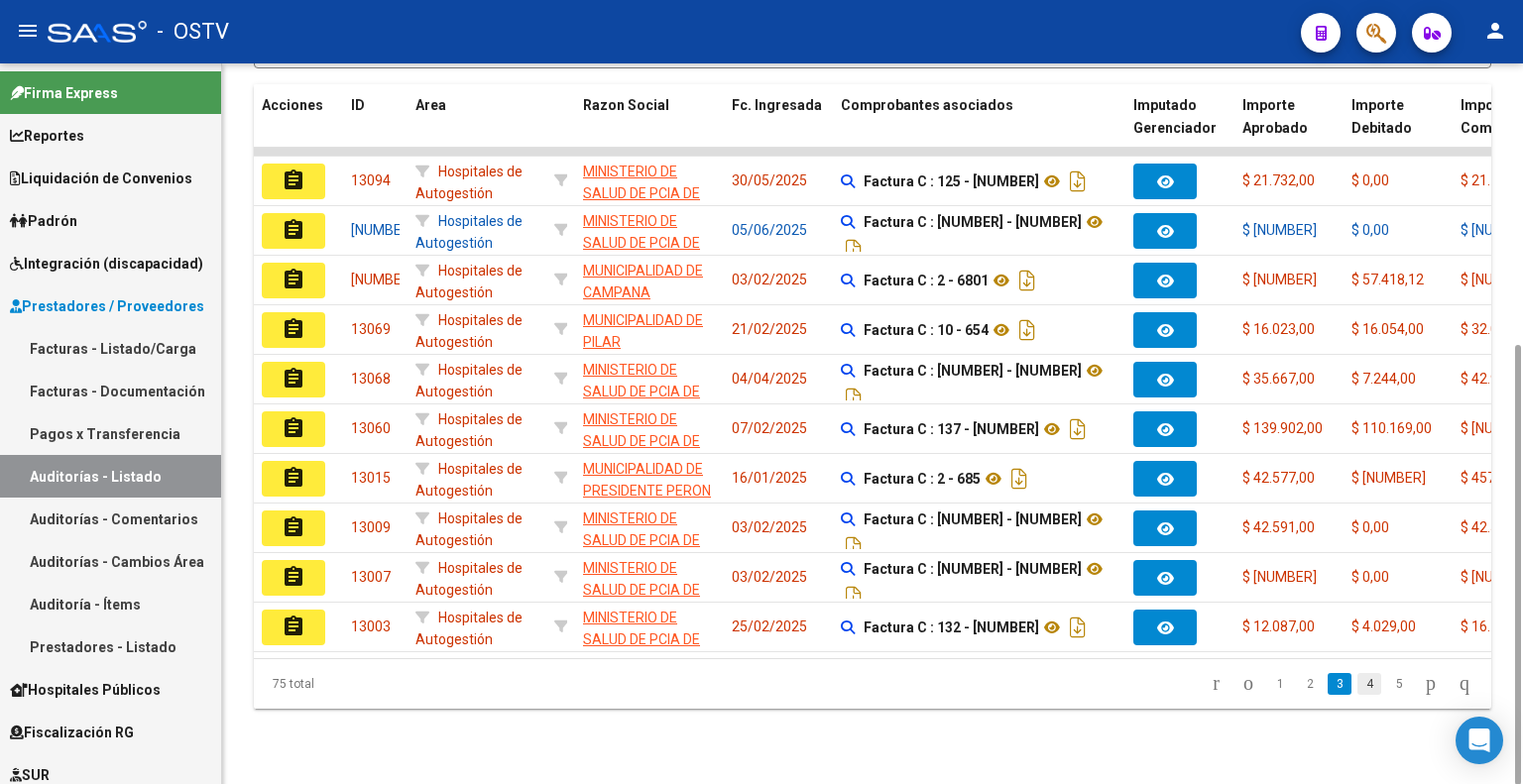 click on "4" 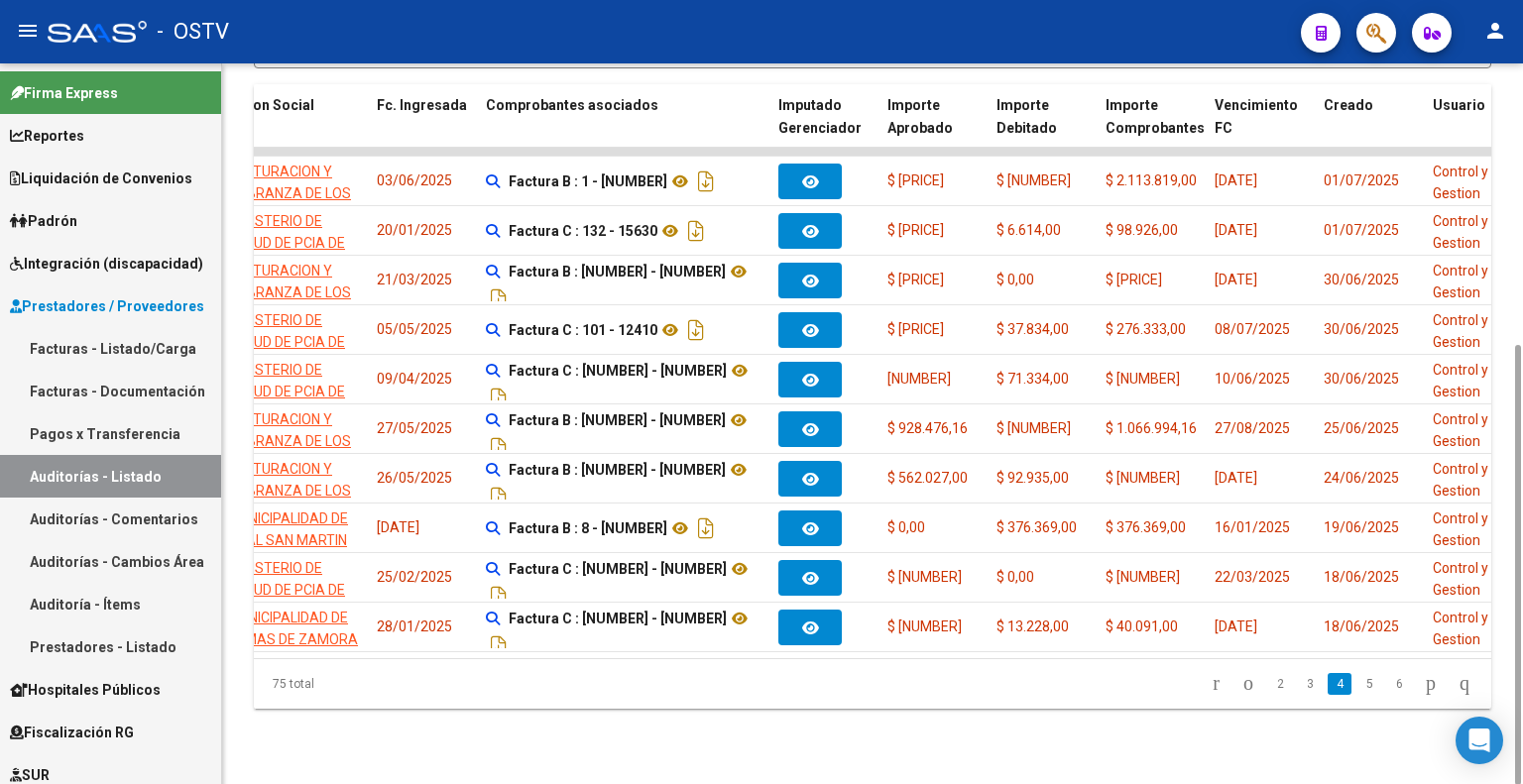 scroll, scrollTop: 0, scrollLeft: 476, axis: horizontal 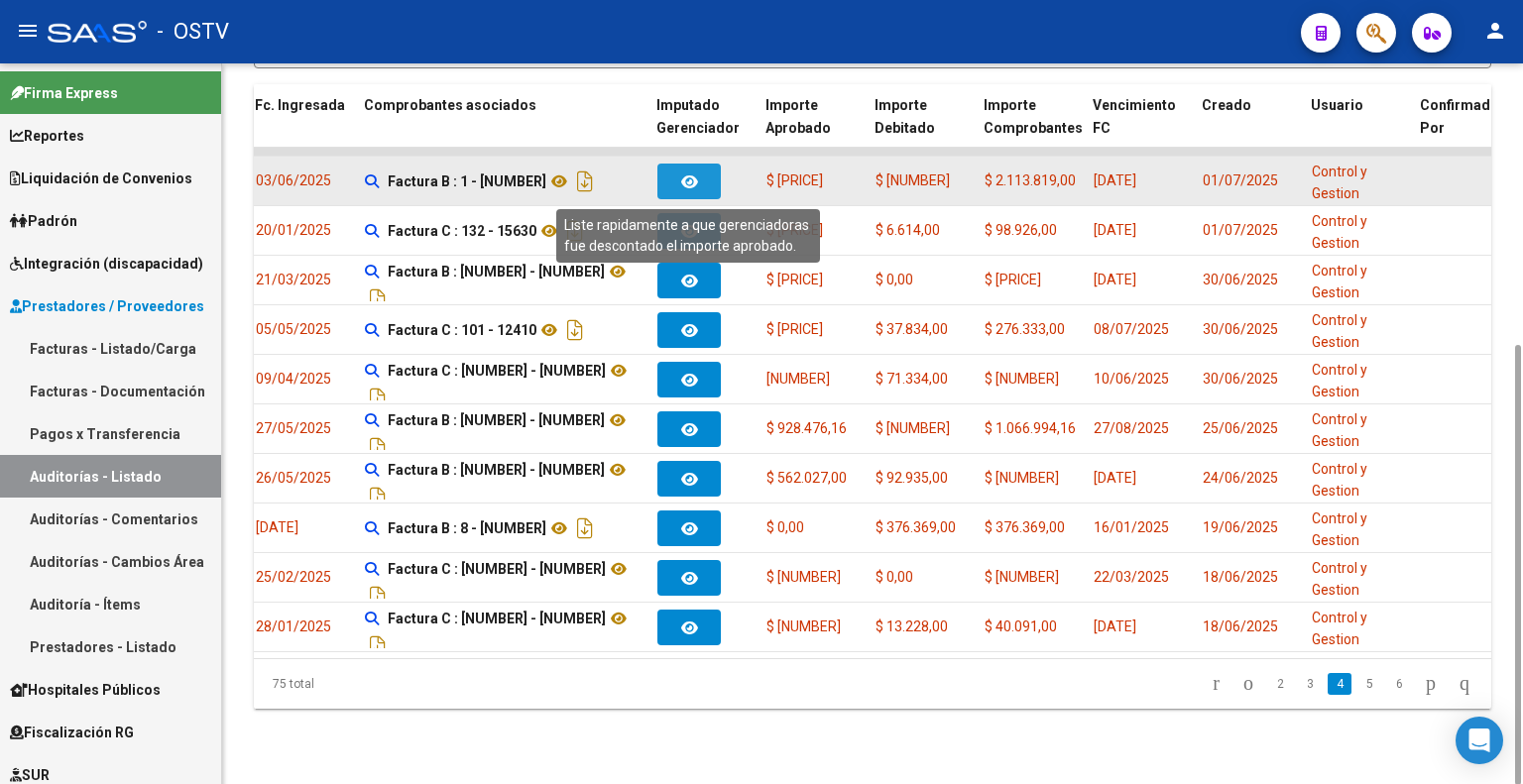 click 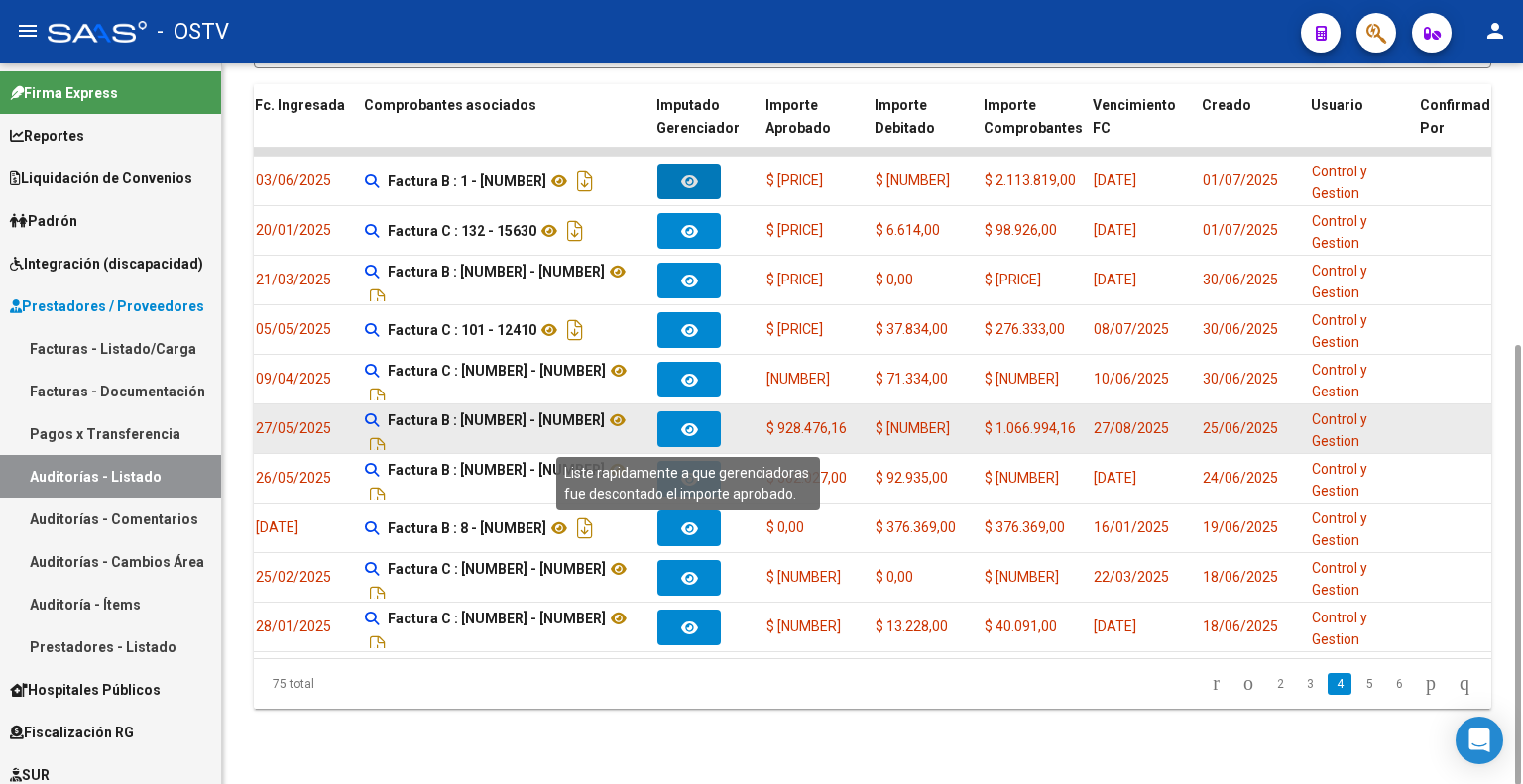 click 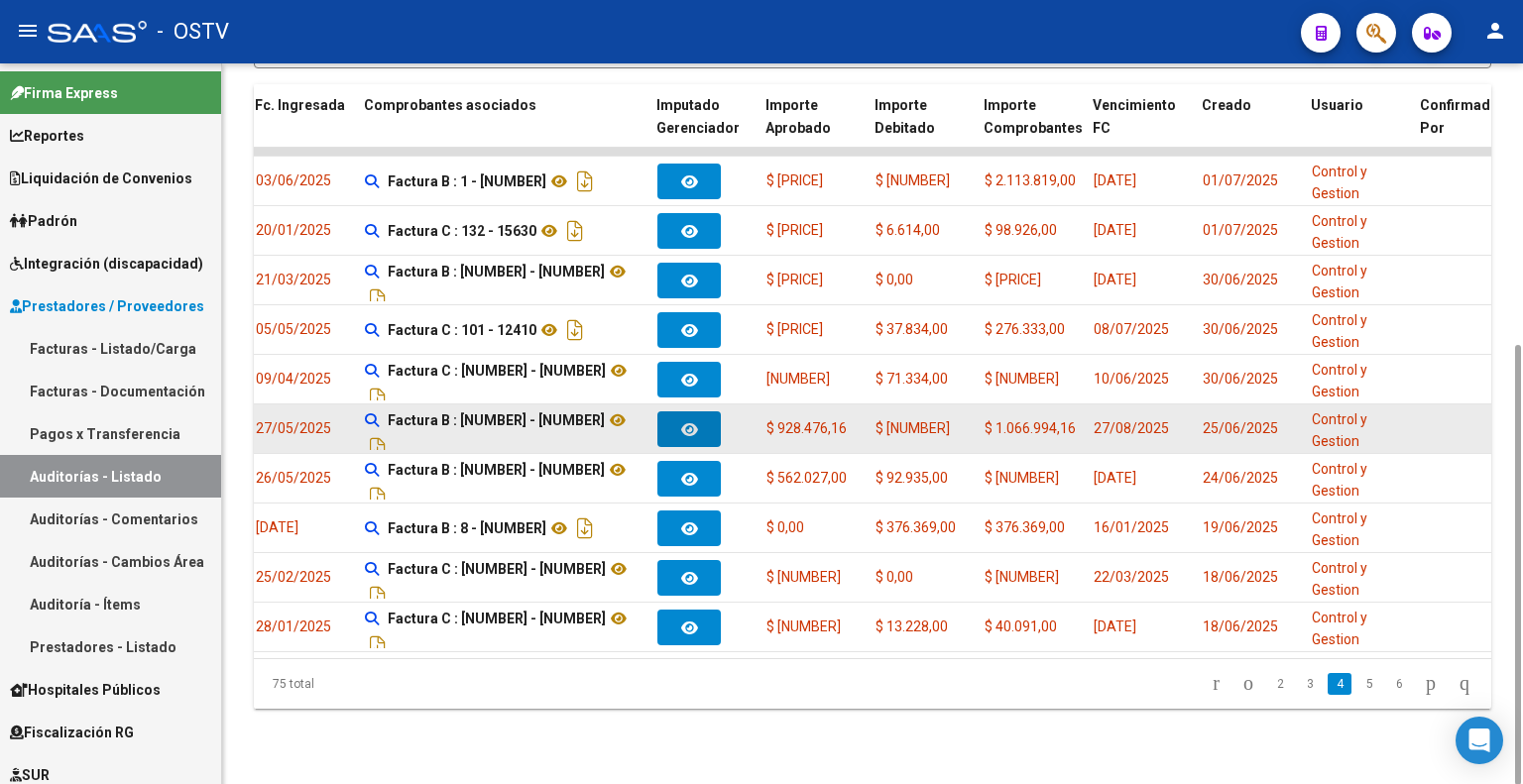 type 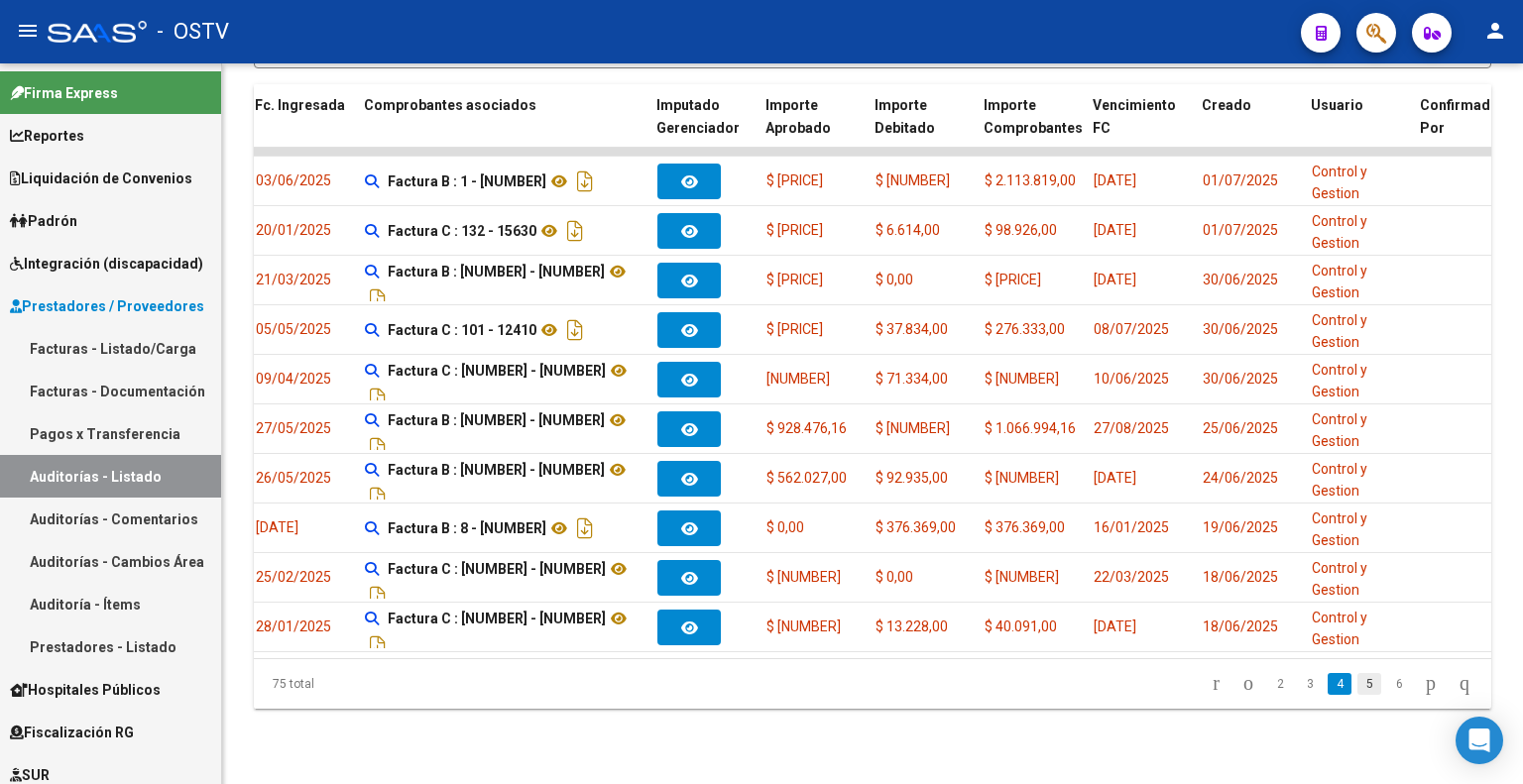 click on "5" 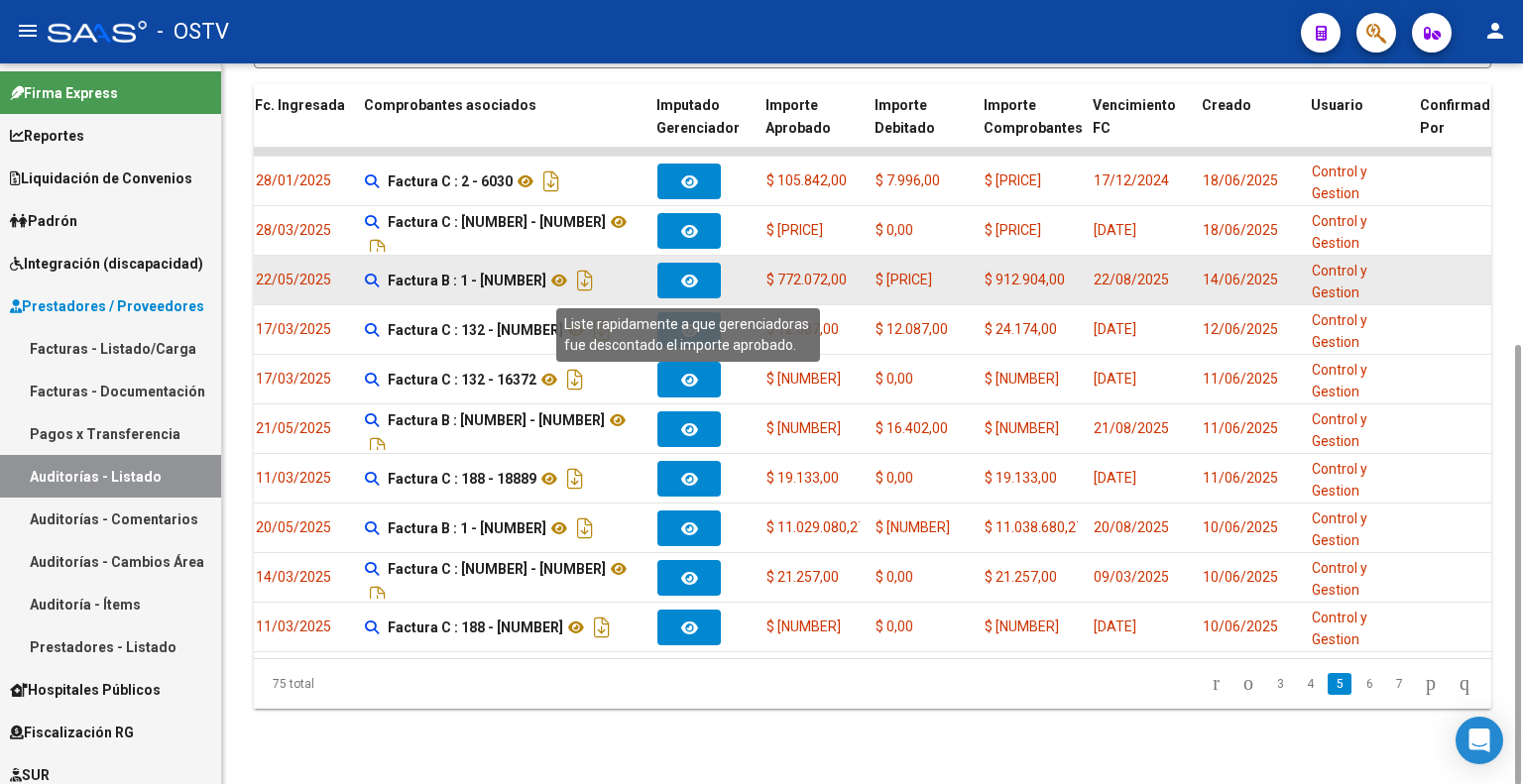click 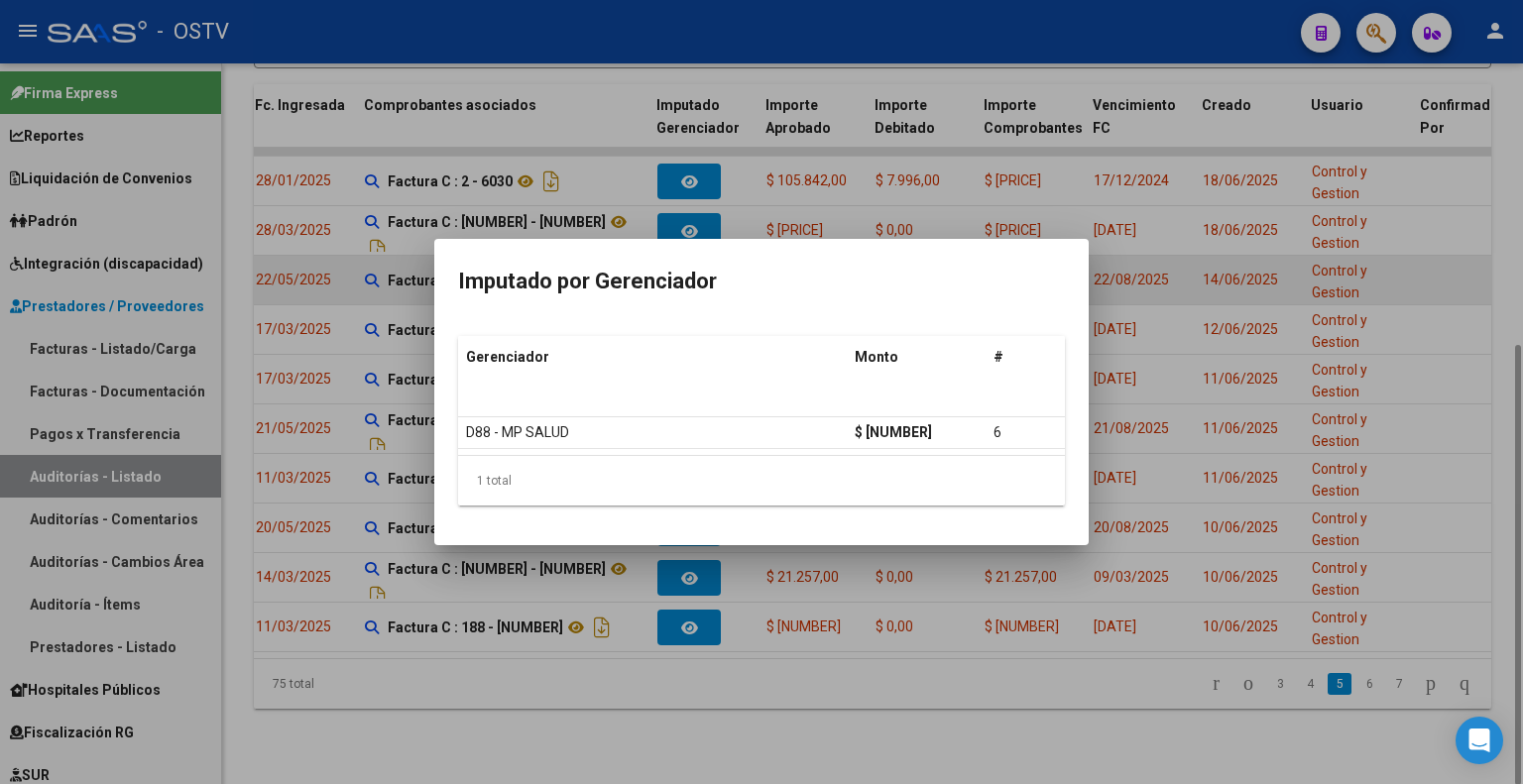 type 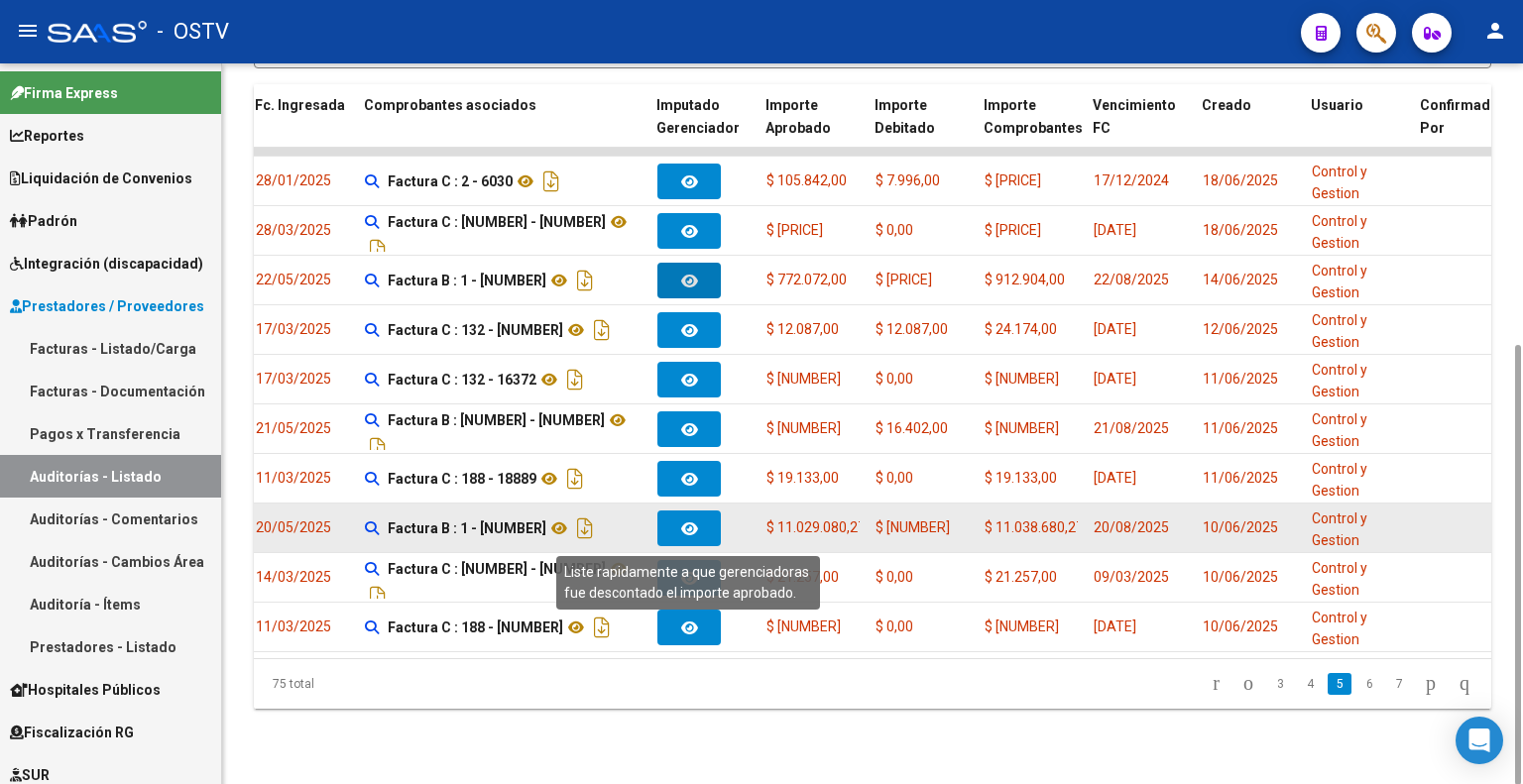click 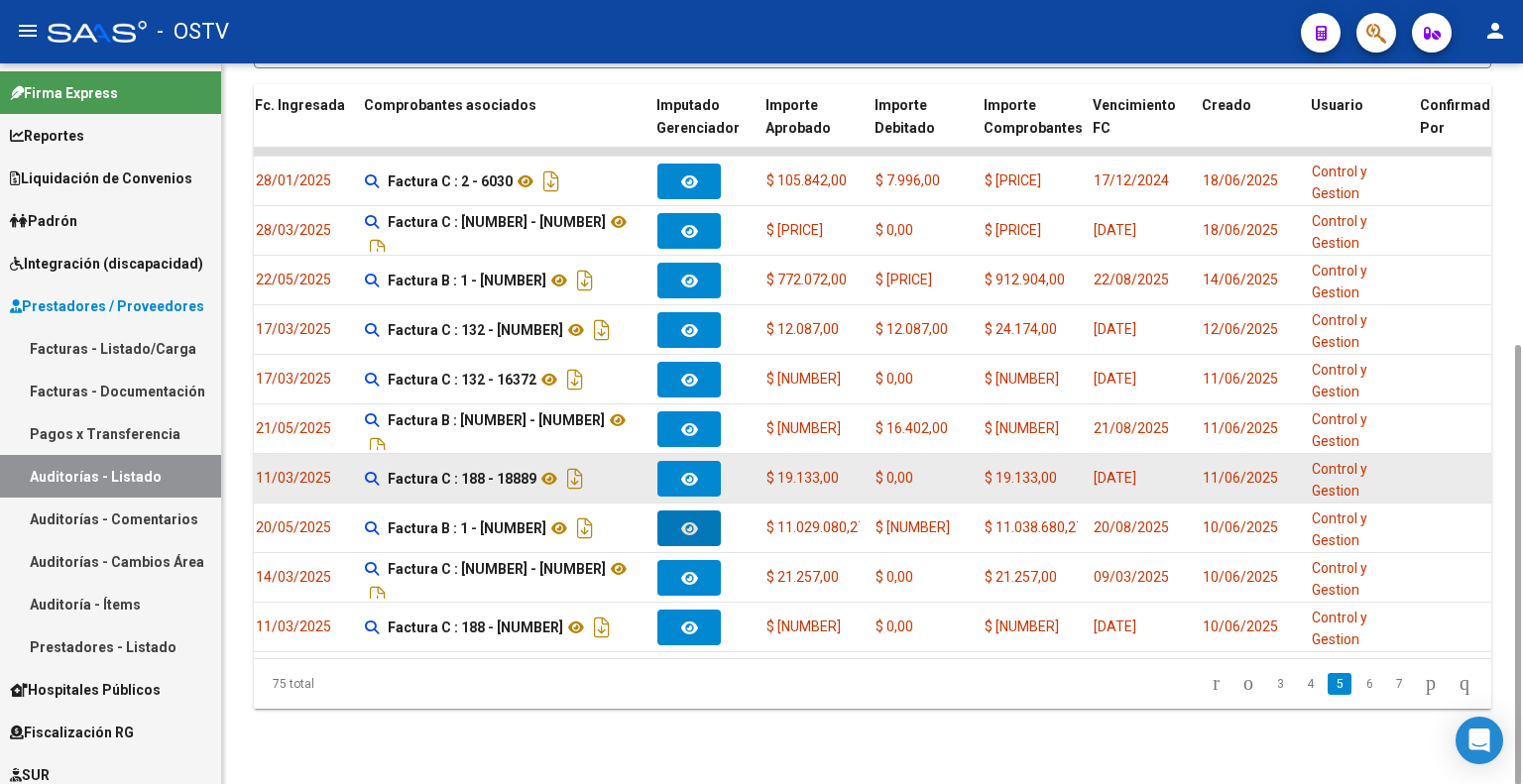 type 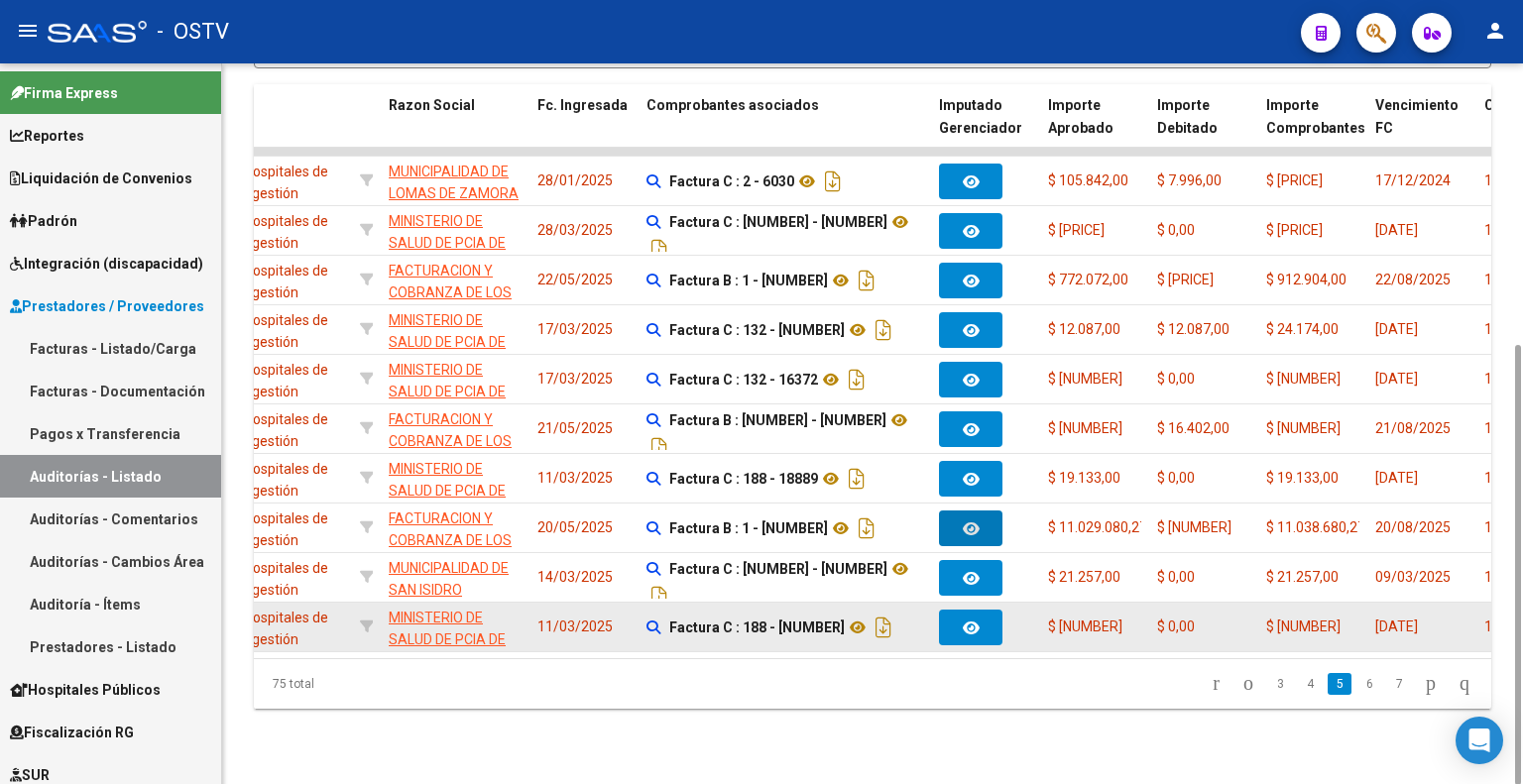 scroll, scrollTop: 0, scrollLeft: 192, axis: horizontal 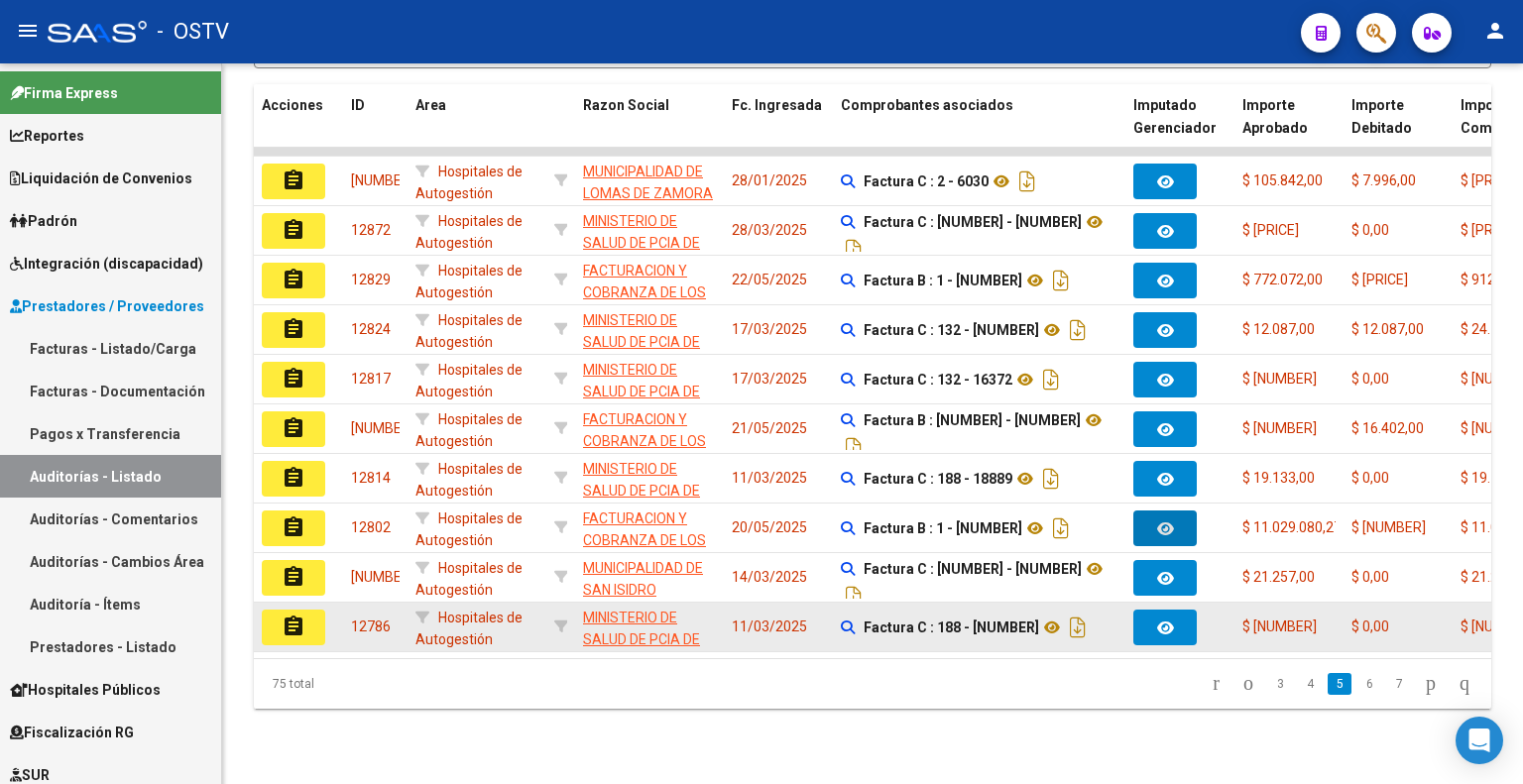 drag, startPoint x: 791, startPoint y: 669, endPoint x: 611, endPoint y: 608, distance: 190.05526 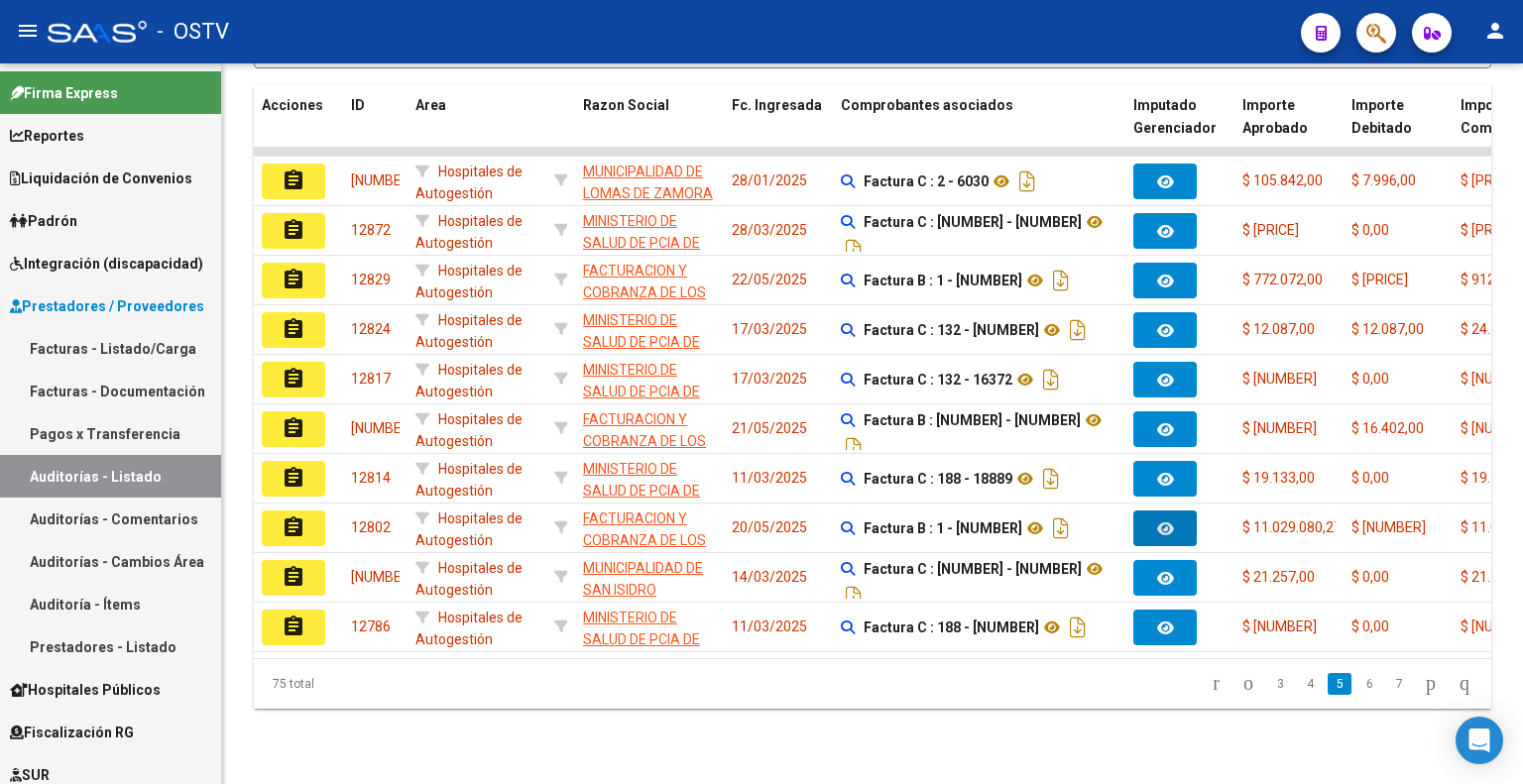 drag, startPoint x: 290, startPoint y: 472, endPoint x: 303, endPoint y: 464, distance: 15.264338 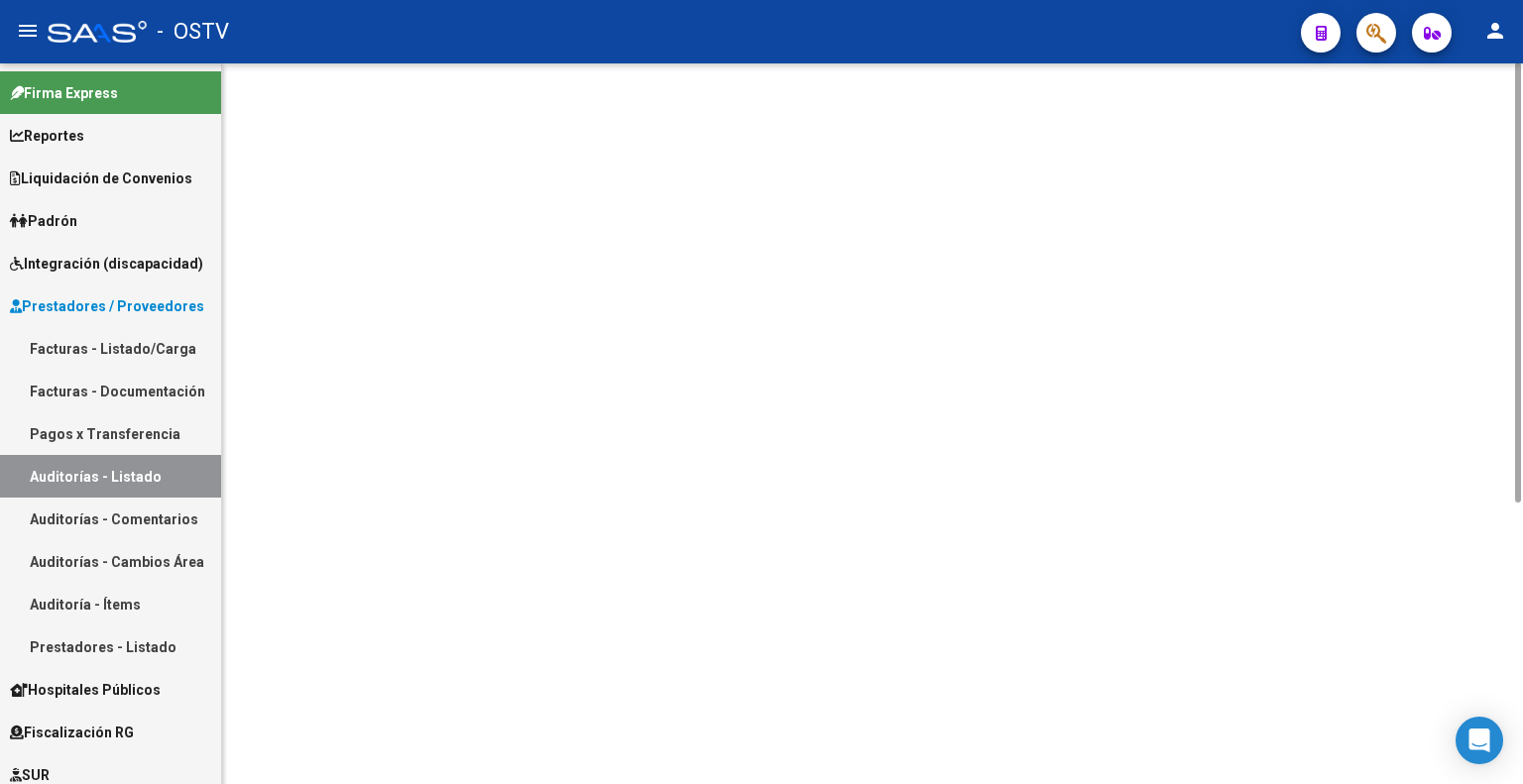 scroll, scrollTop: 0, scrollLeft: 0, axis: both 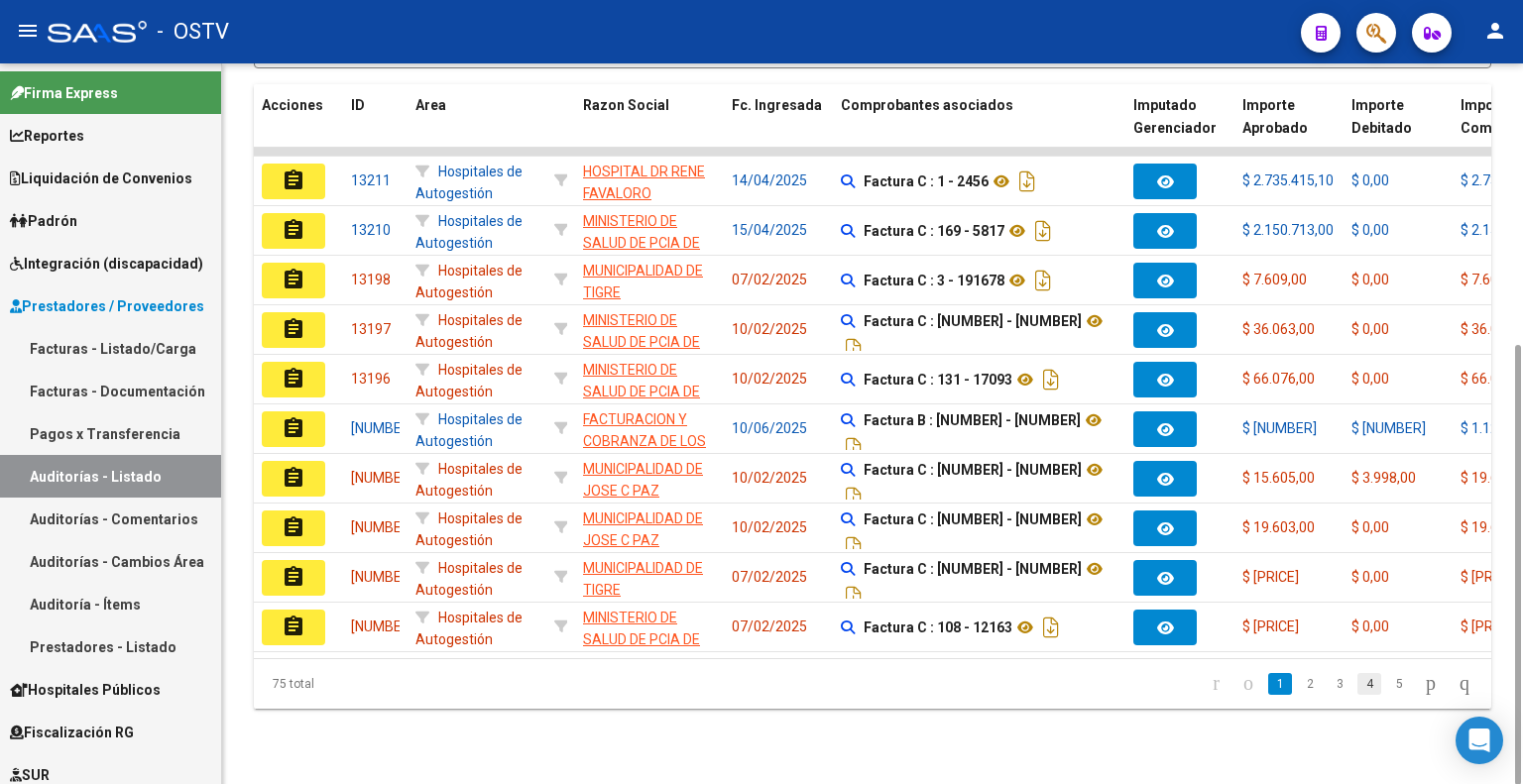 click on "4" 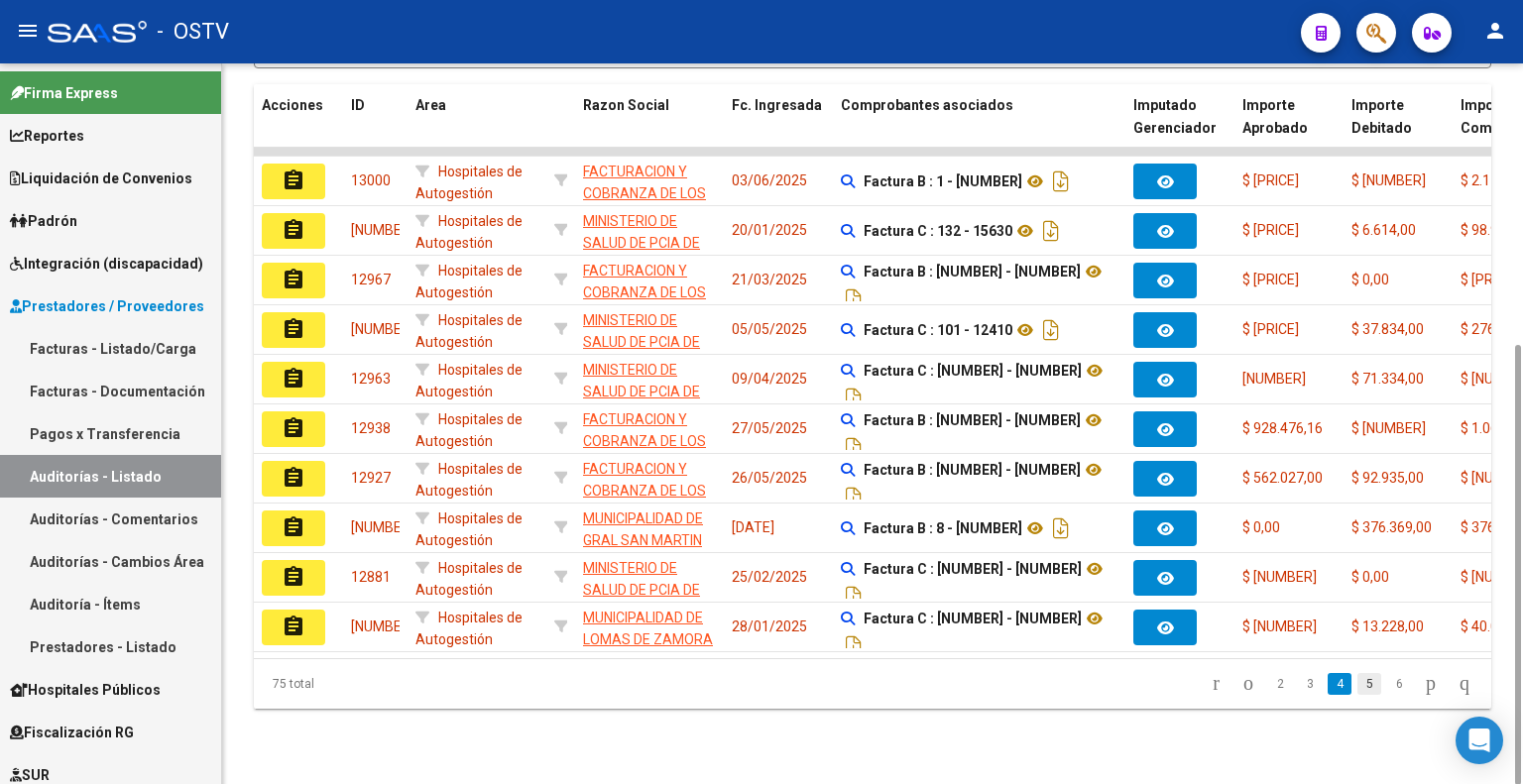 click on "5" 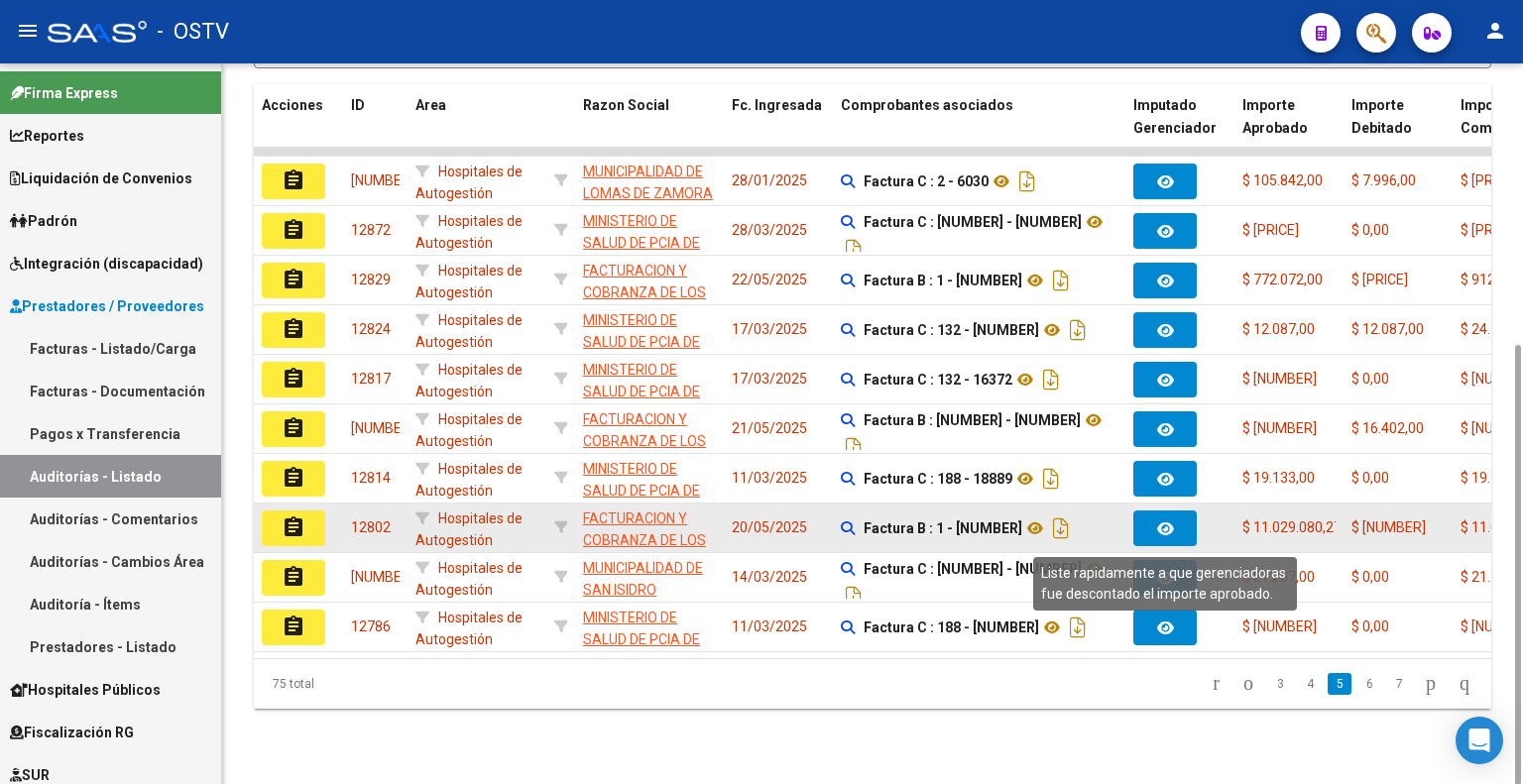 click 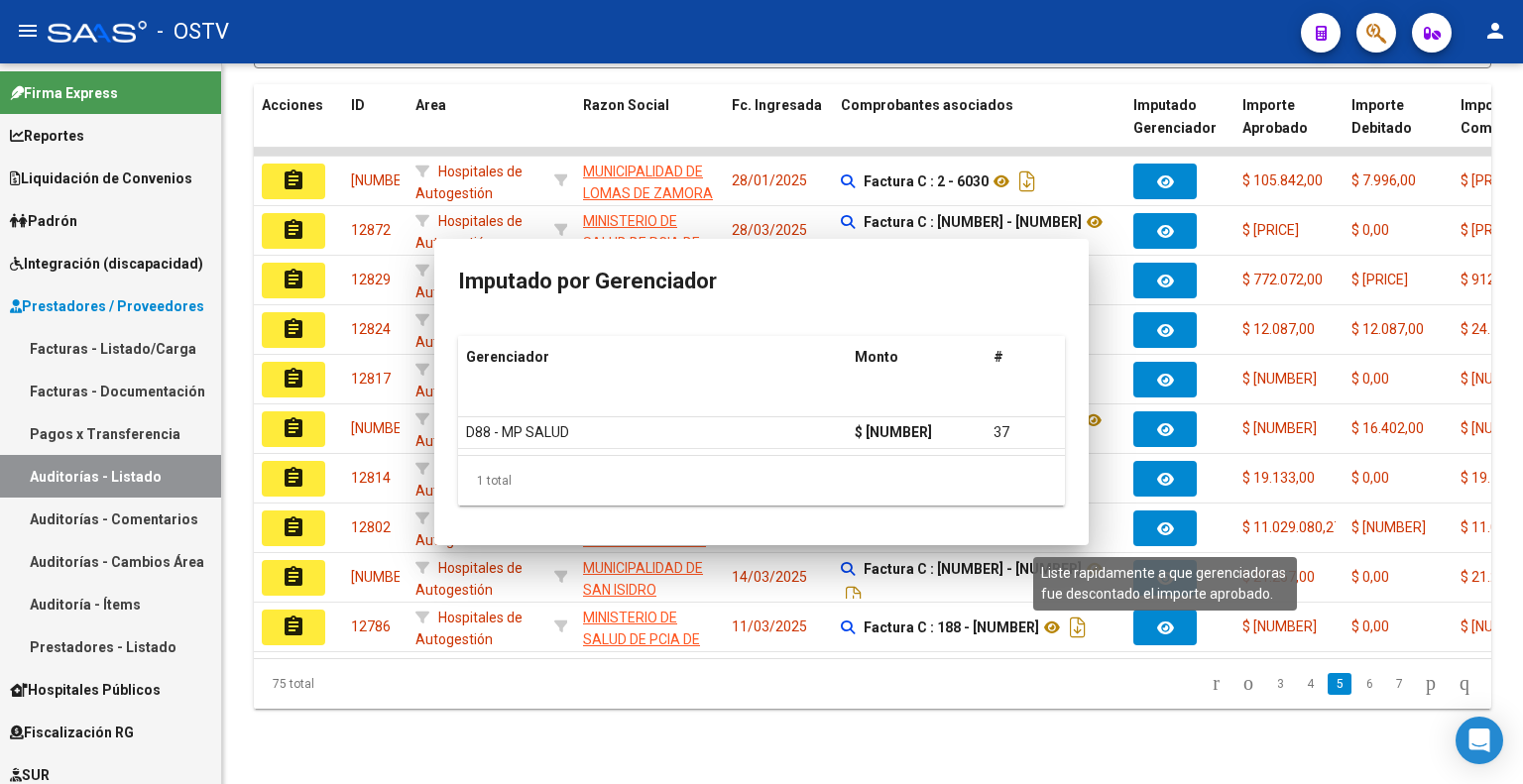 type 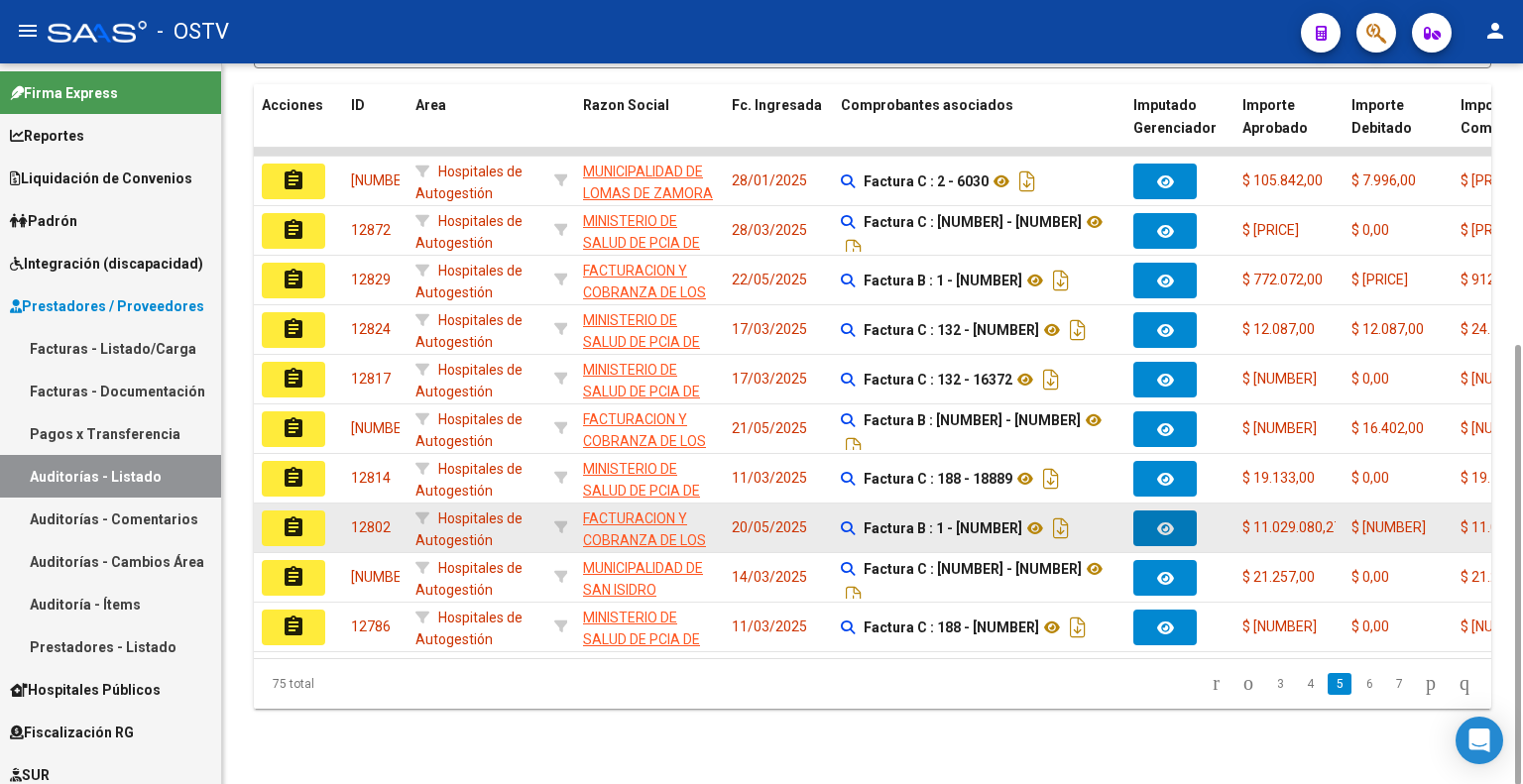 click on "assignment" 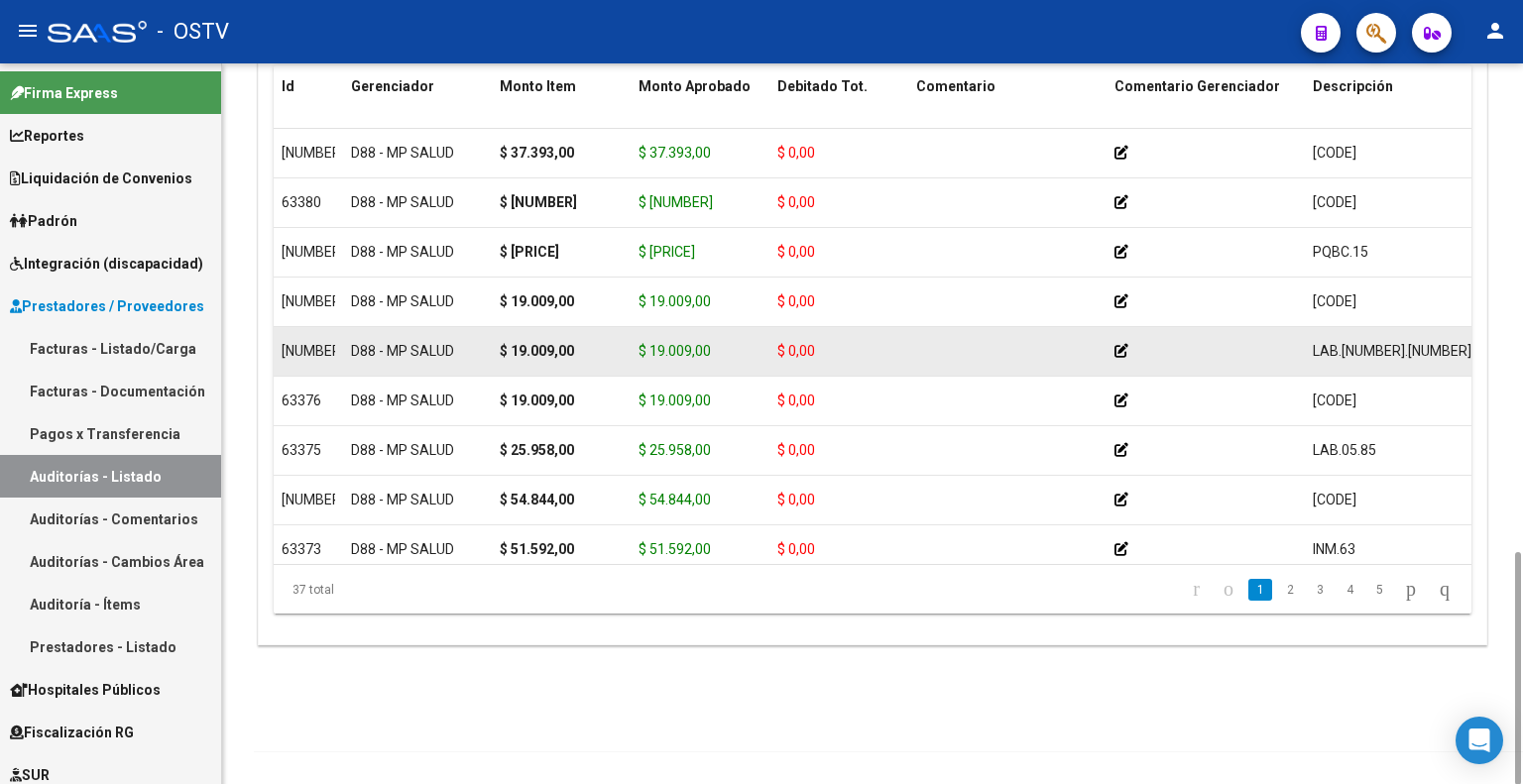 scroll, scrollTop: 1511, scrollLeft: 0, axis: vertical 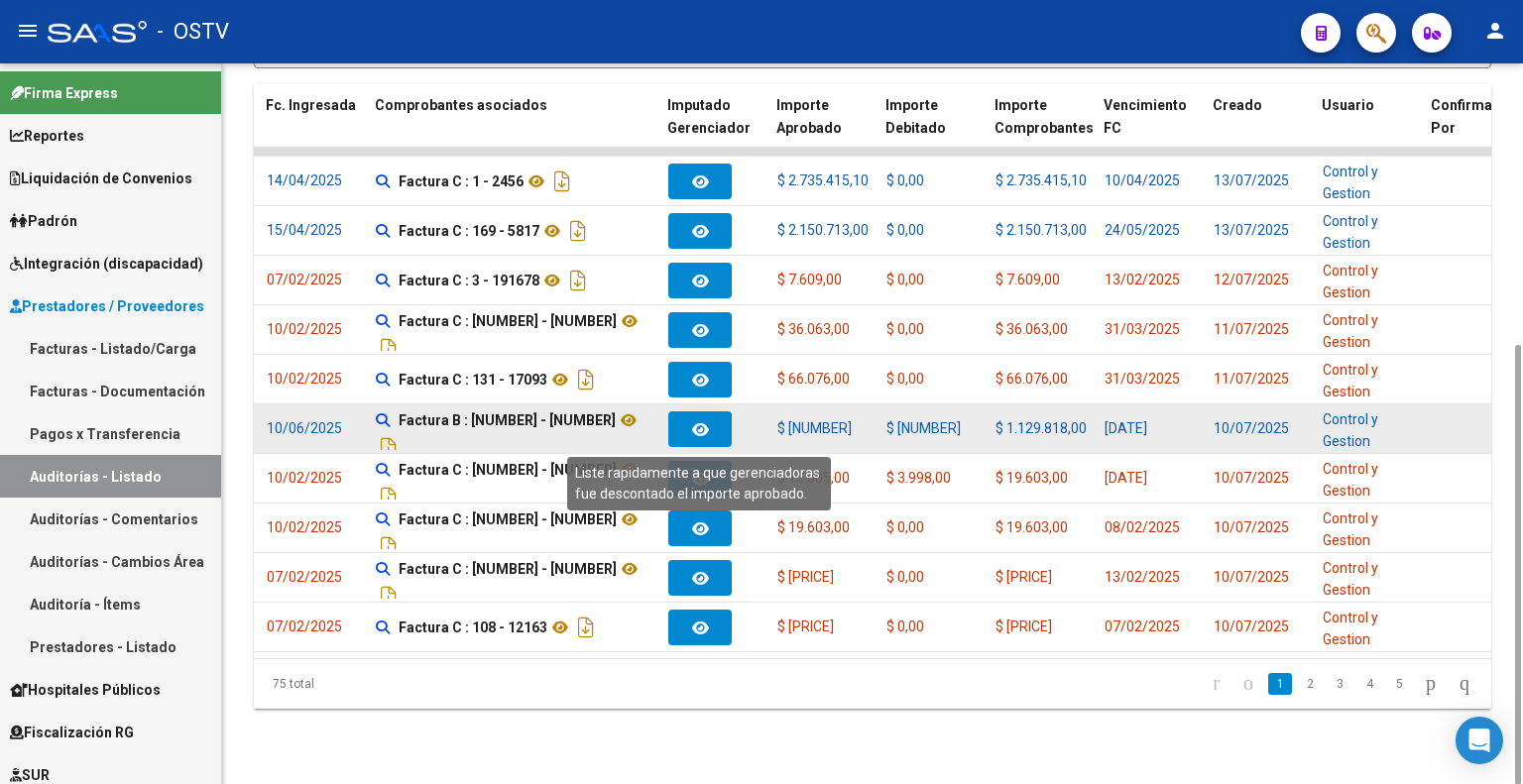 click 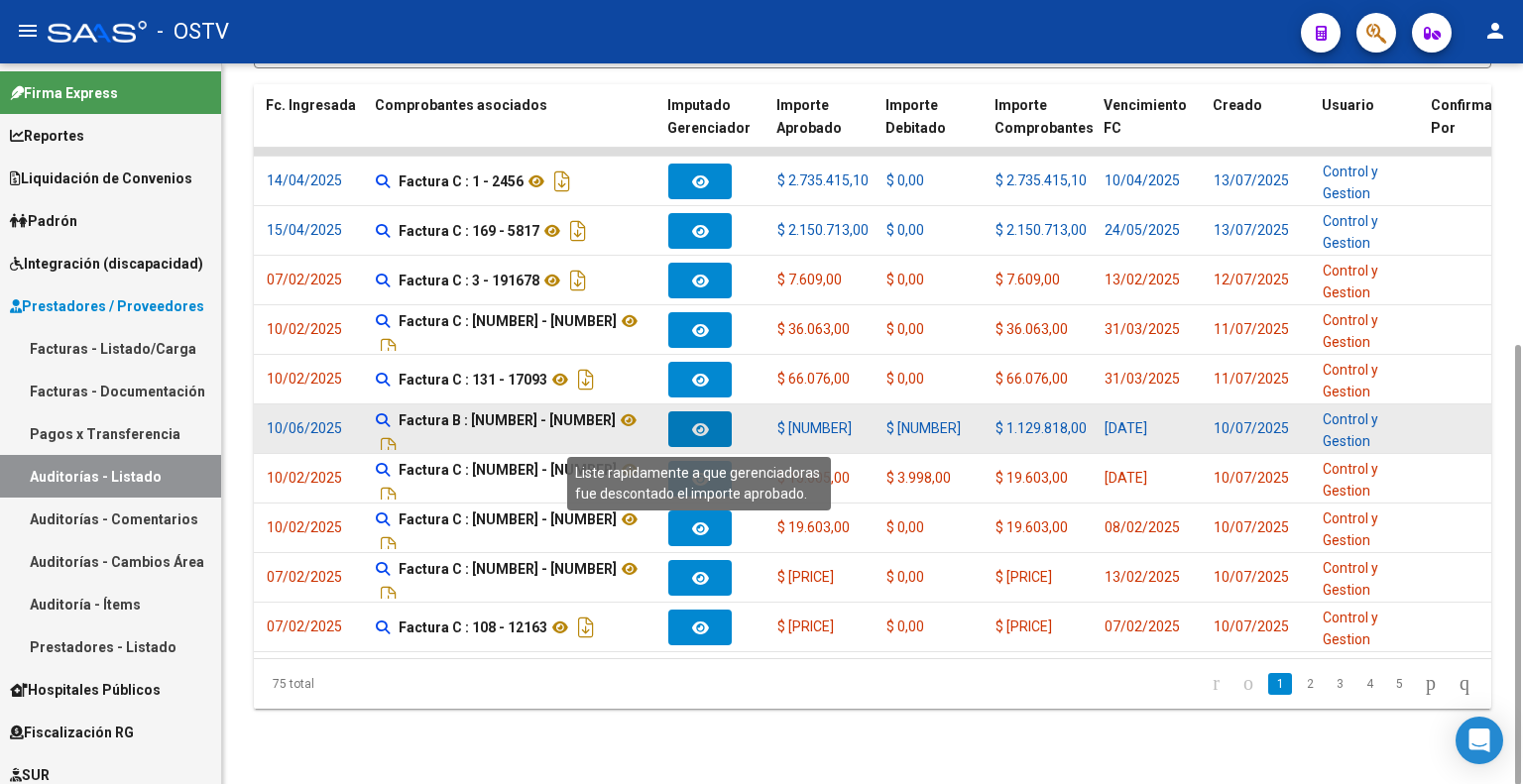 type 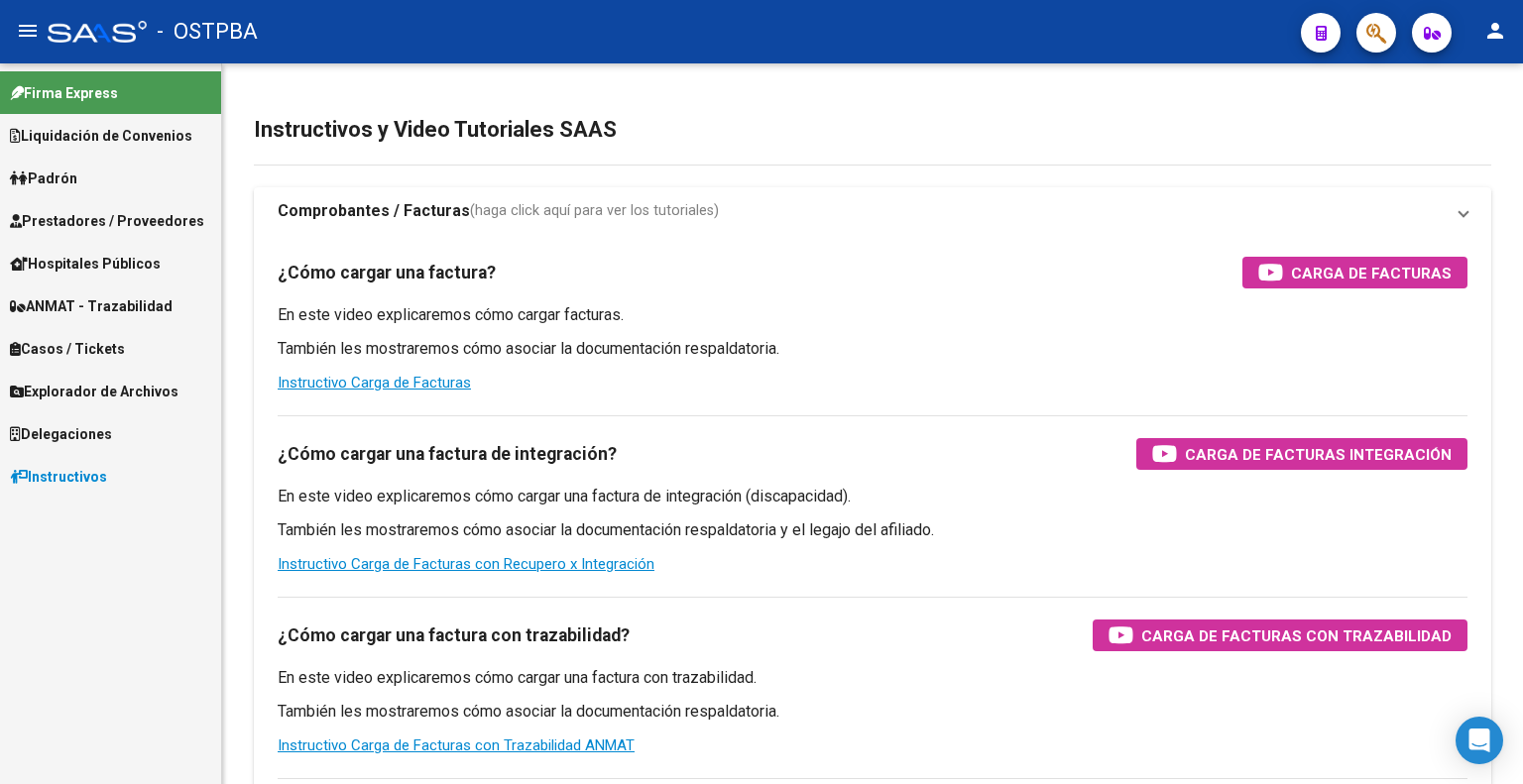 scroll, scrollTop: 0, scrollLeft: 0, axis: both 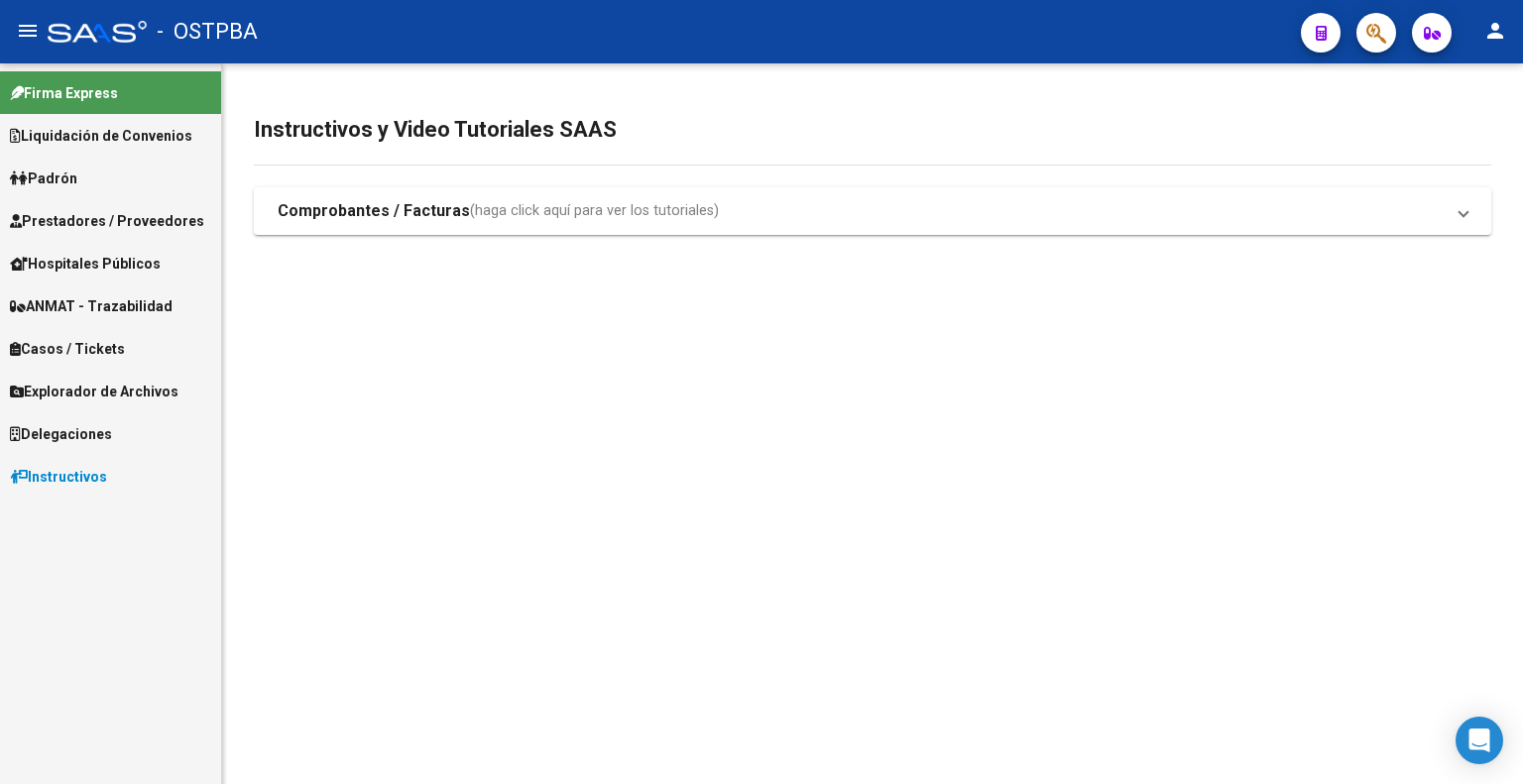 click on "Prestadores / Proveedores" at bounding box center (107, 221) 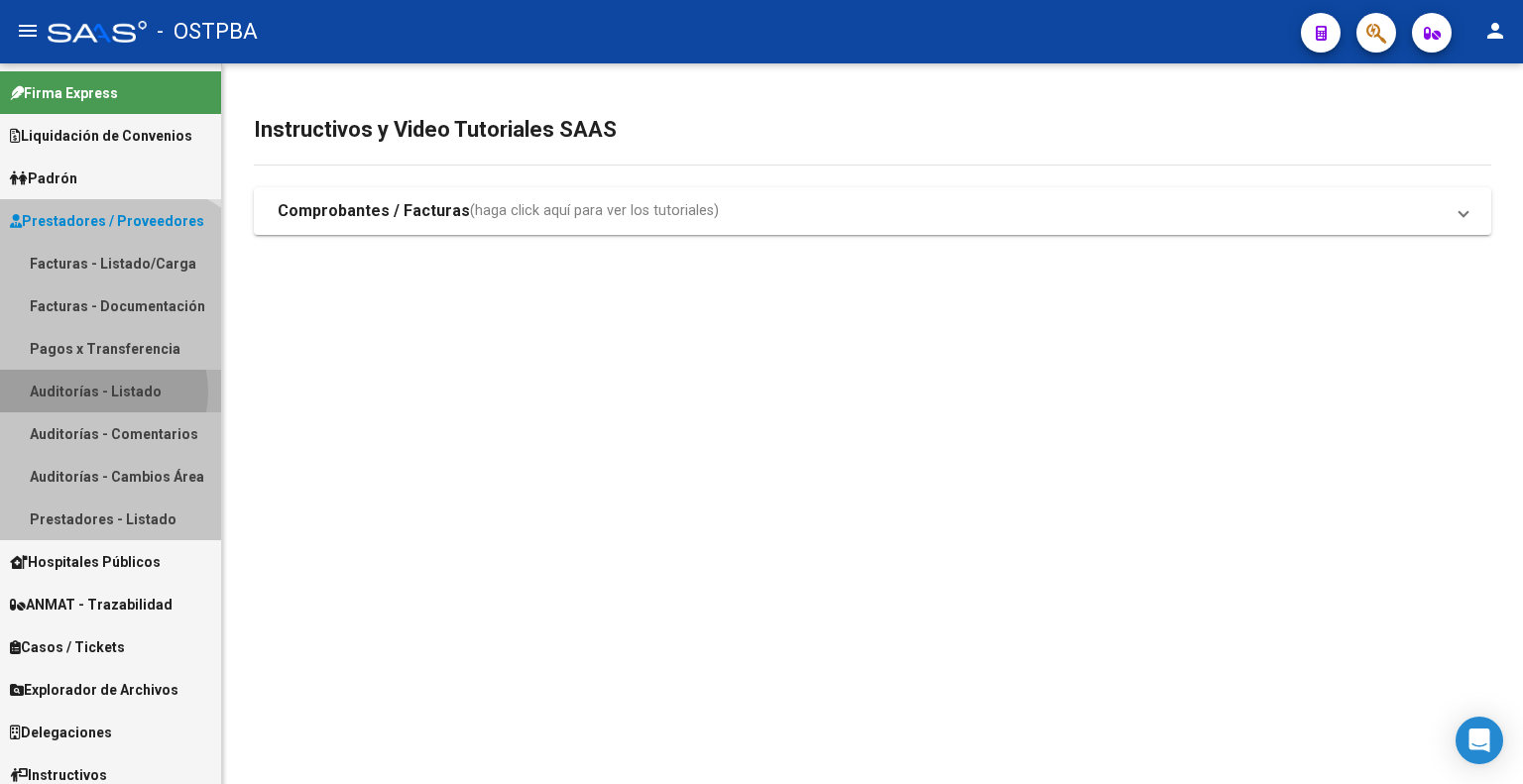 click on "Auditorías - Listado" at bounding box center (110, 391) 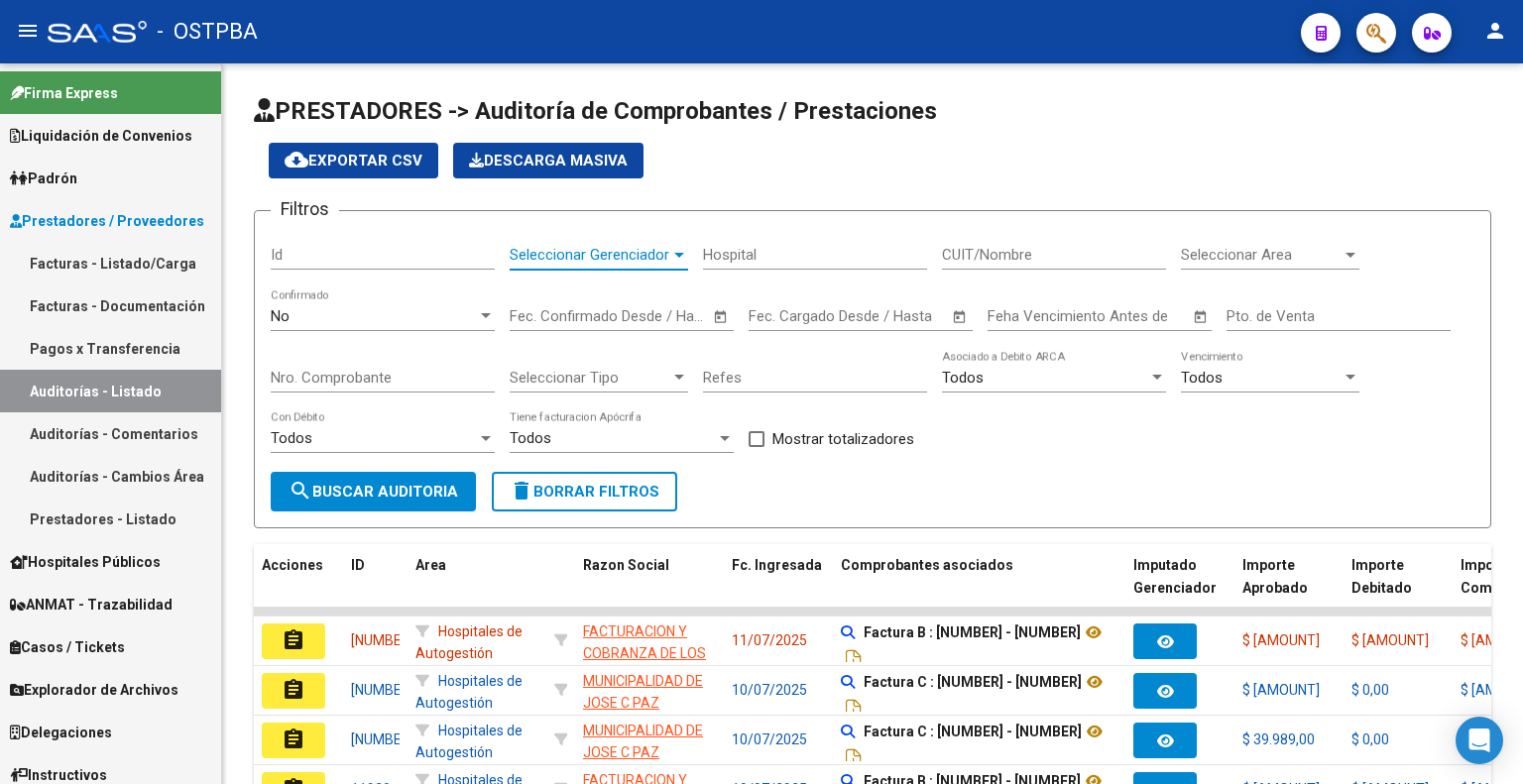 click on "Seleccionar Gerenciador" at bounding box center (590, 255) 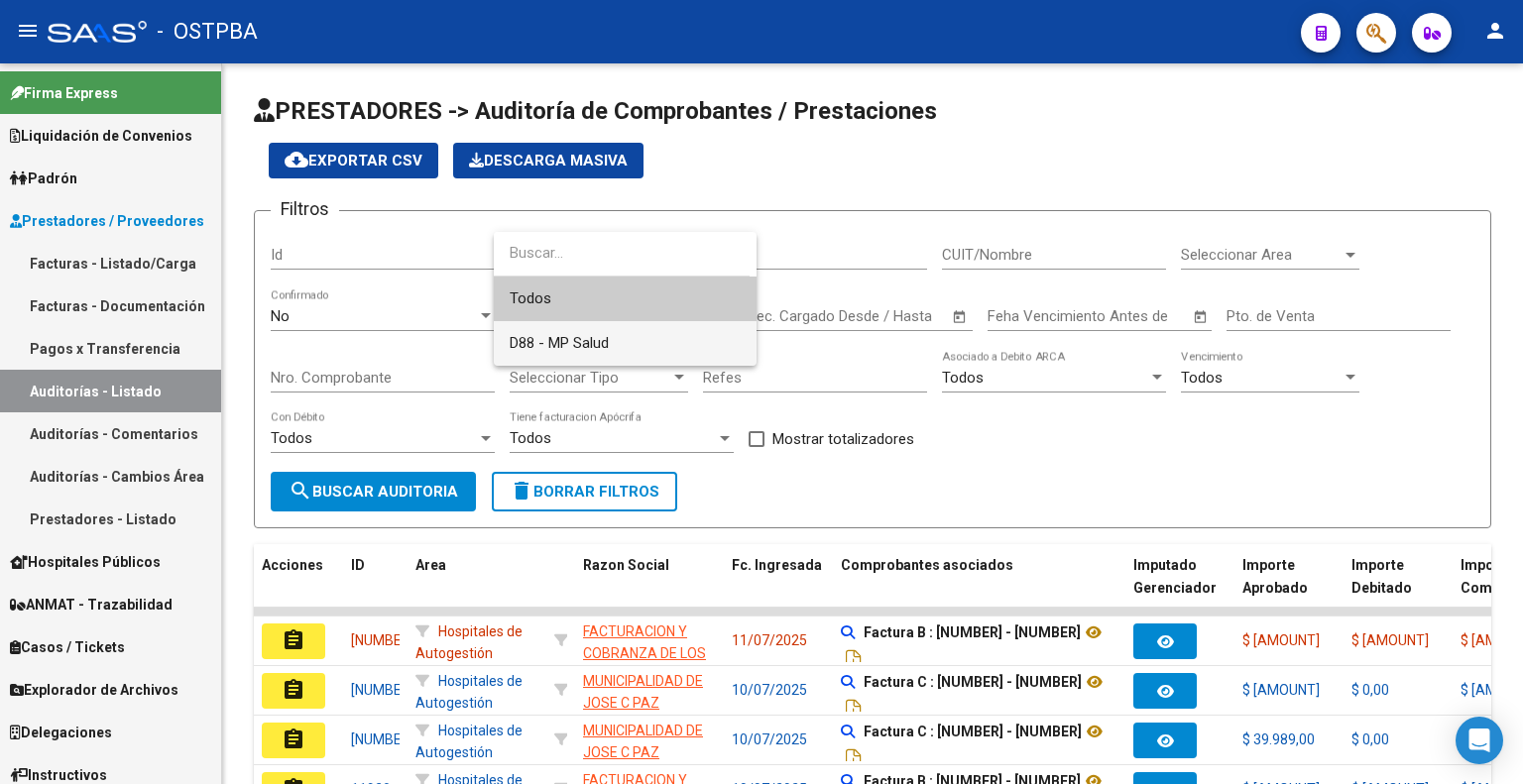 click on "D88 - MP Salud" at bounding box center (625, 343) 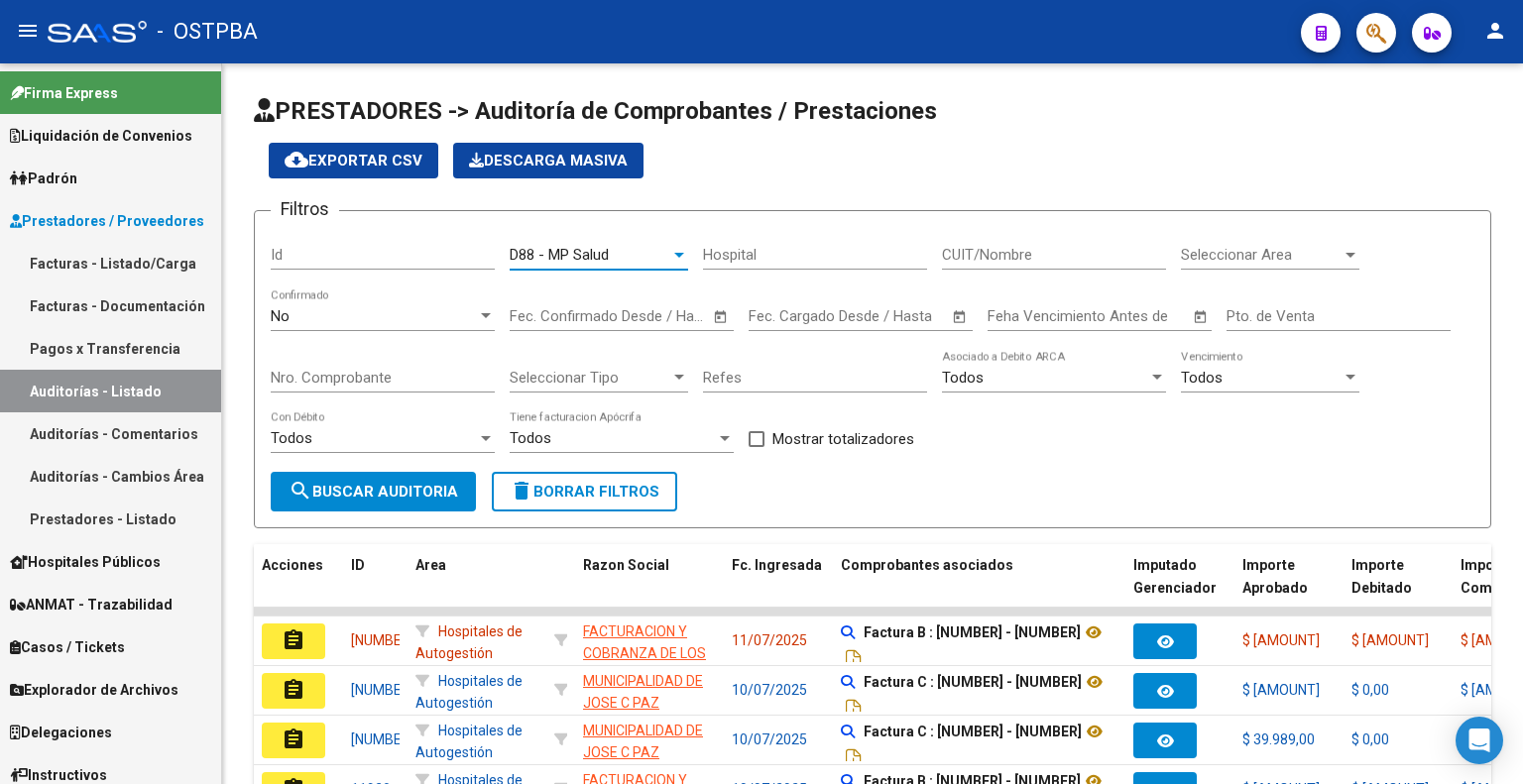 click on "search  Buscar Auditoria" 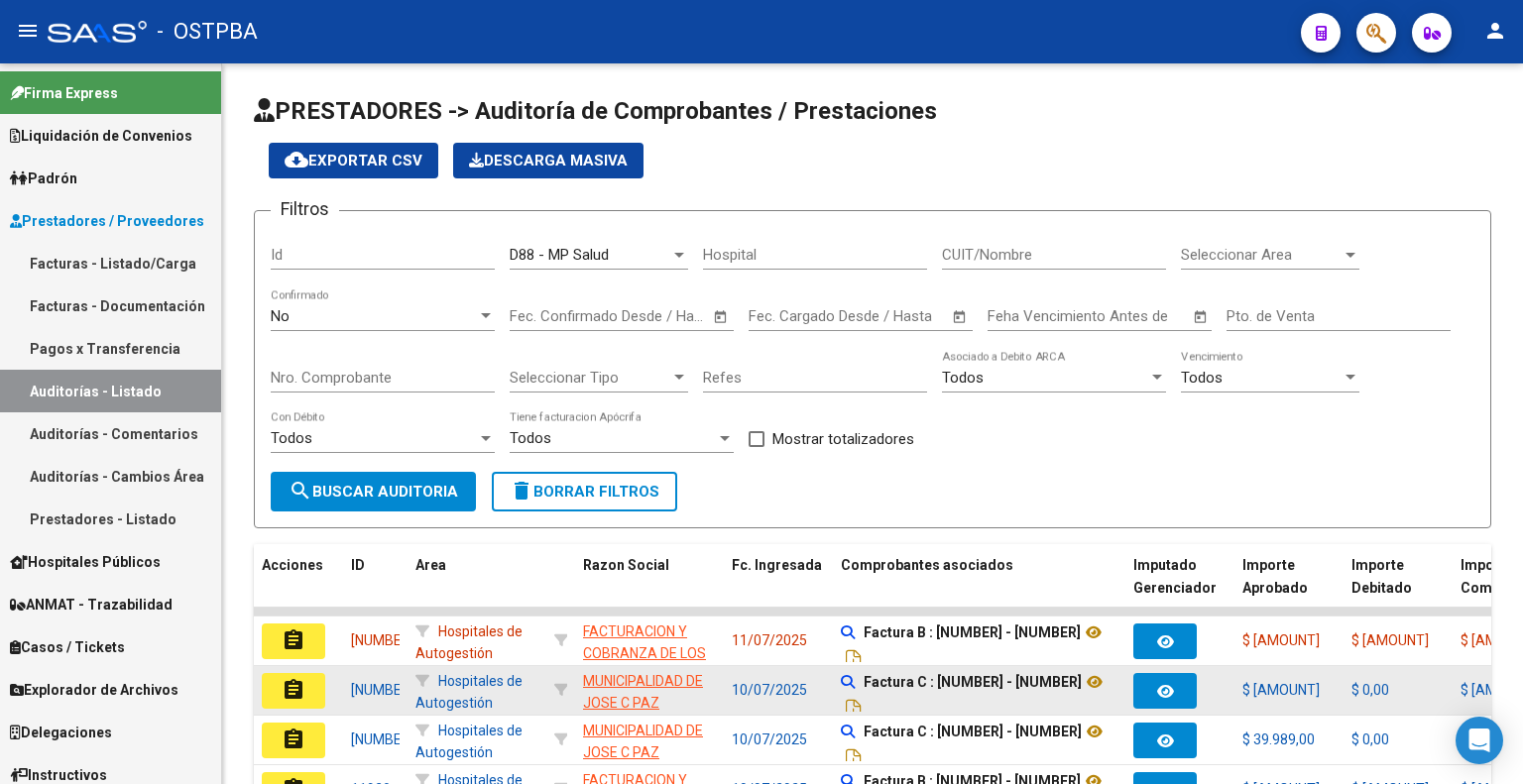 scroll, scrollTop: 396, scrollLeft: 0, axis: vertical 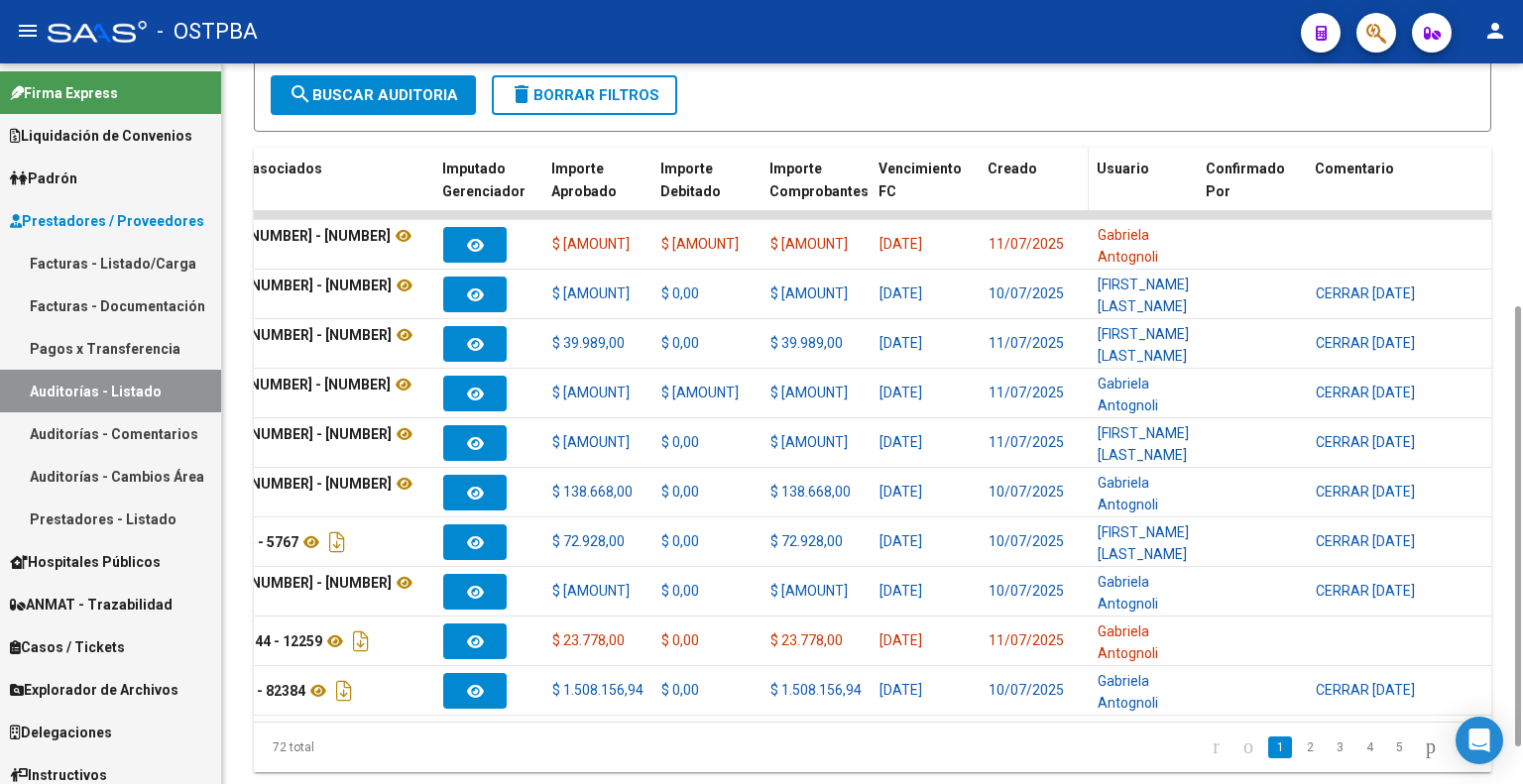 click on "Creado" 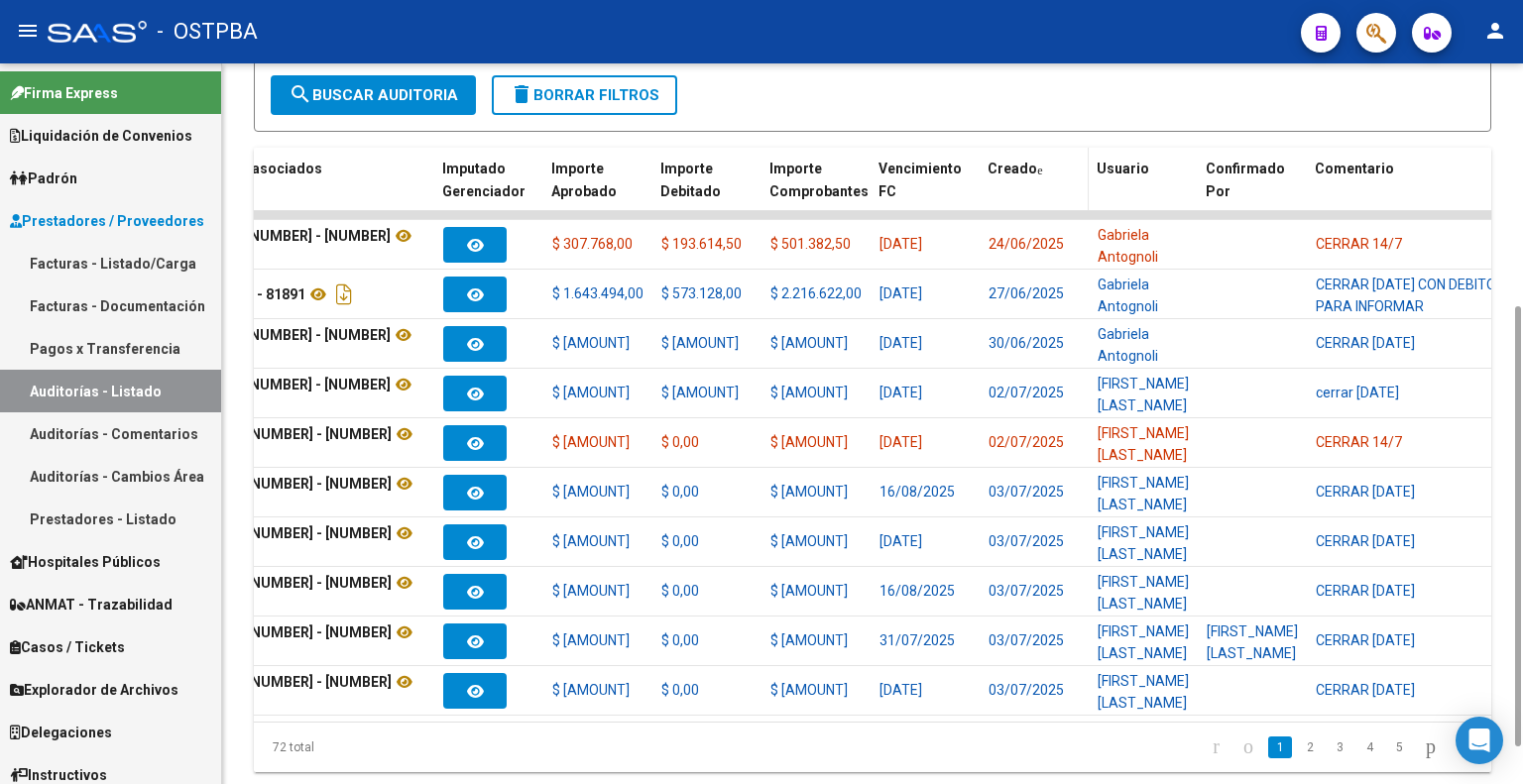 click on "Creado" 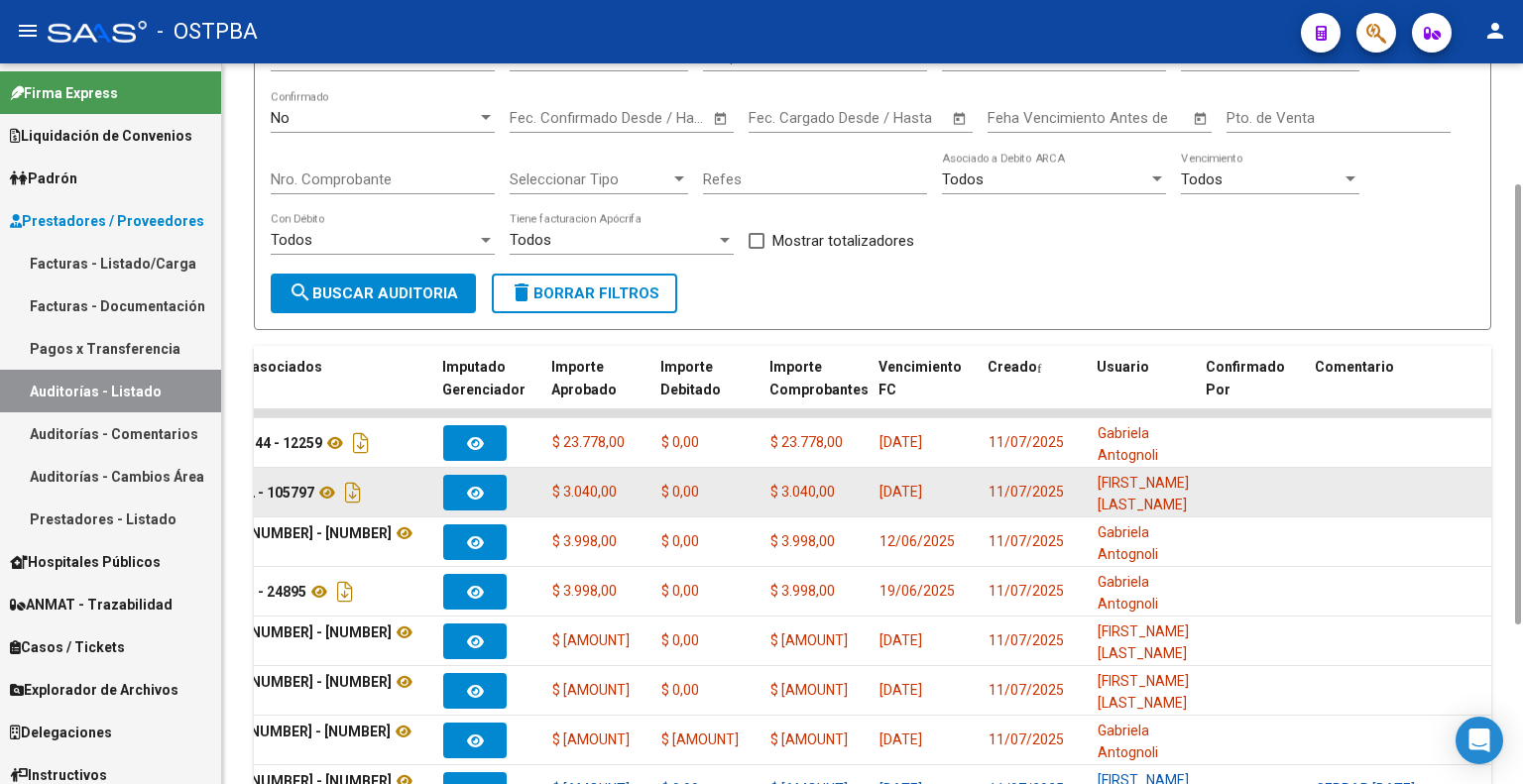 scroll, scrollTop: 396, scrollLeft: 0, axis: vertical 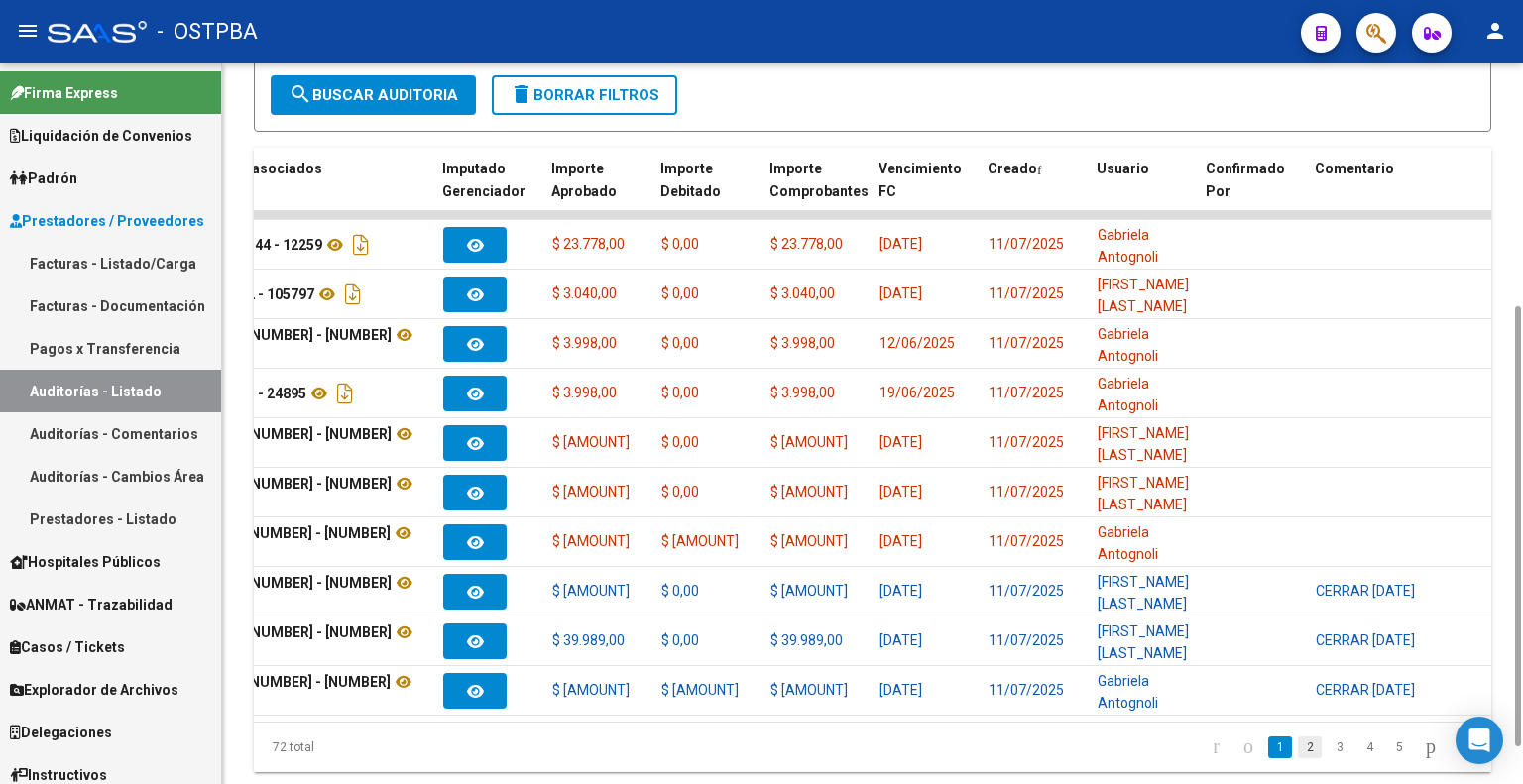 click on "2" 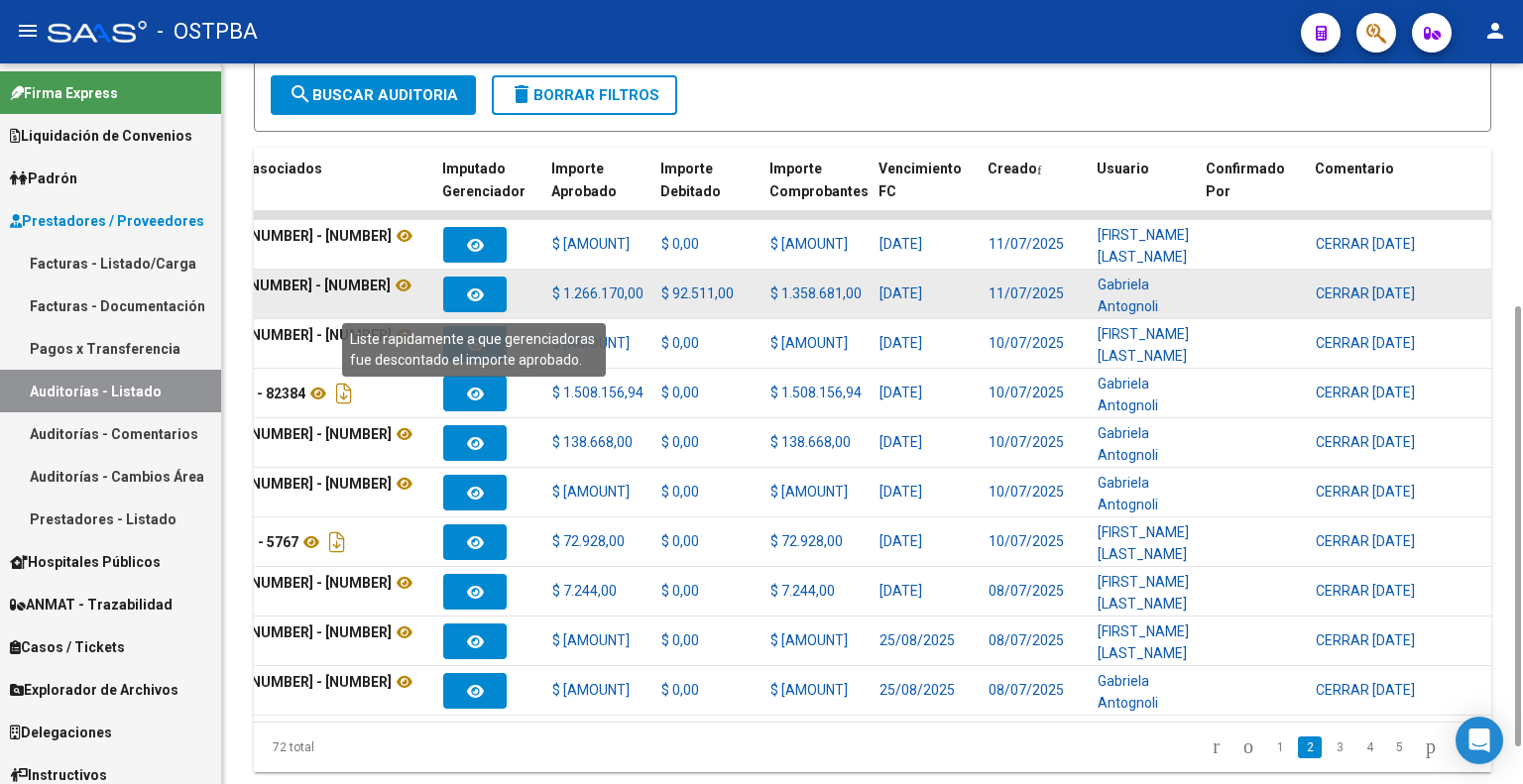 click 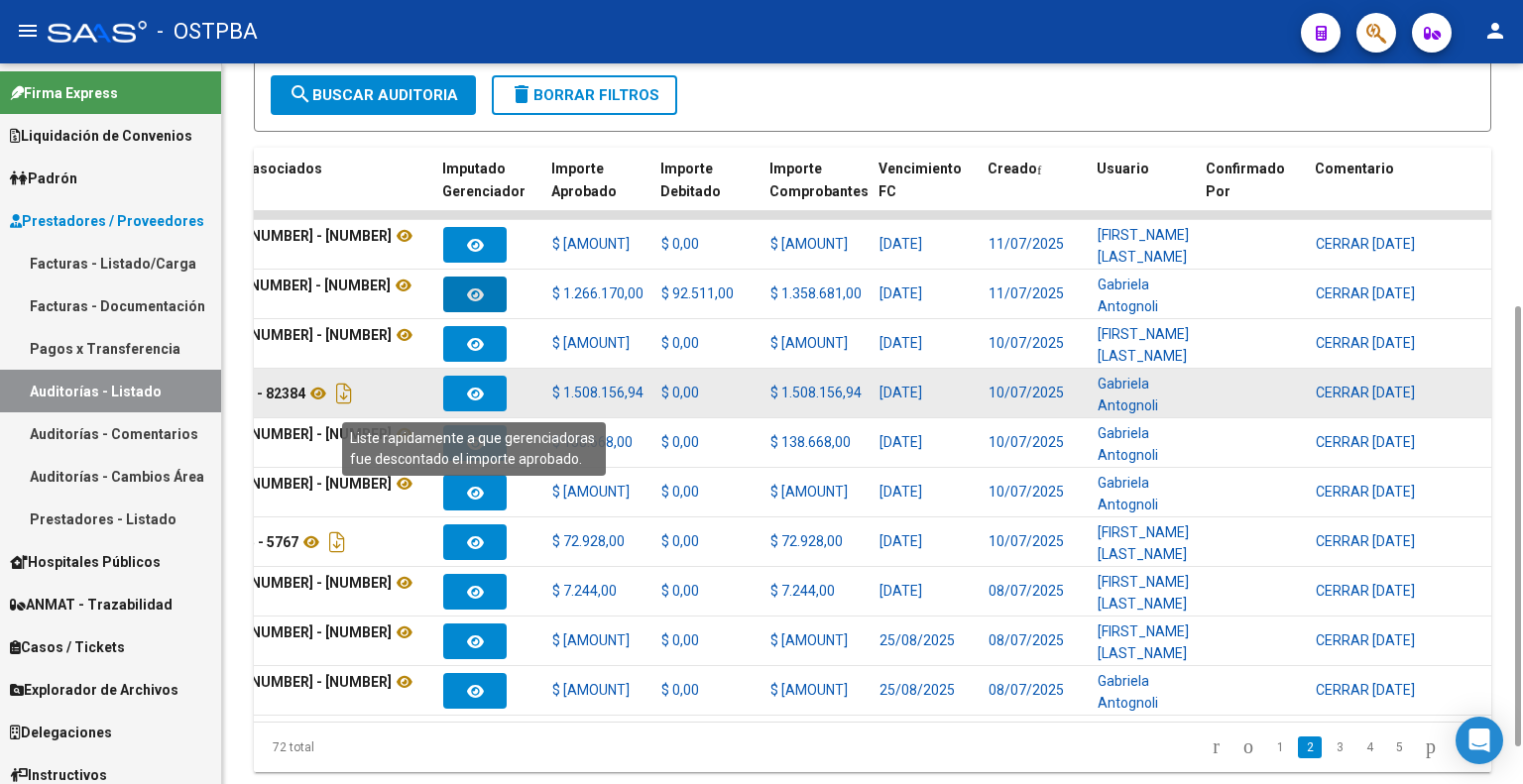 click 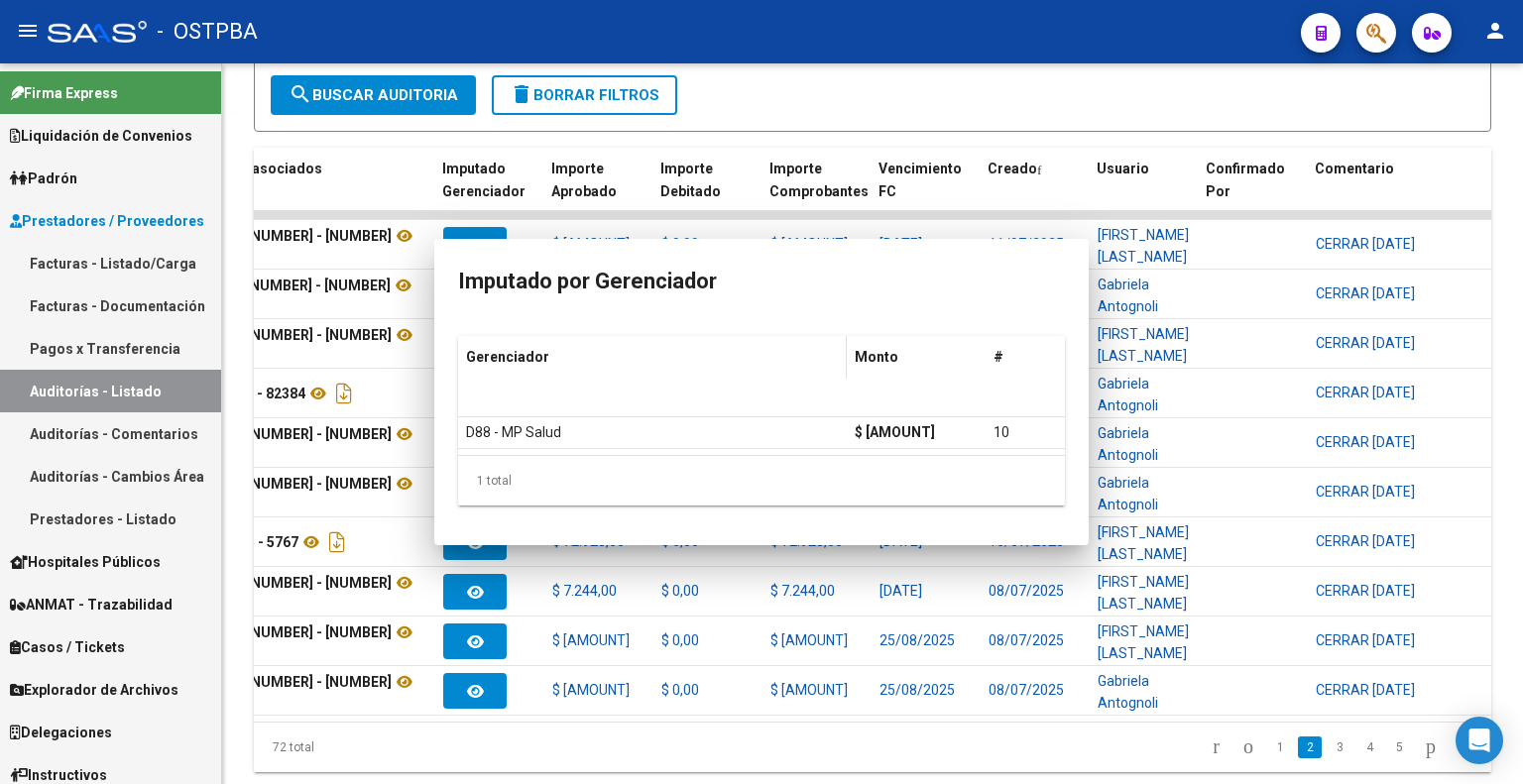 type 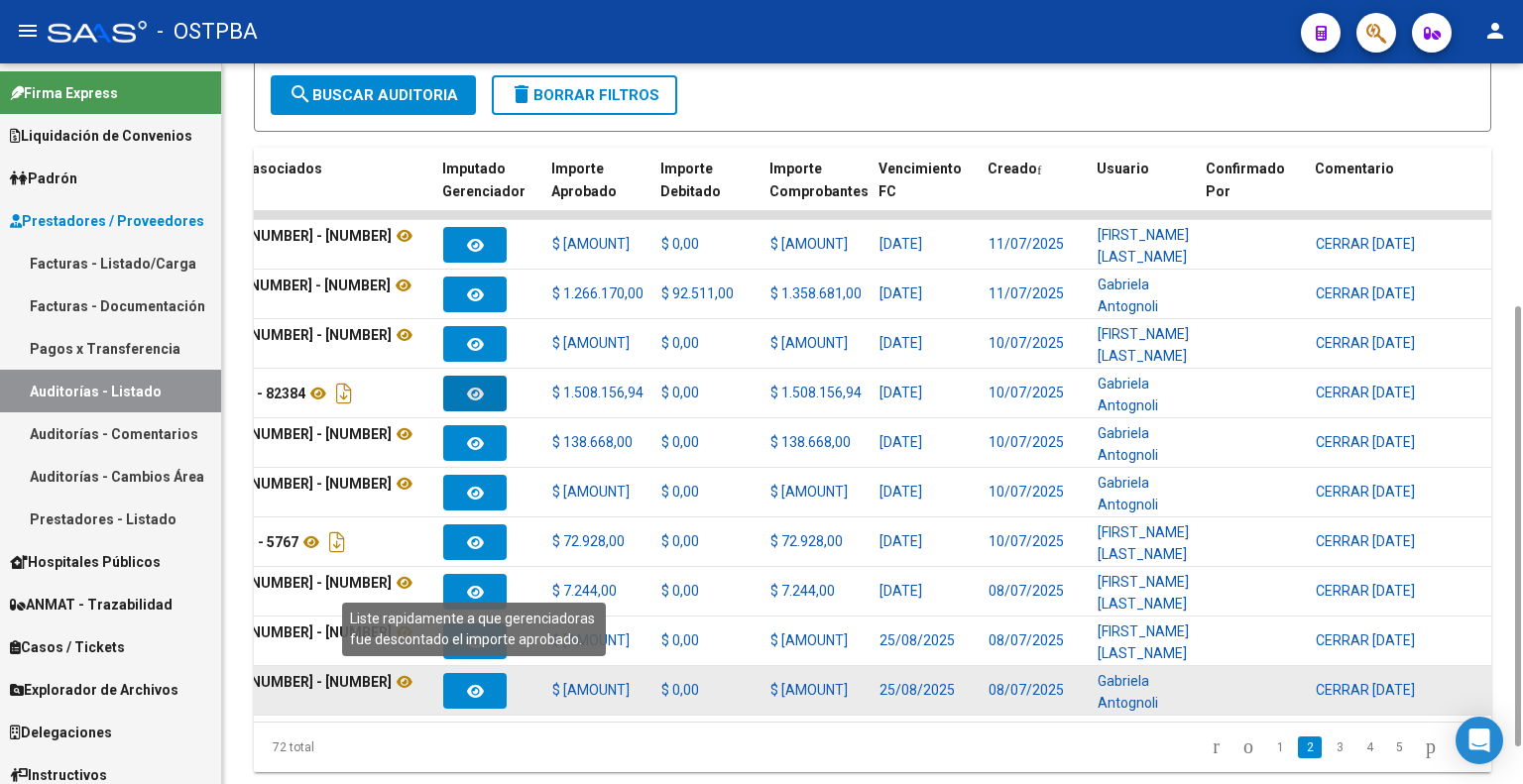 click 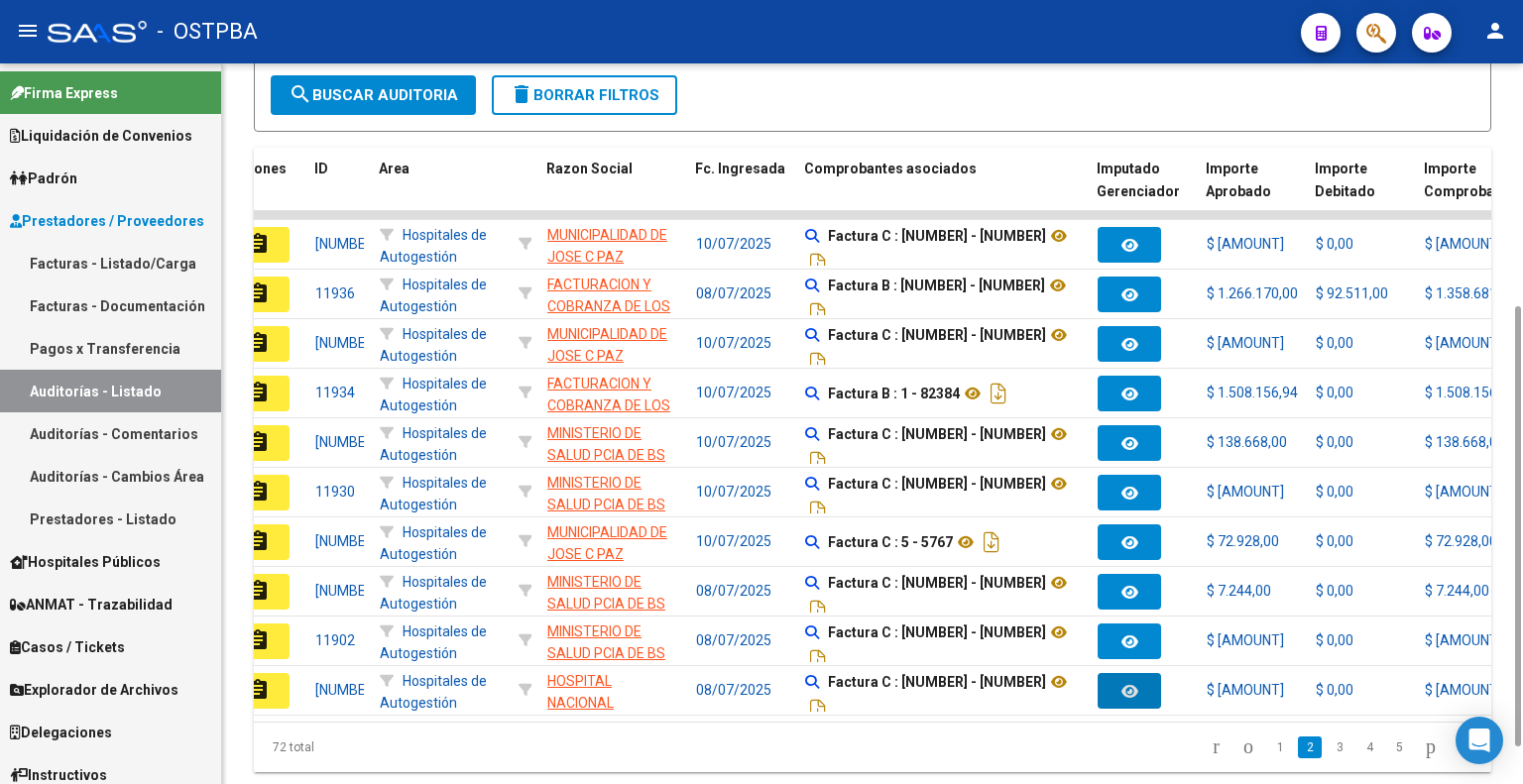 scroll, scrollTop: 0, scrollLeft: 0, axis: both 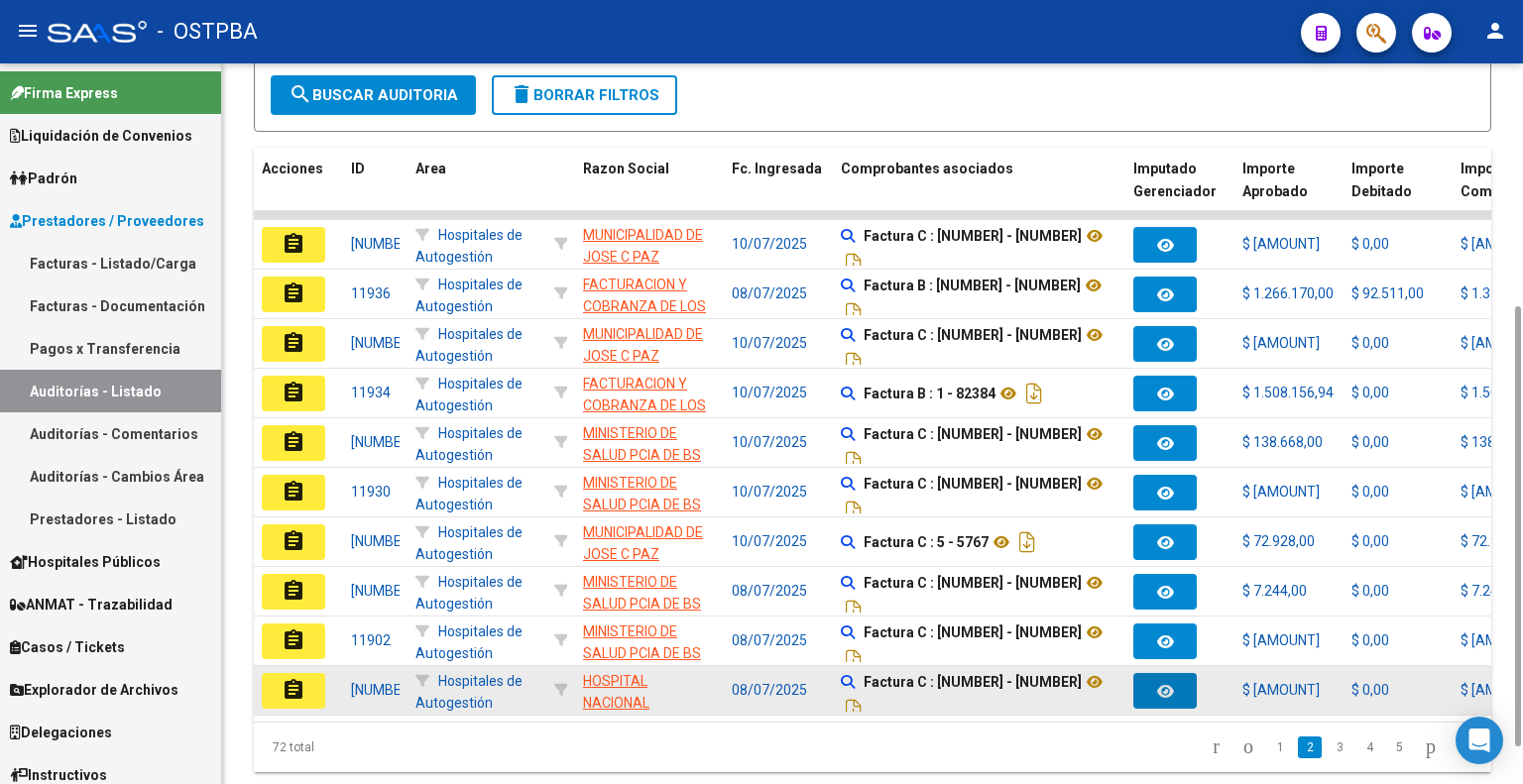 click on "assignment" 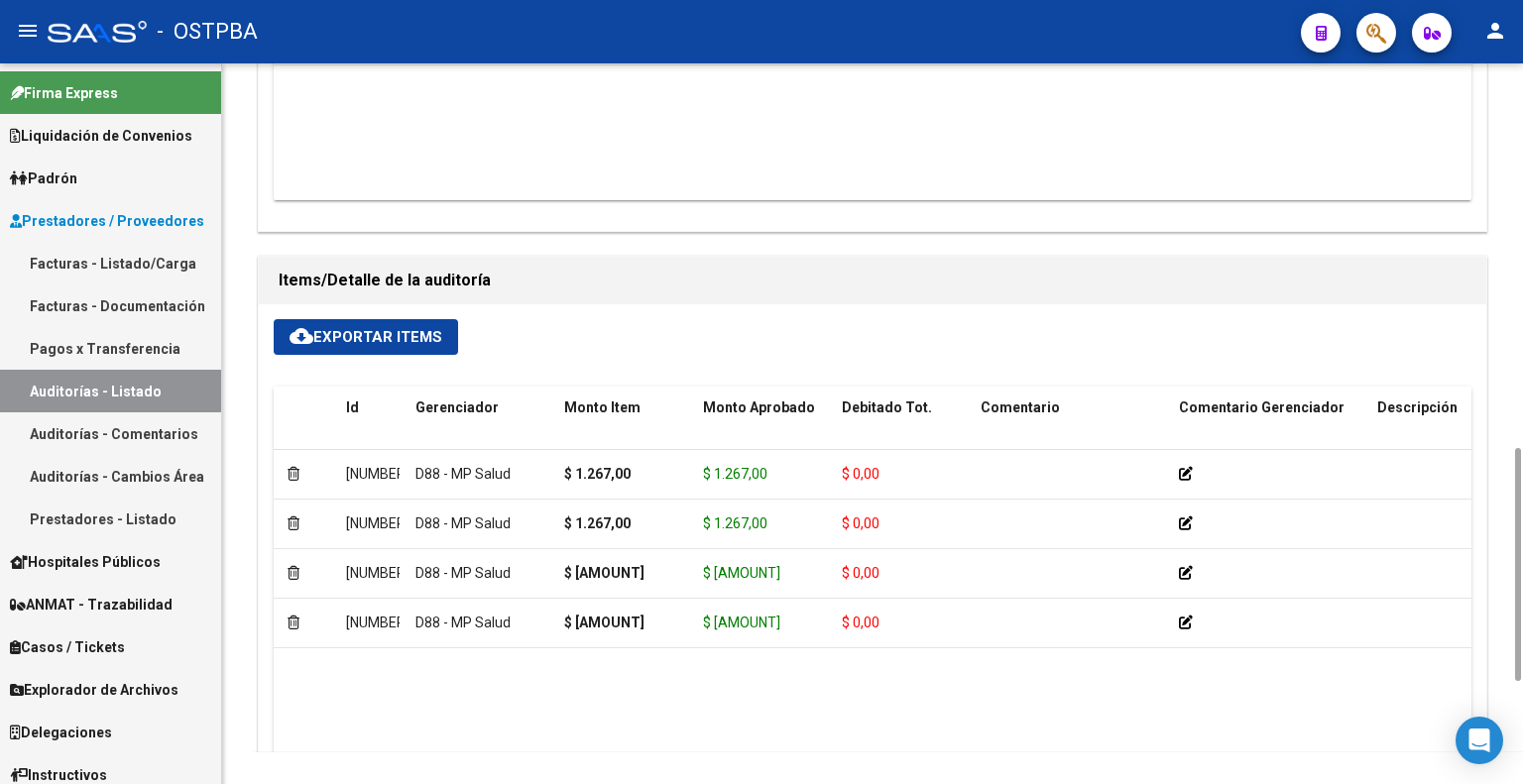scroll, scrollTop: 1388, scrollLeft: 0, axis: vertical 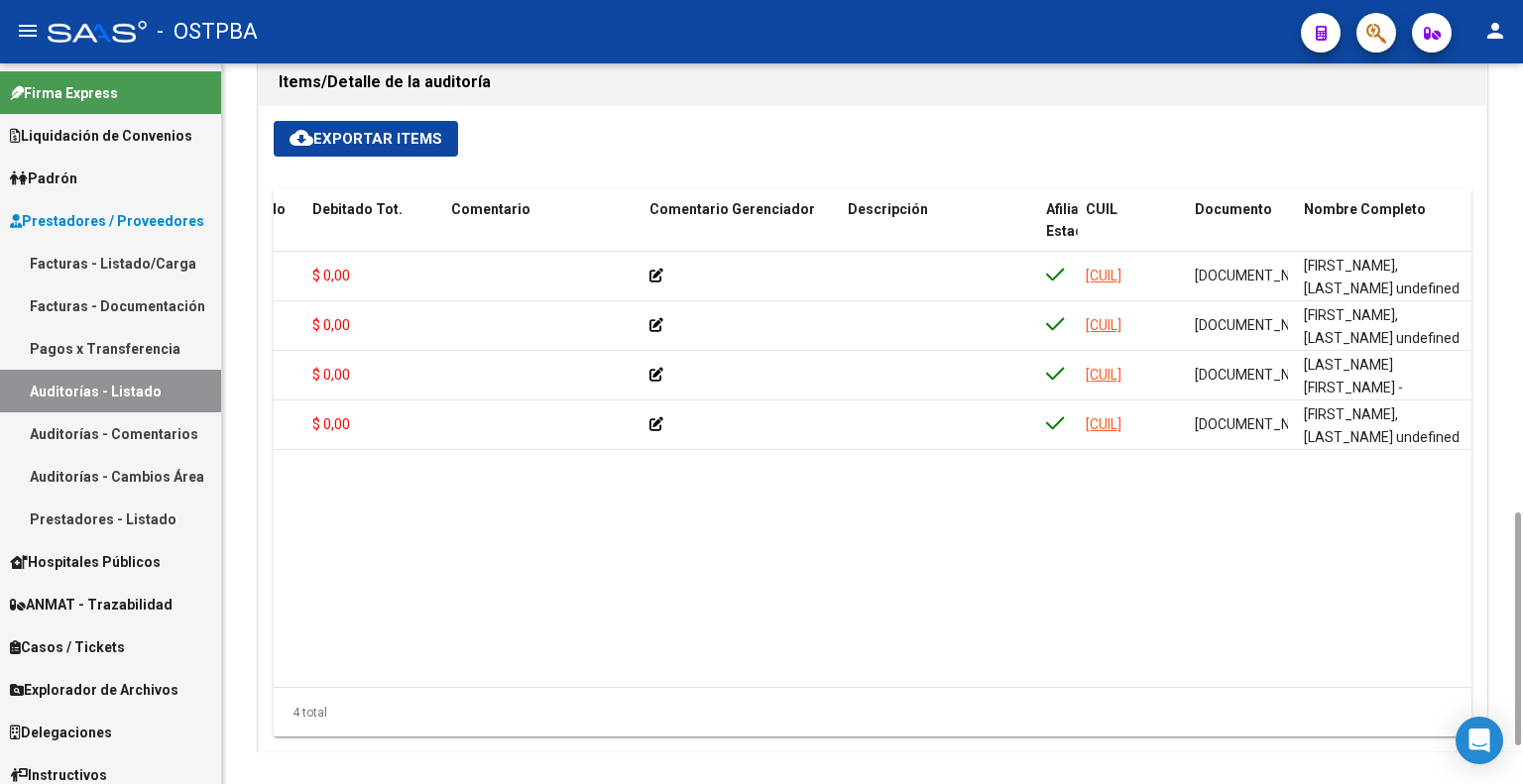 drag, startPoint x: 780, startPoint y: 686, endPoint x: 422, endPoint y: 676, distance: 358.1396 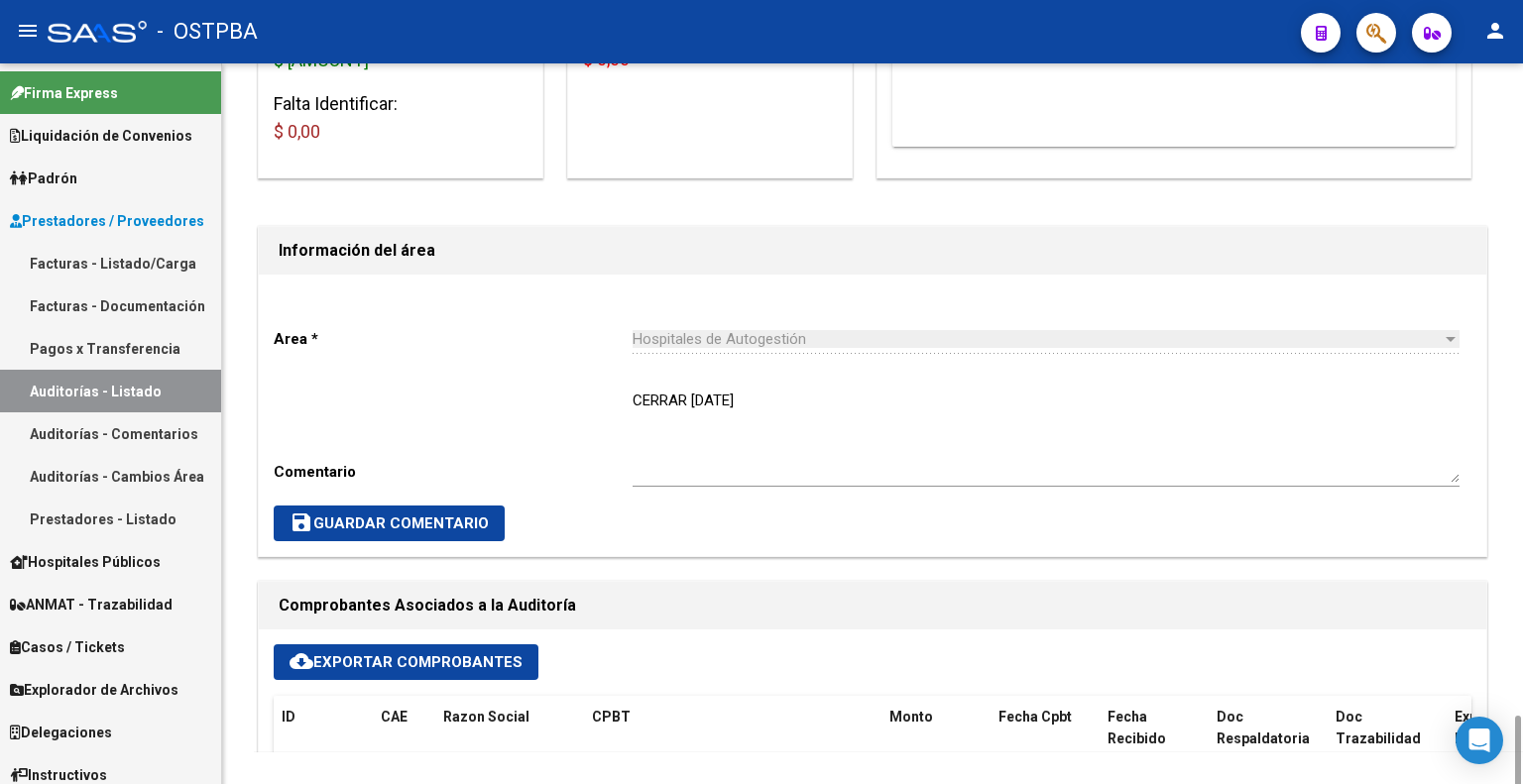 scroll, scrollTop: 793, scrollLeft: 0, axis: vertical 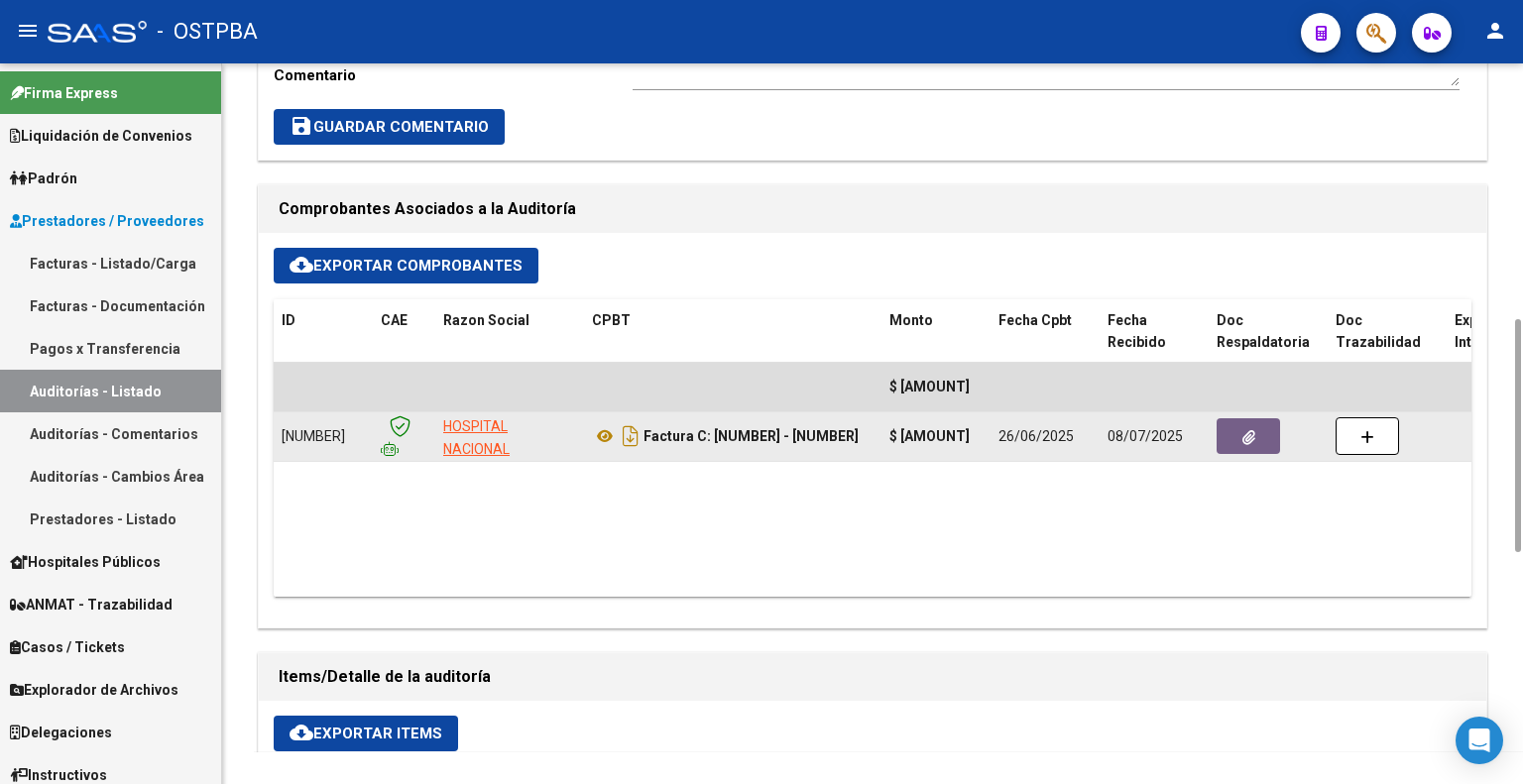 click 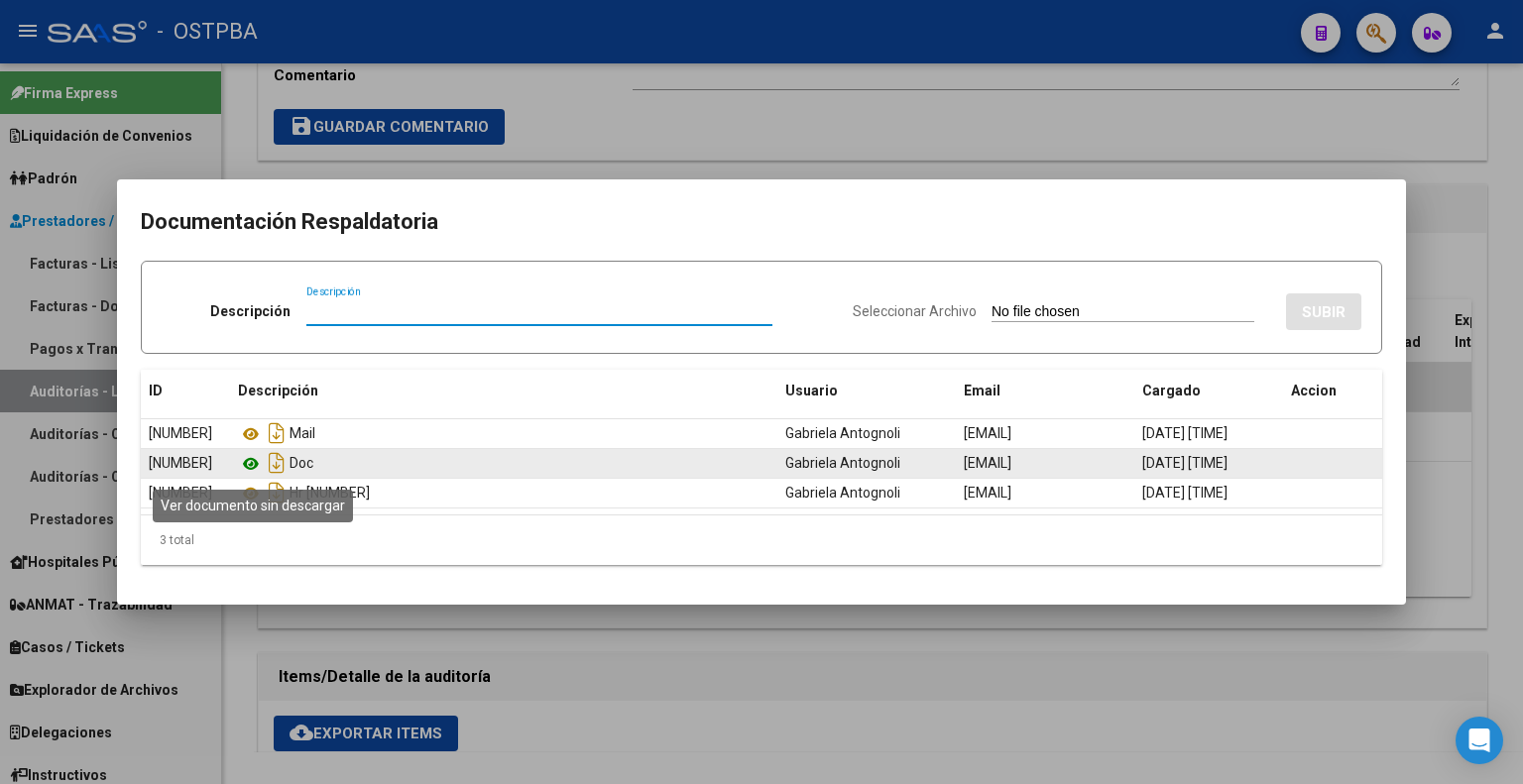 click 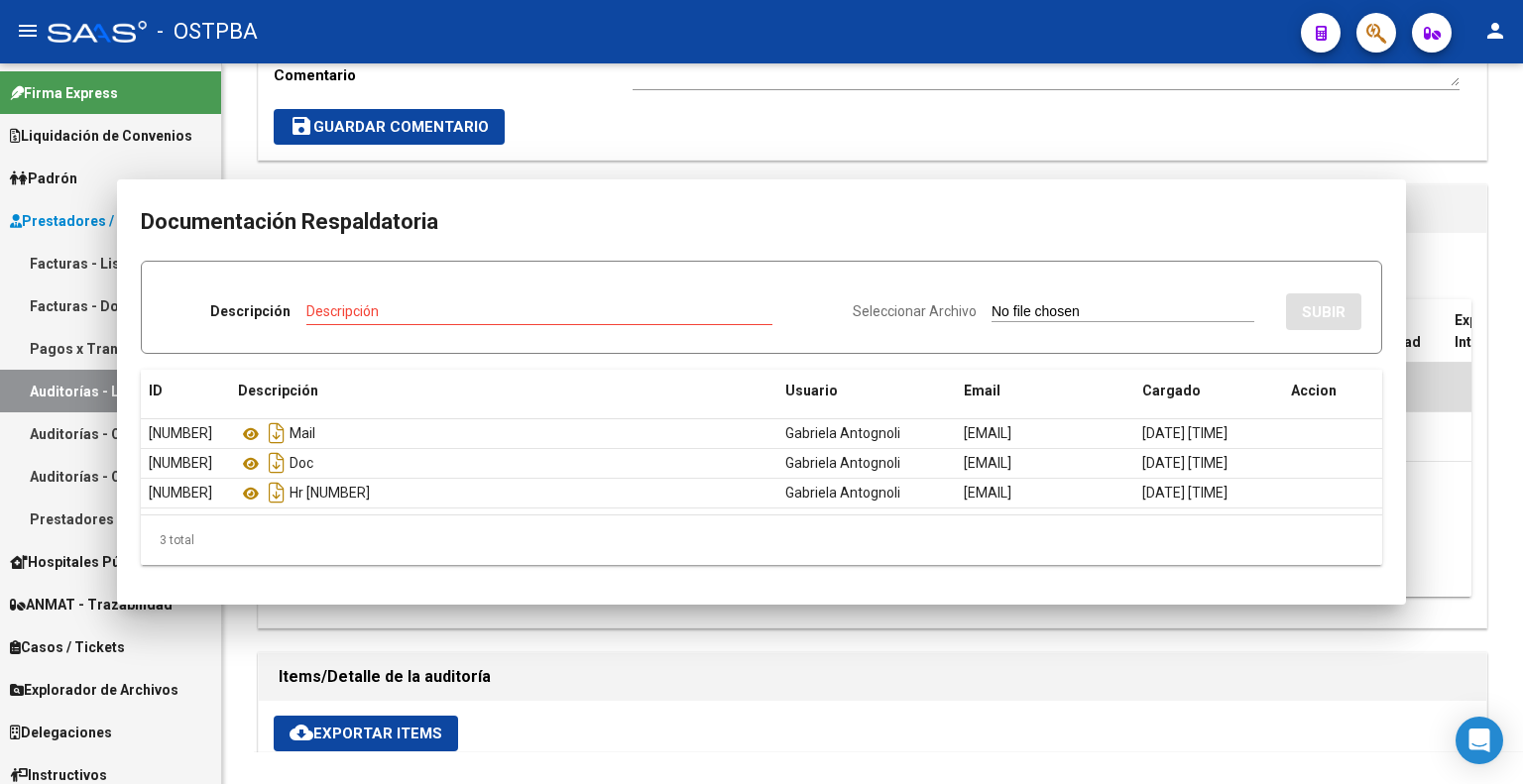 type 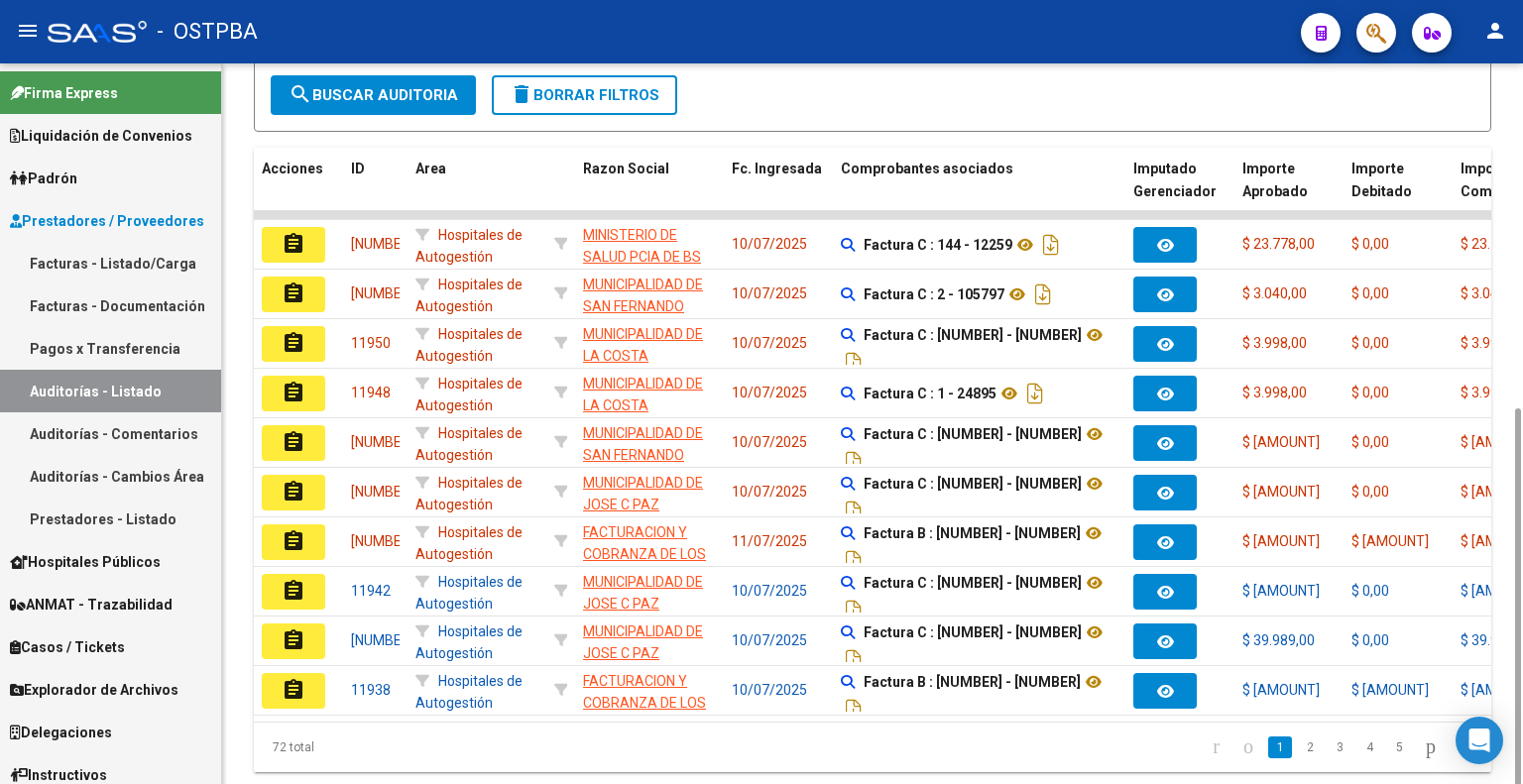 scroll, scrollTop: 460, scrollLeft: 0, axis: vertical 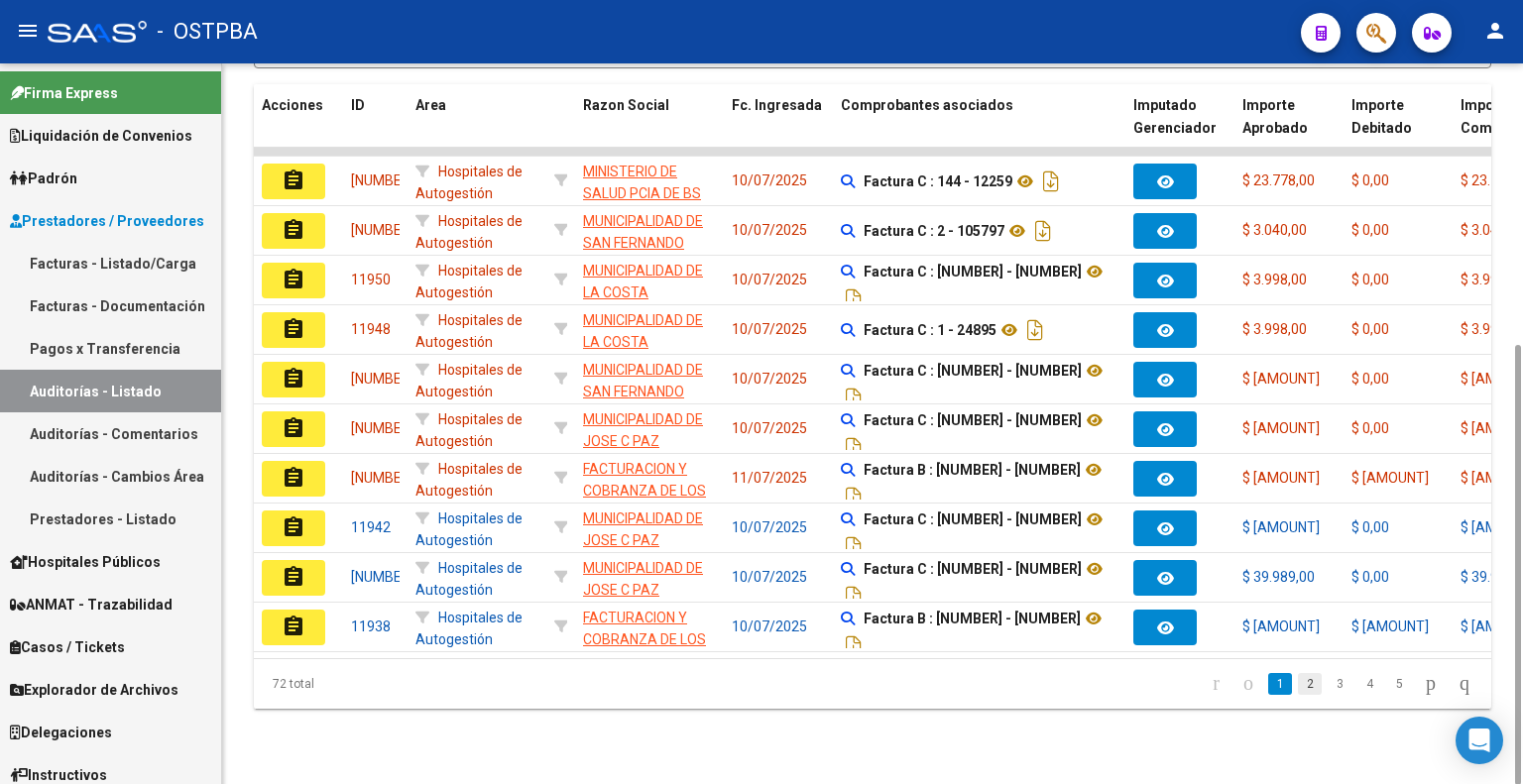 click on "2" 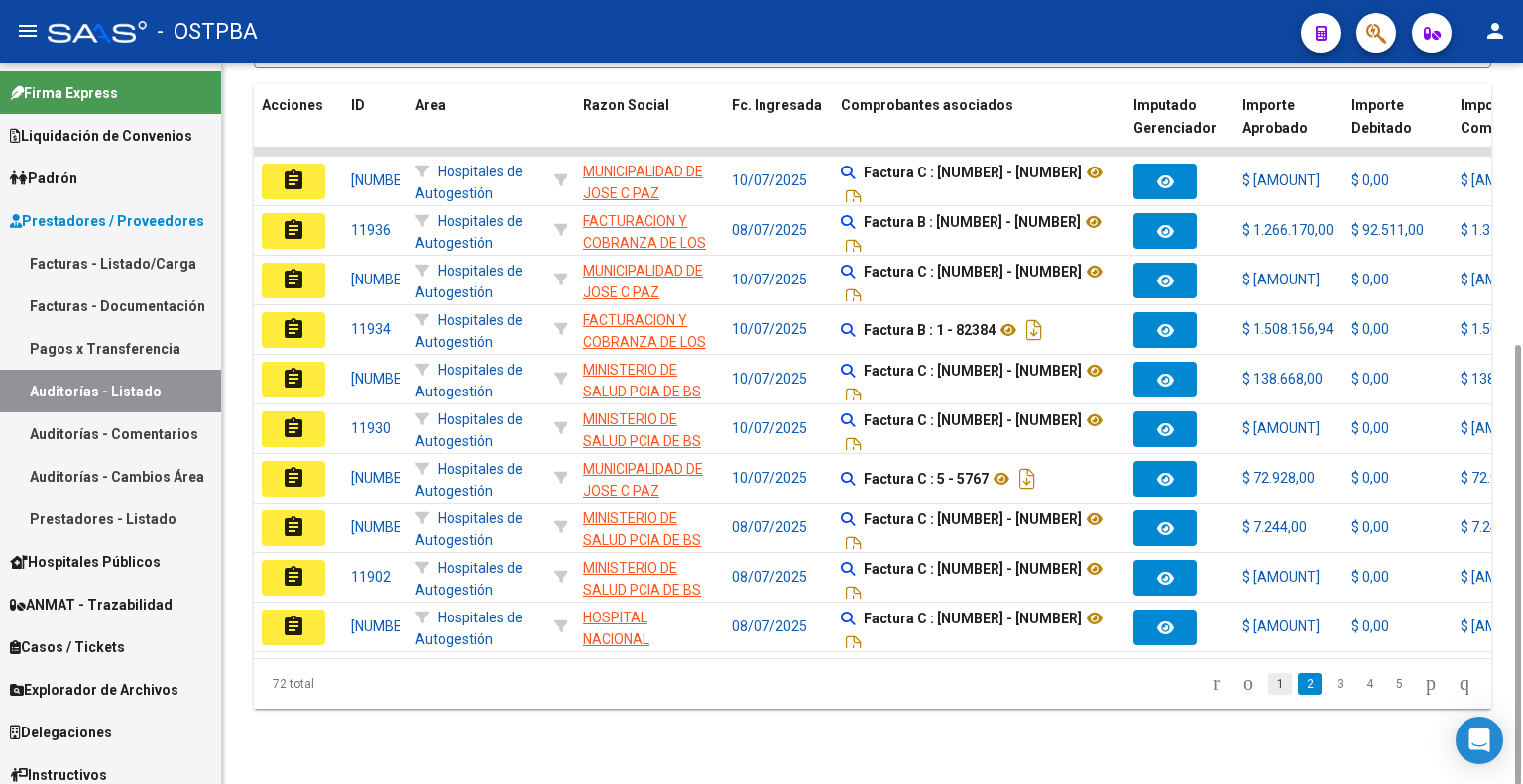 click on "1" 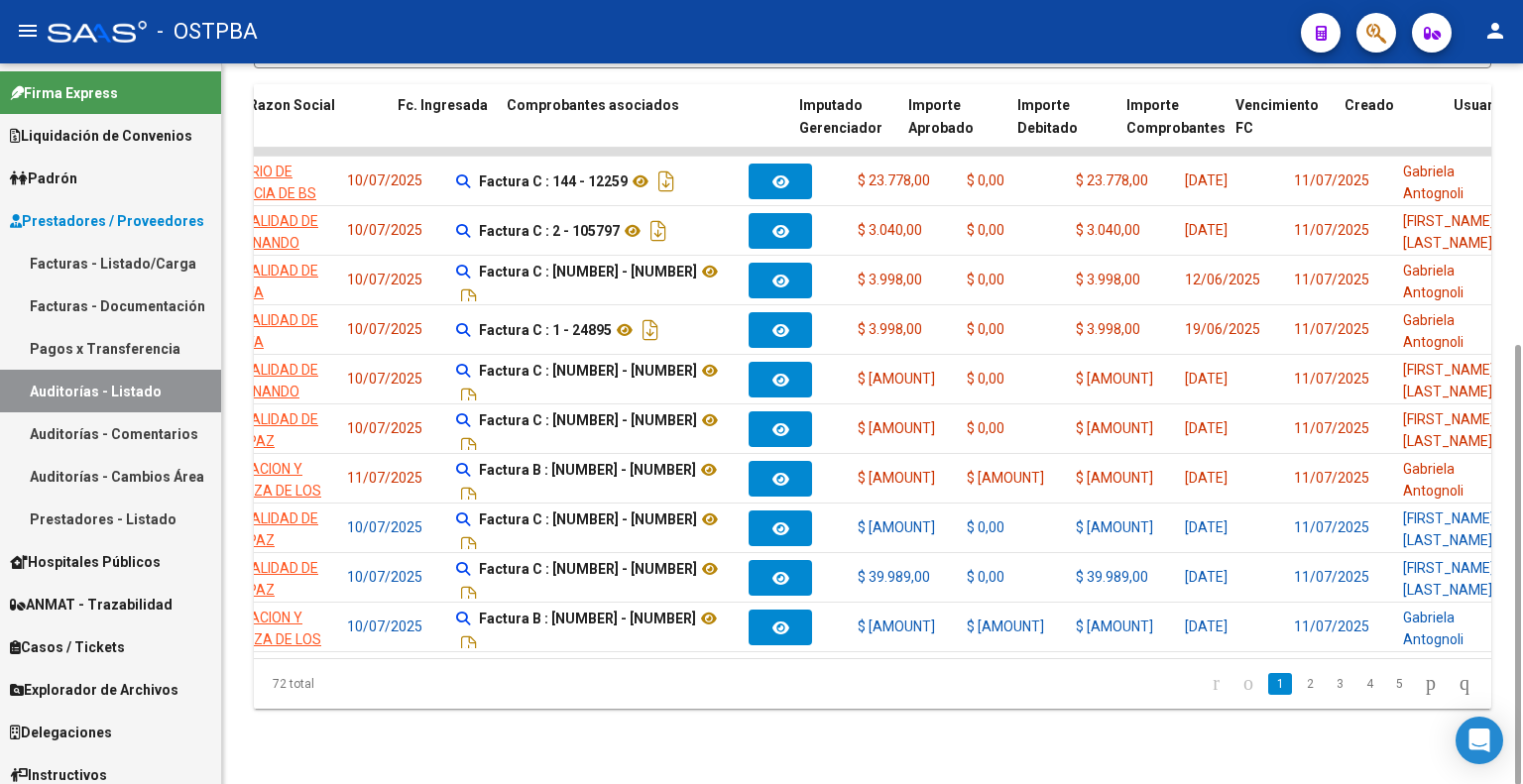scroll, scrollTop: 0, scrollLeft: 309, axis: horizontal 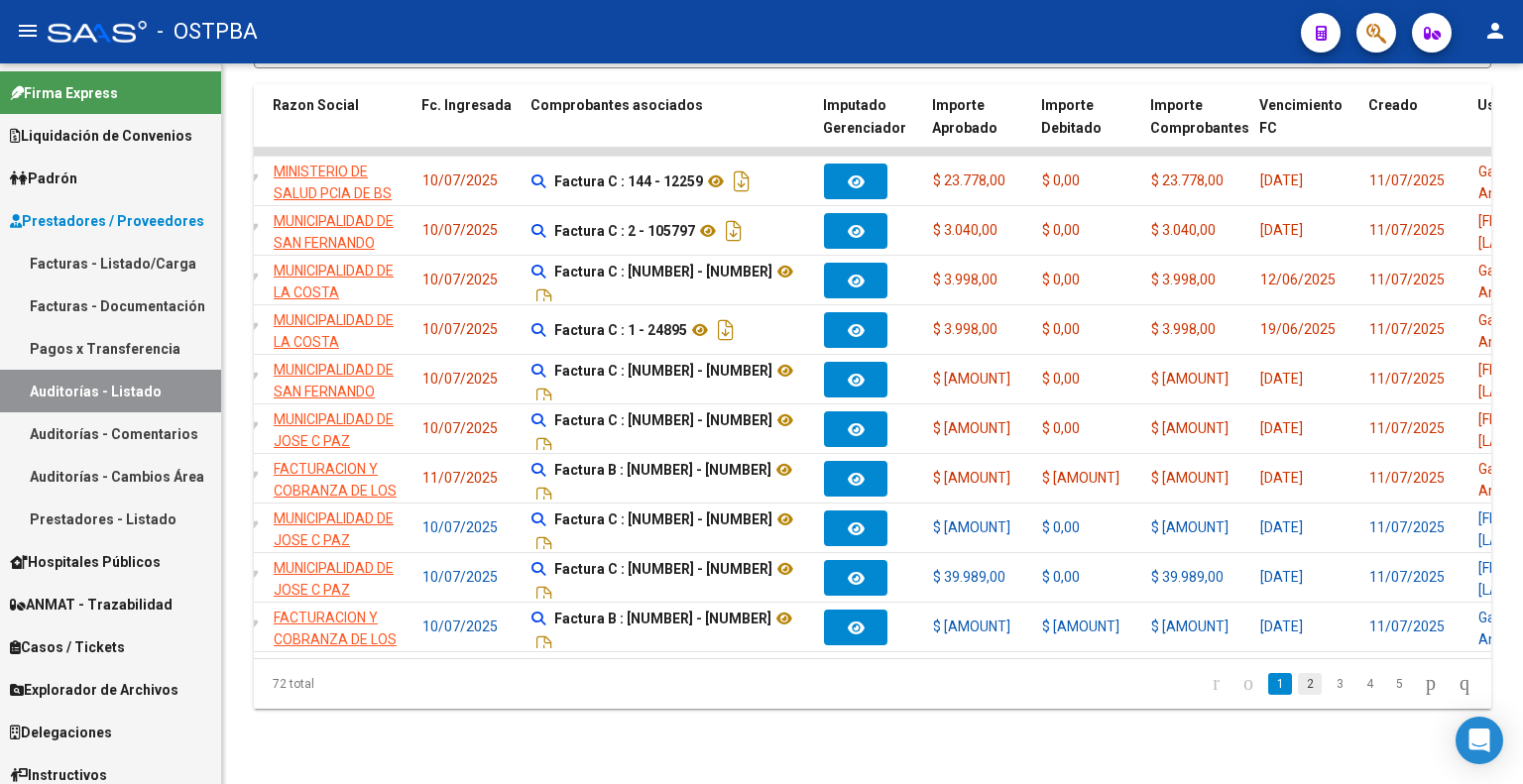 click on "2" 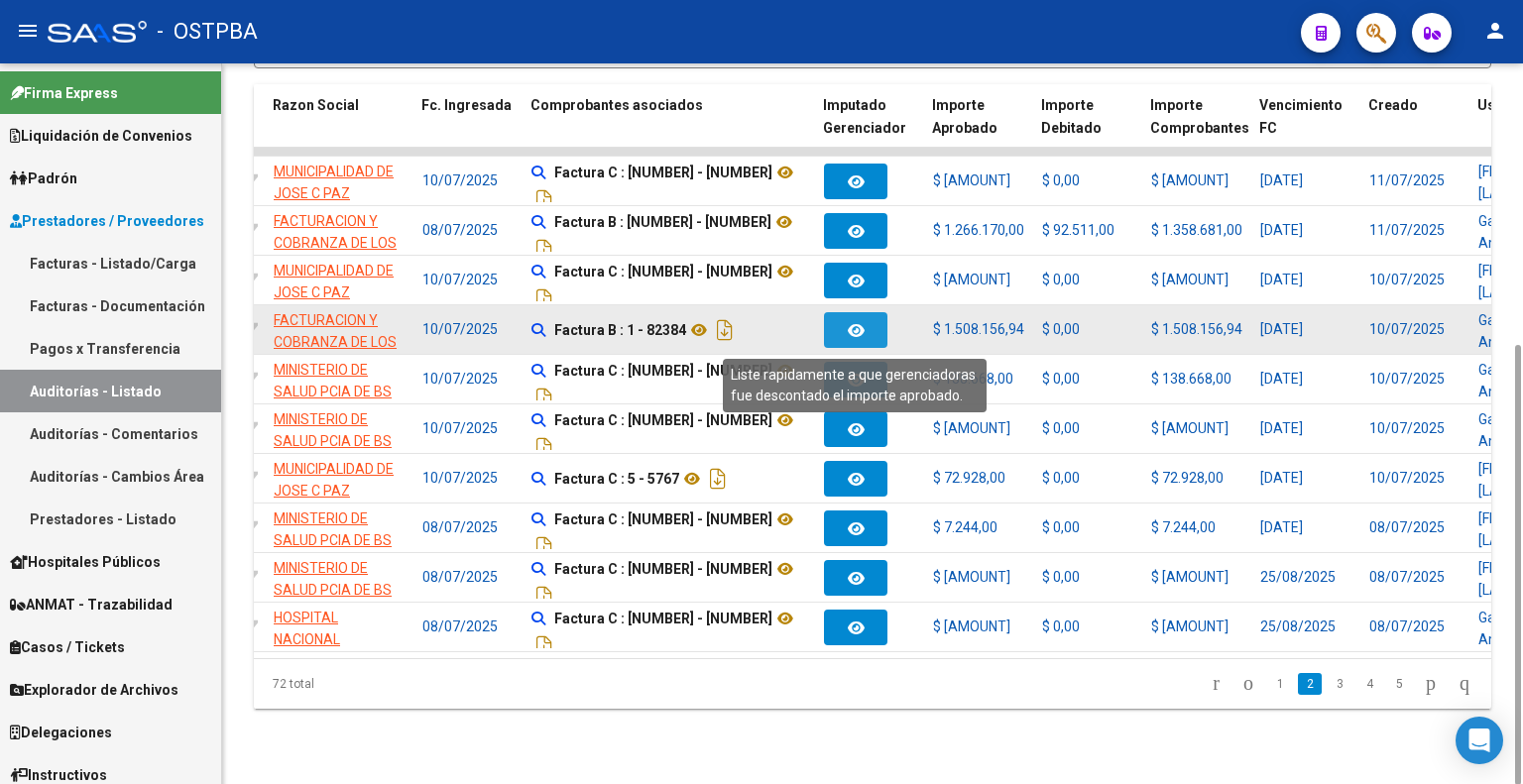 click 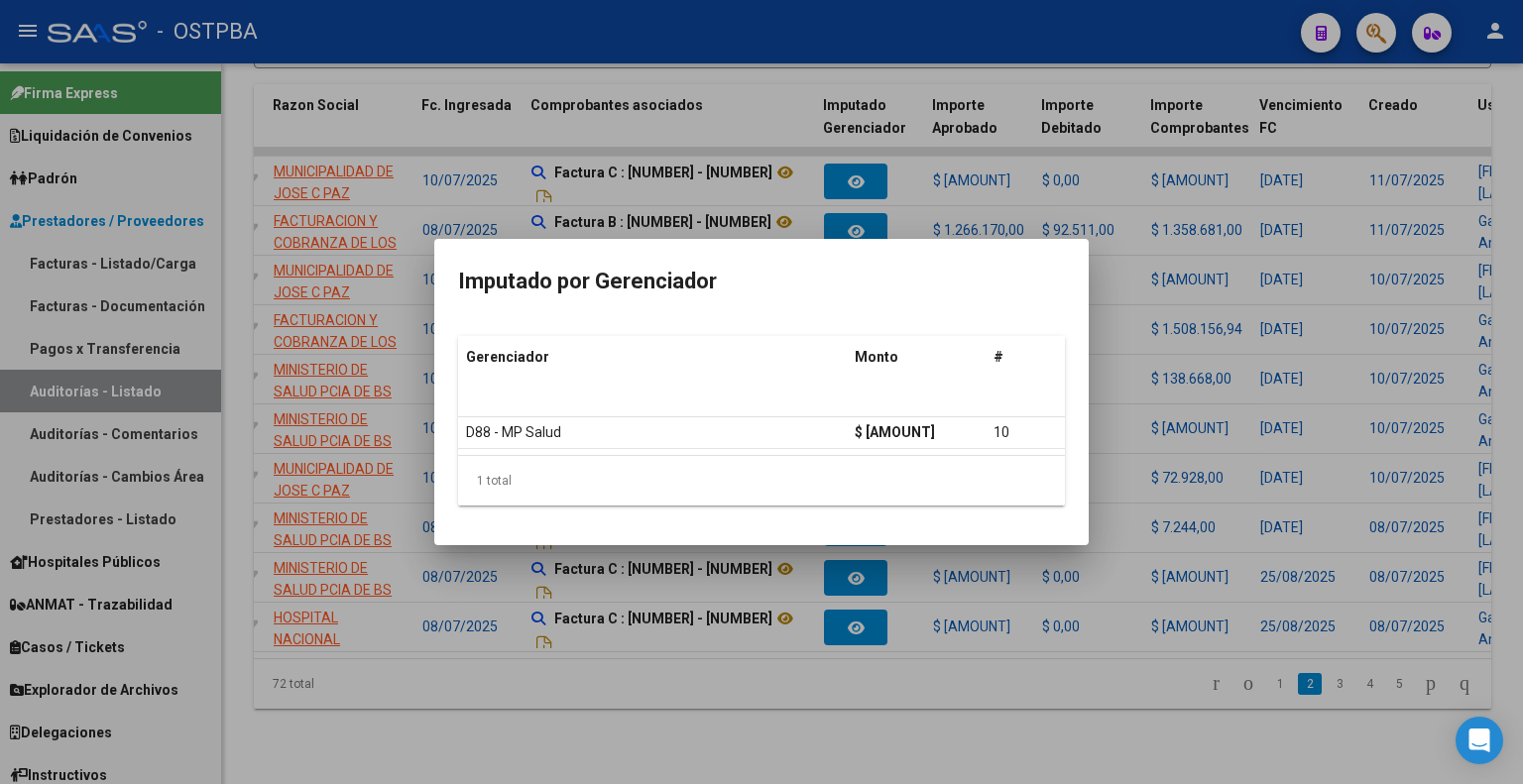 drag, startPoint x: 886, startPoint y: 706, endPoint x: 1034, endPoint y: 713, distance: 148.16545 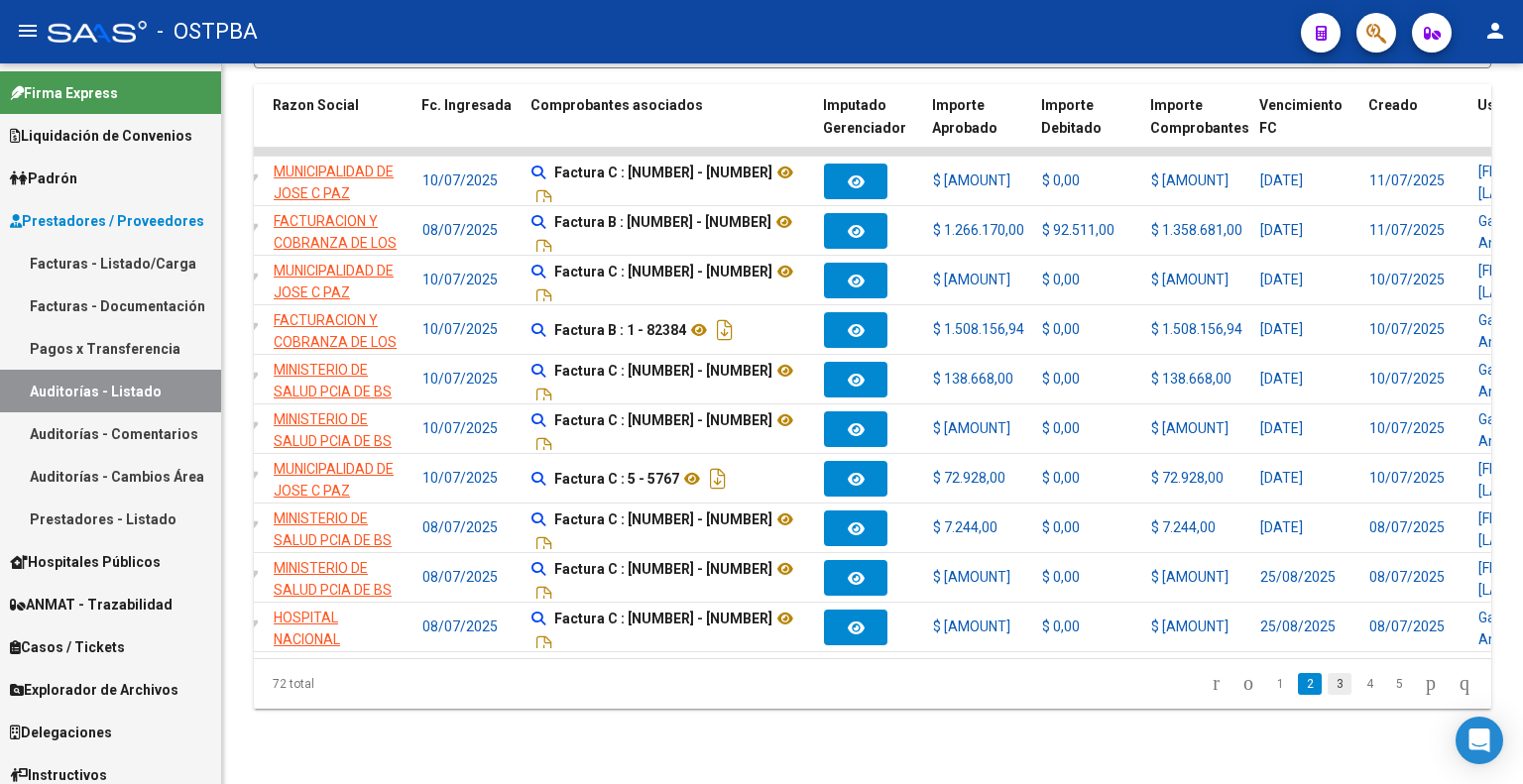click on "3" 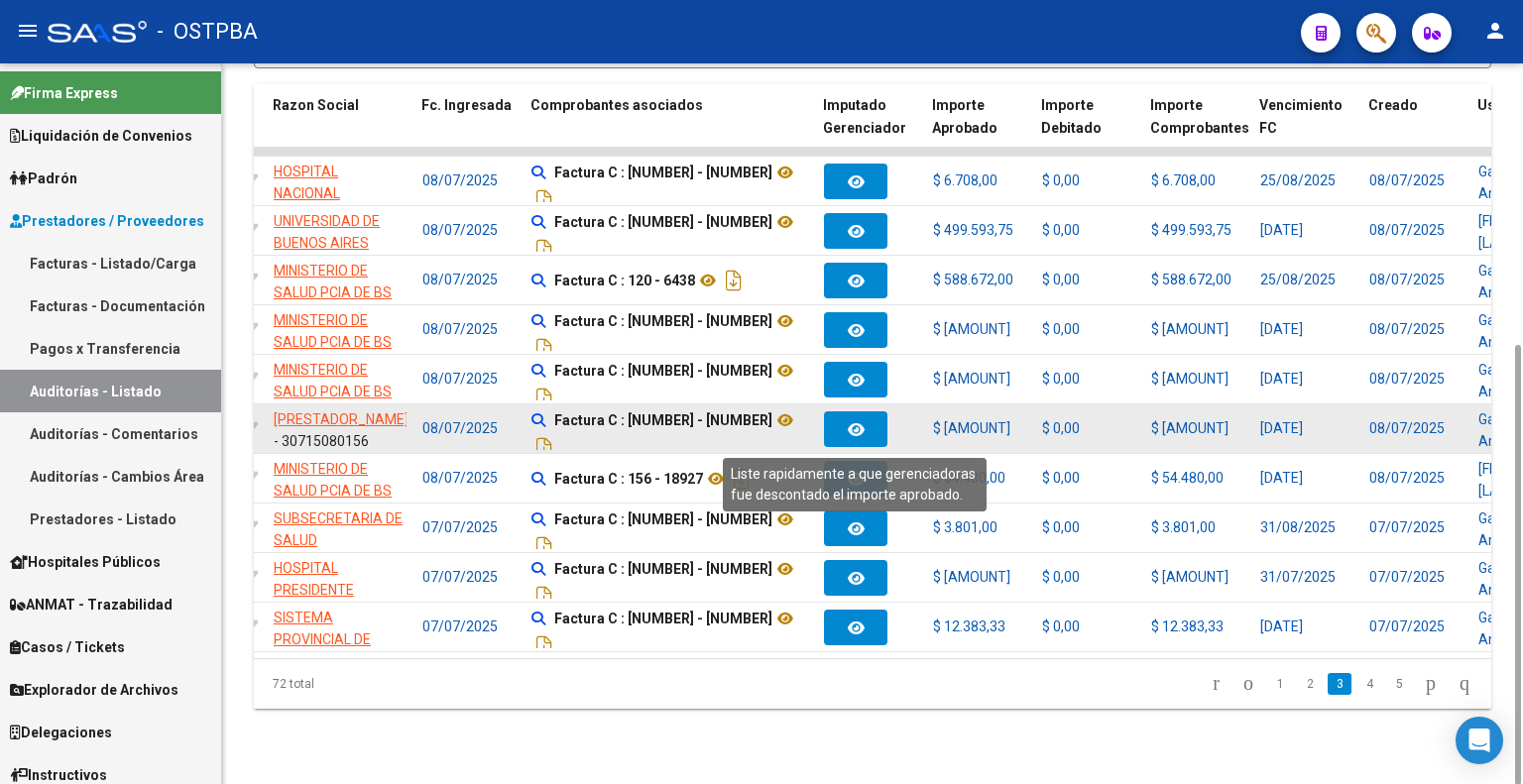 click 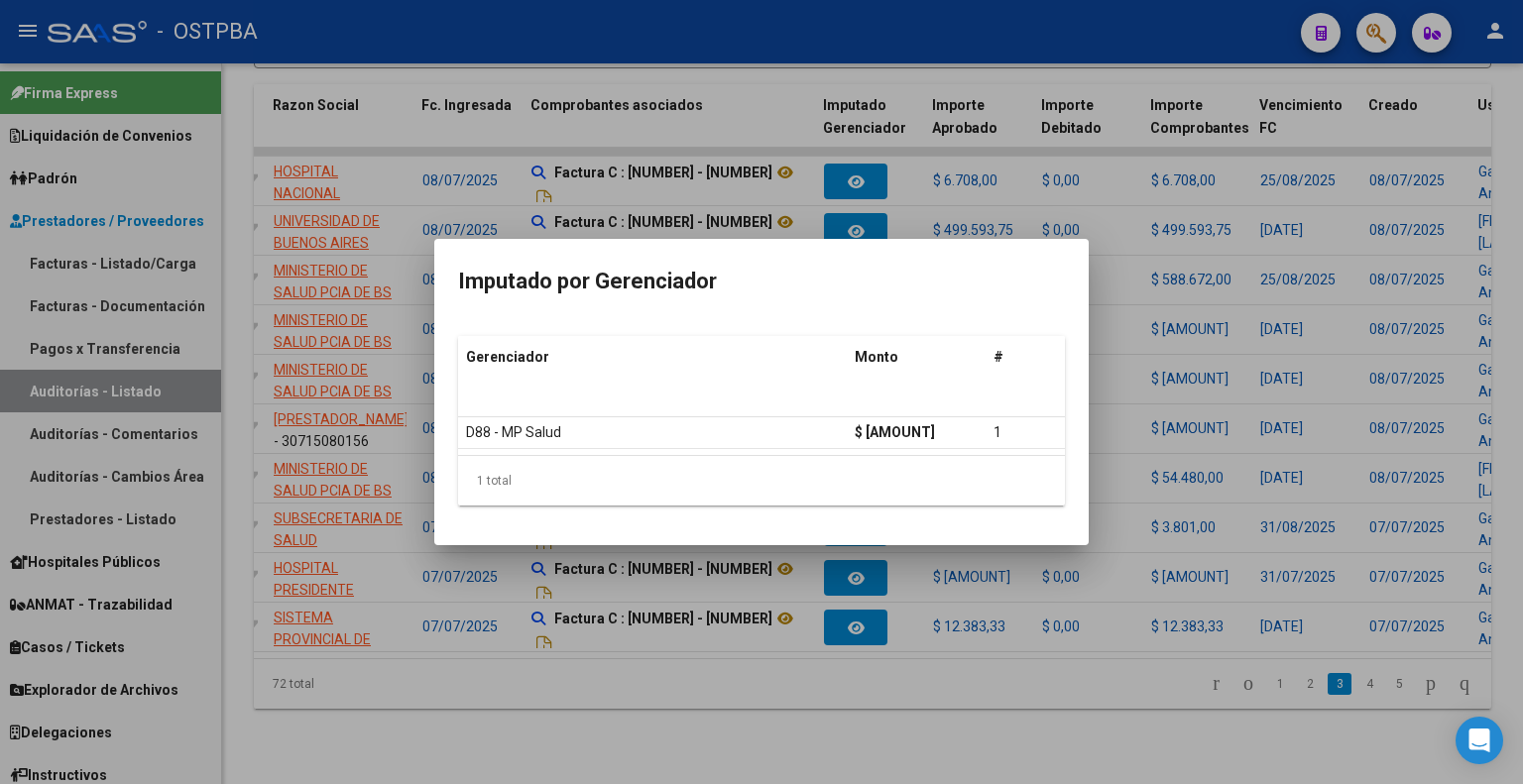 type 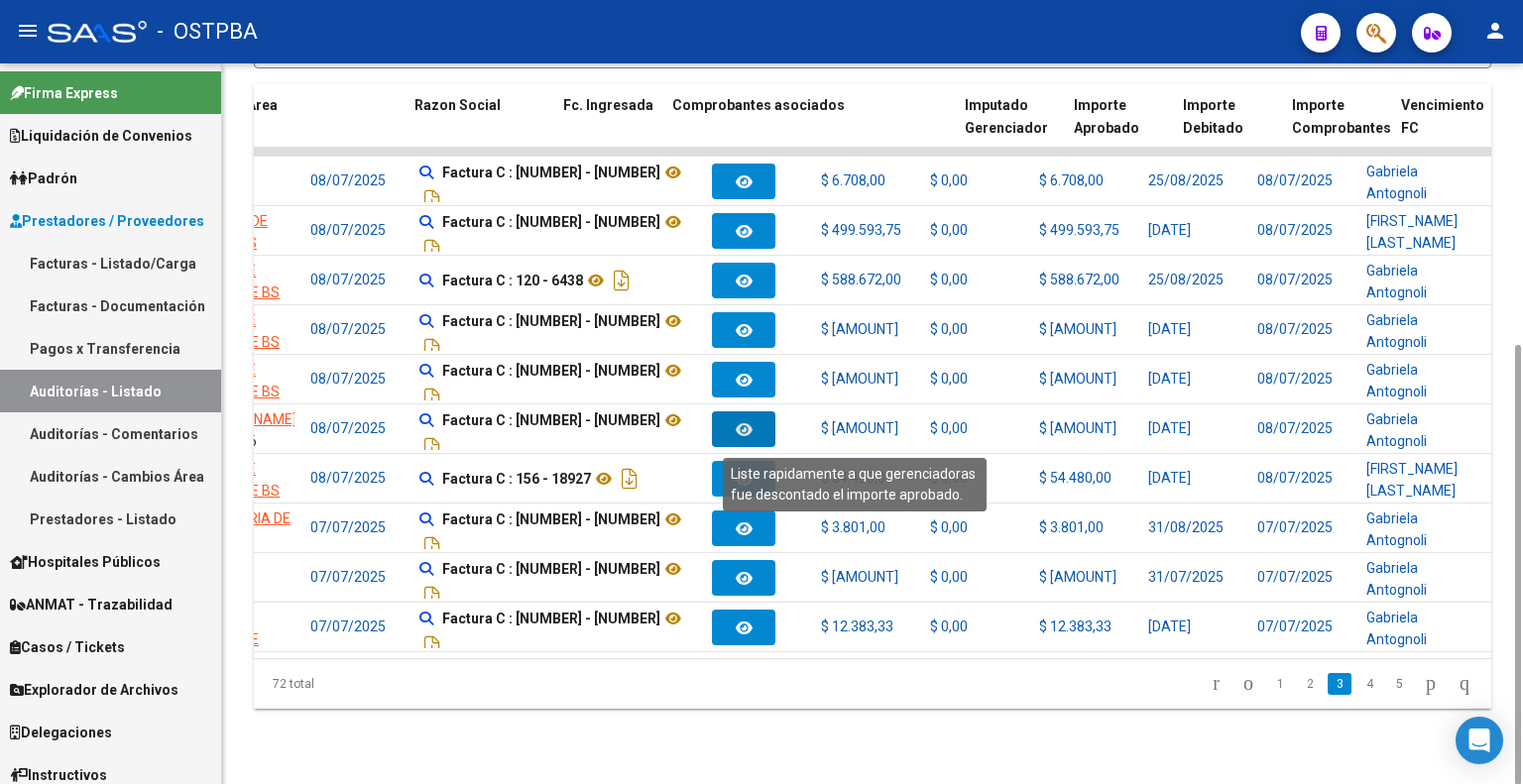 scroll, scrollTop: 0, scrollLeft: 158, axis: horizontal 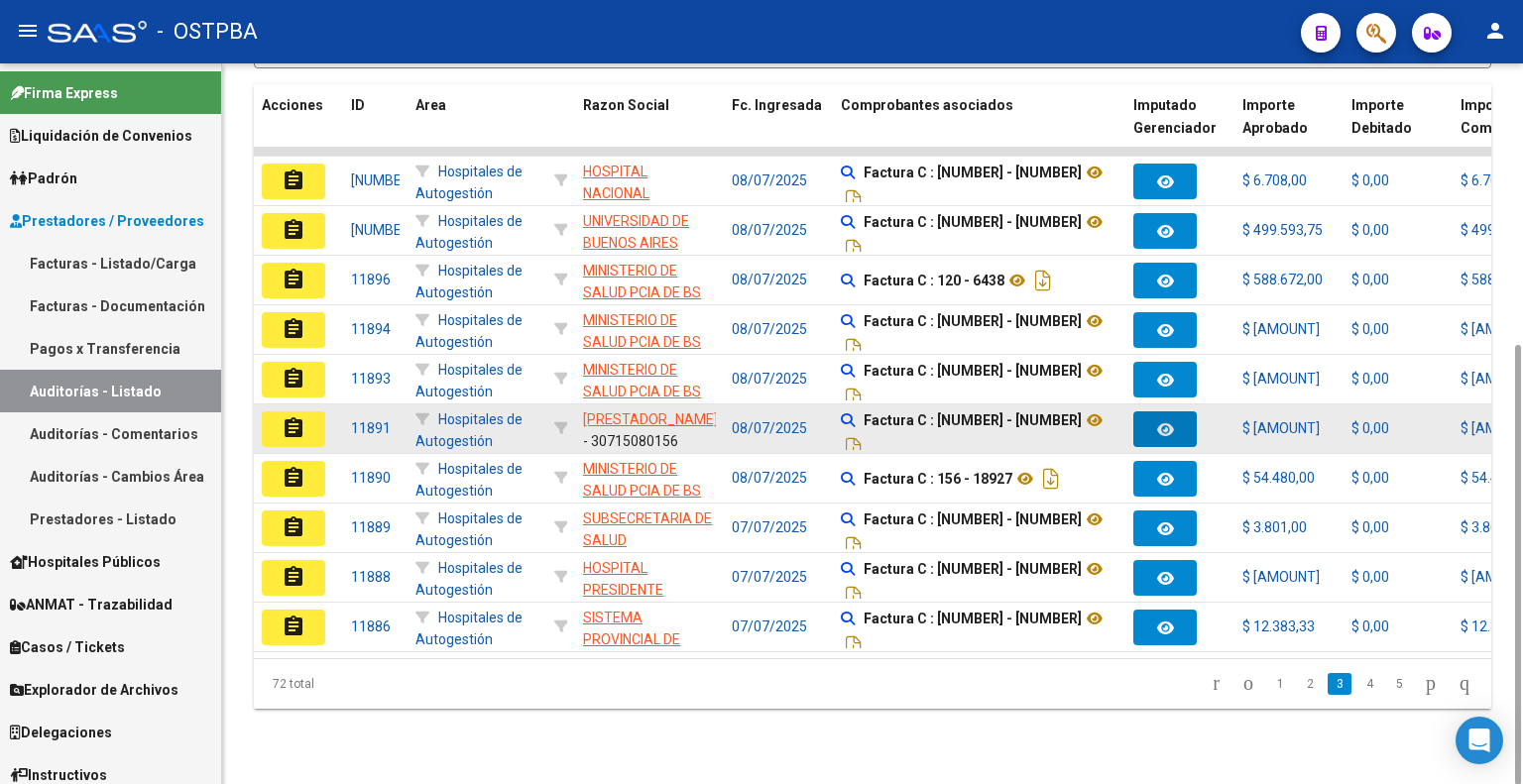 click on "assignment" 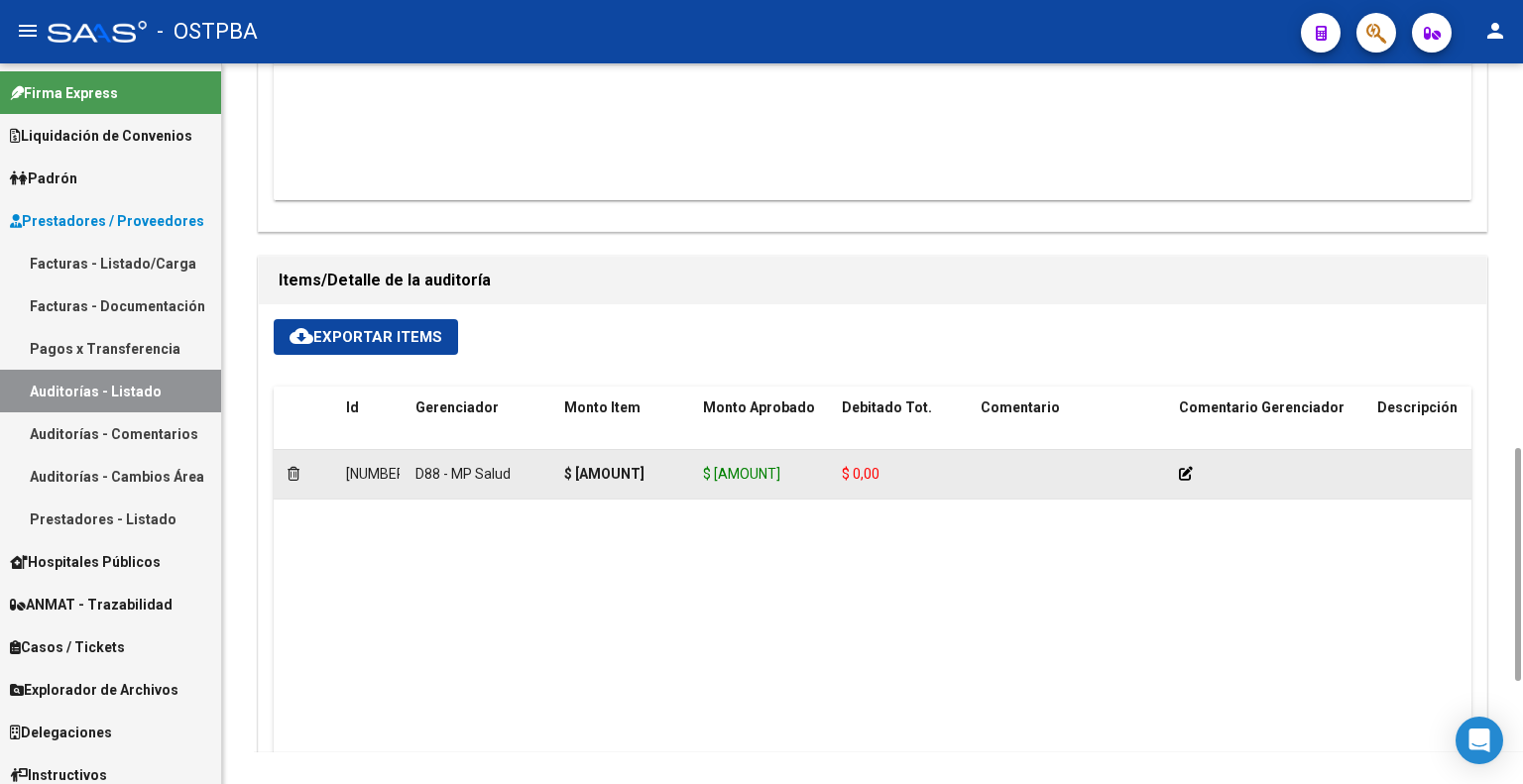 scroll, scrollTop: 1388, scrollLeft: 0, axis: vertical 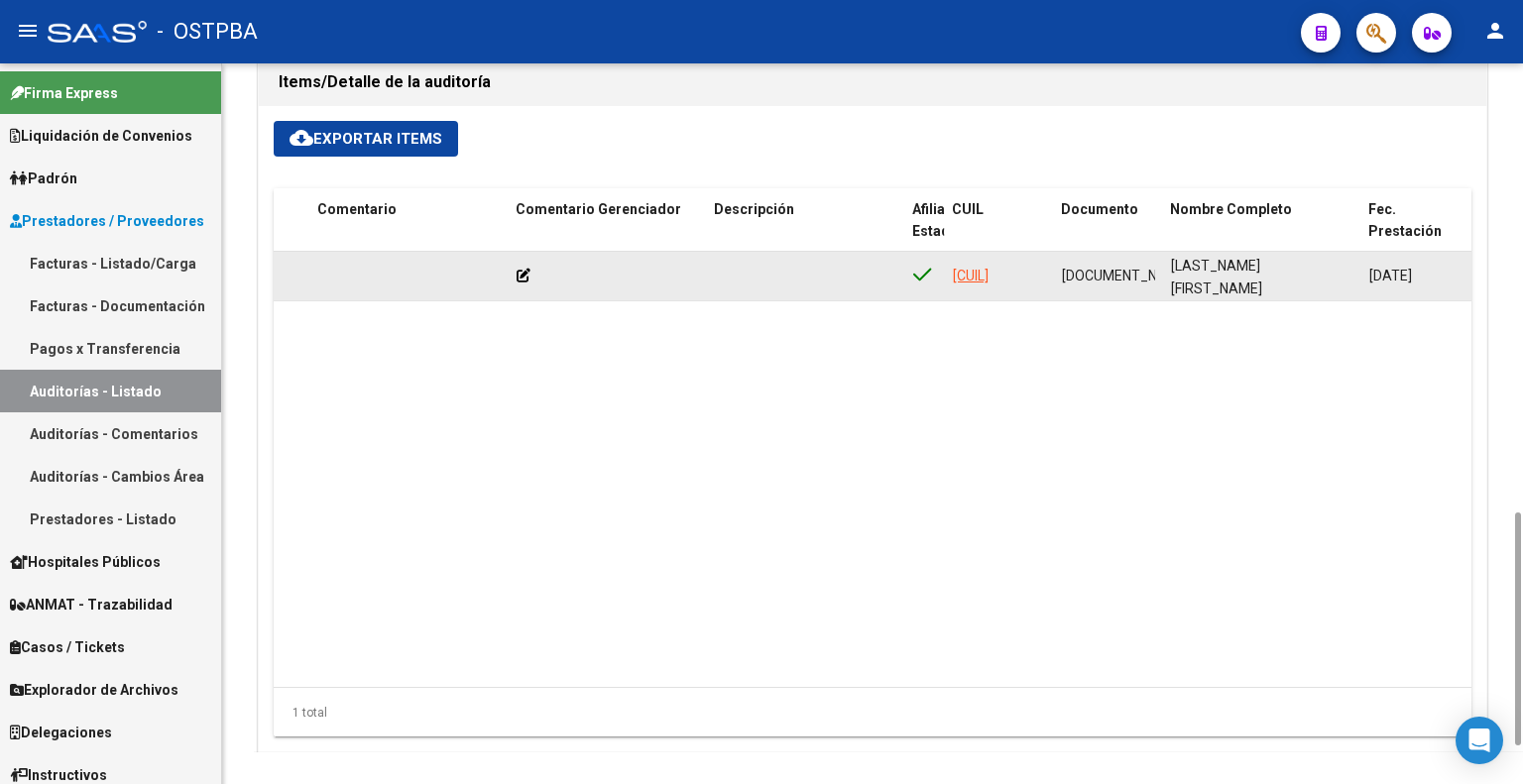 drag, startPoint x: 1040, startPoint y: 265, endPoint x: 951, endPoint y: 270, distance: 89.14034 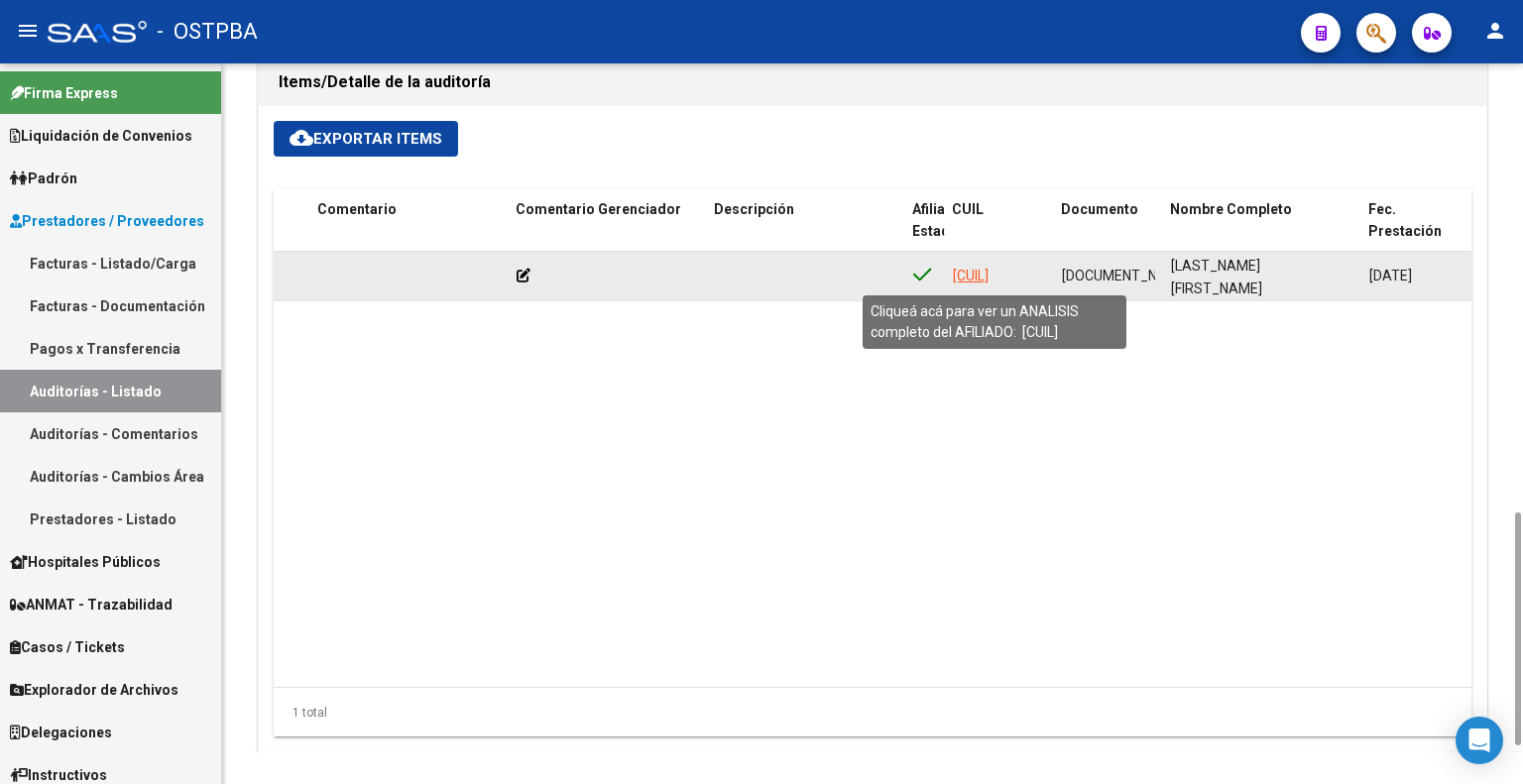 click on "[CUIL]" 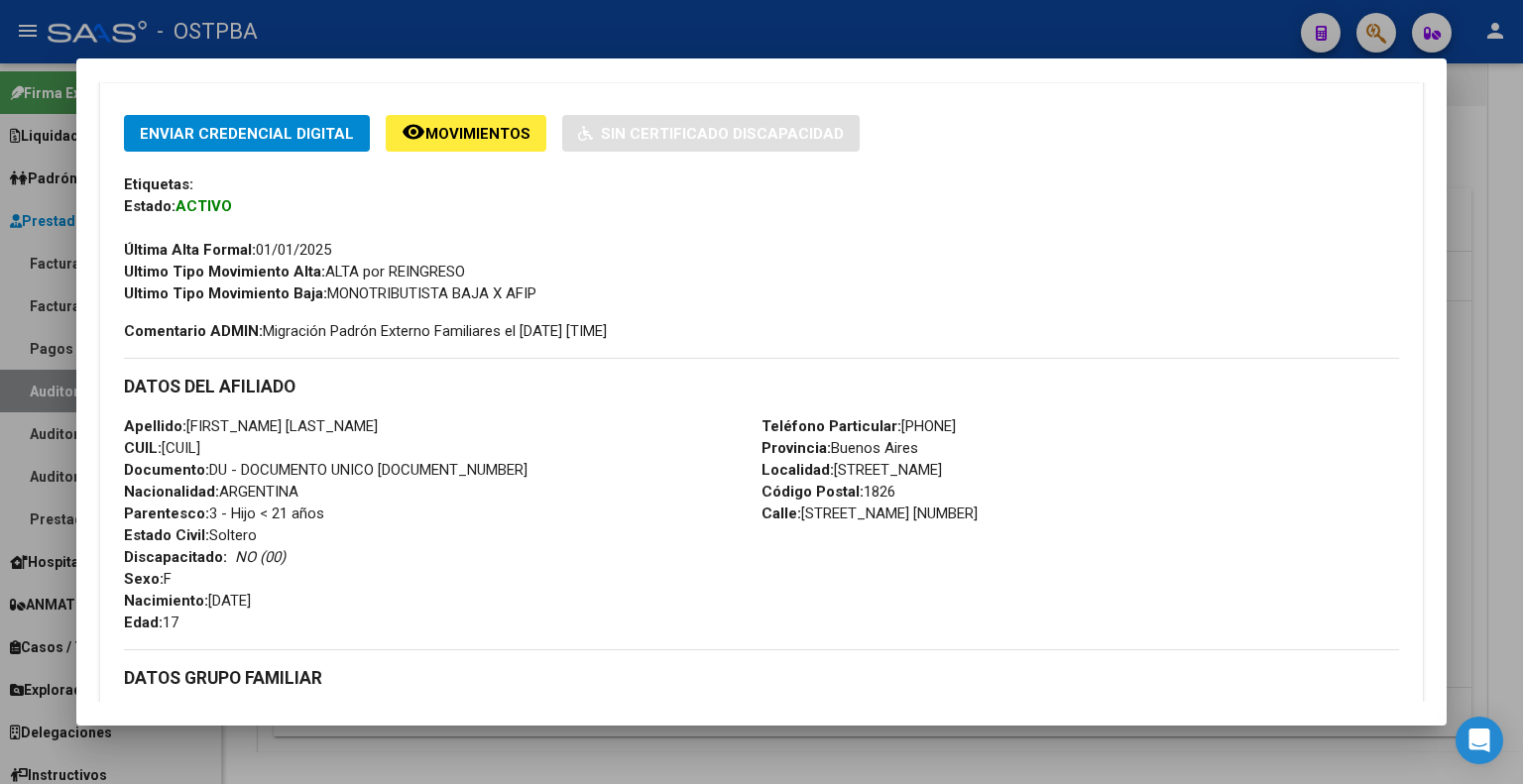 scroll, scrollTop: 496, scrollLeft: 0, axis: vertical 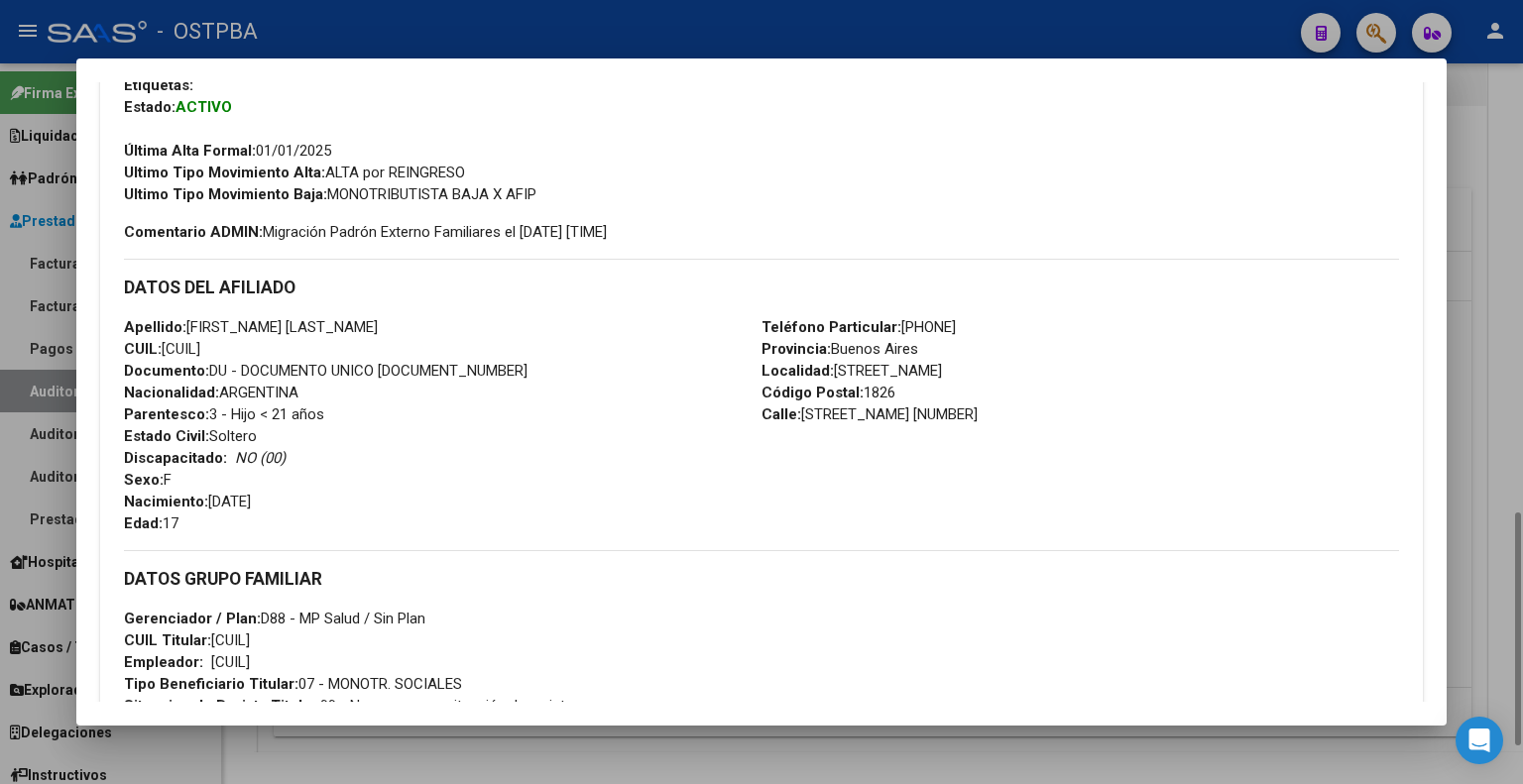 drag, startPoint x: 1496, startPoint y: 99, endPoint x: 1474, endPoint y: 106, distance: 23.086793 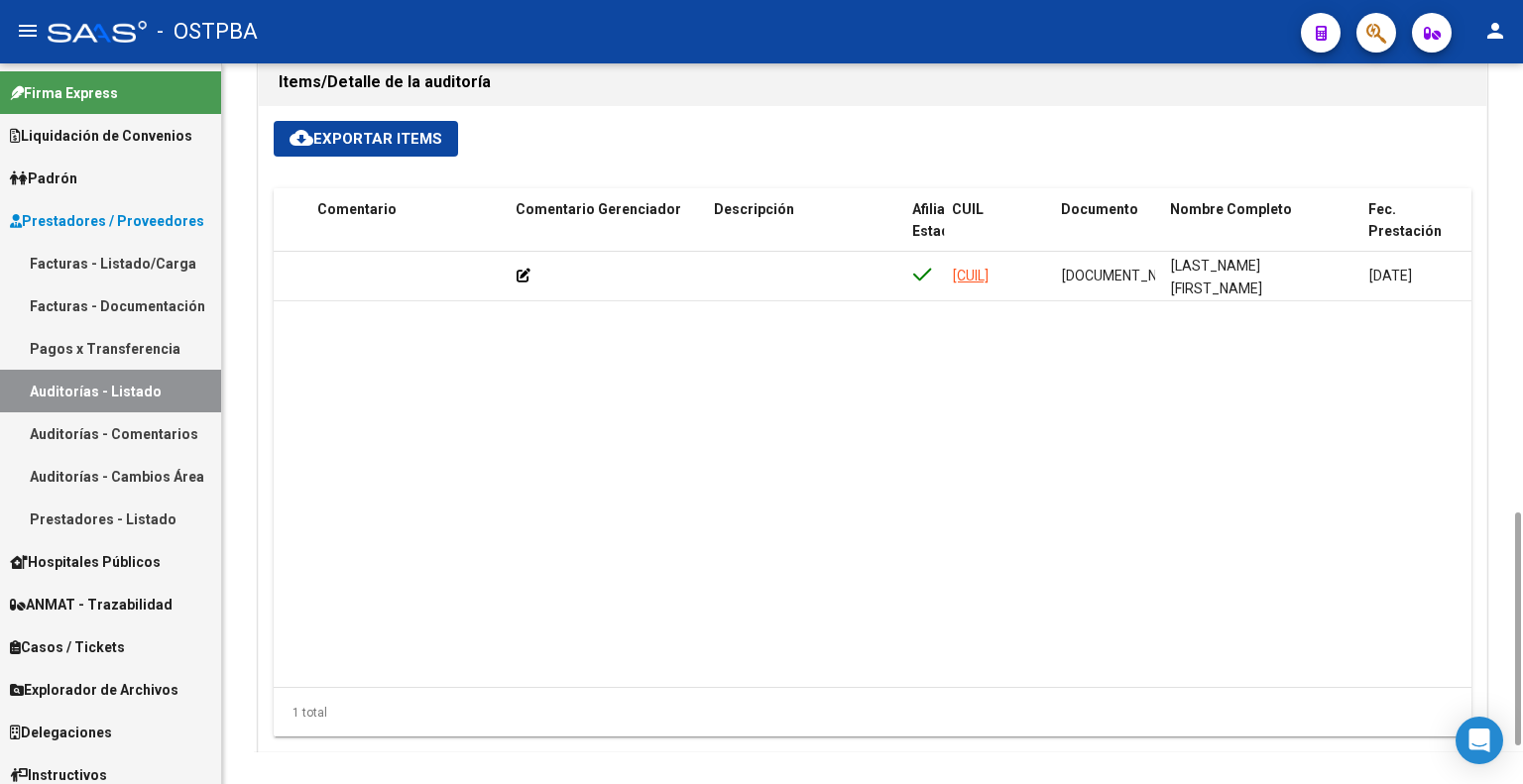 click on "[NUMBER]  D88 - MP Salud $ [AMOUNT] $ [AMOUNT] $ 0,00         [CUIL]  [DOCUMENT_NUMBER]   [LAST_NAME] [FIRST_NAME] [MIDDLE_NAME]   [DATE]   Internación  Gabriela Antognoli   [DATE]   Hospitales de Autogestión" 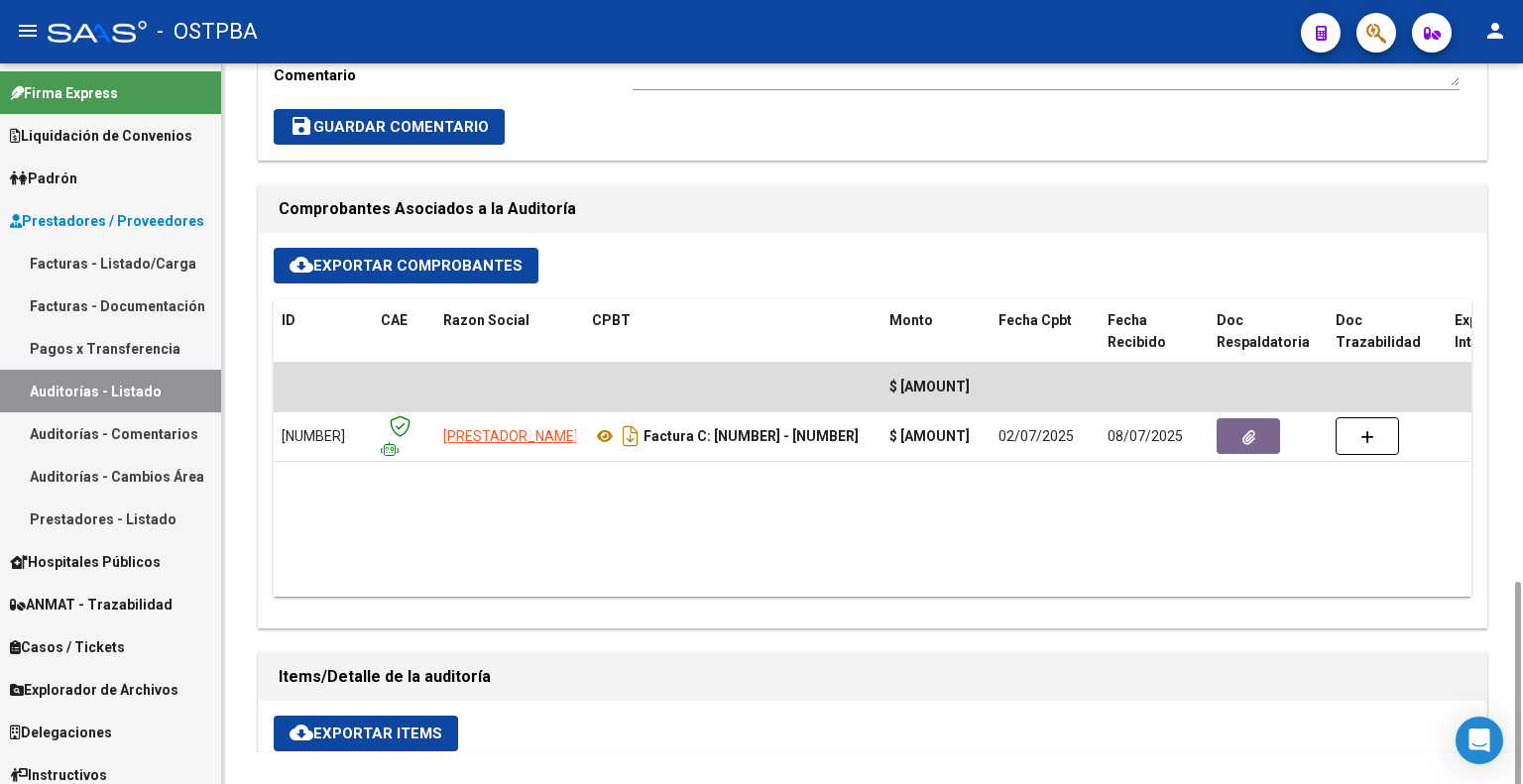 scroll, scrollTop: 991, scrollLeft: 0, axis: vertical 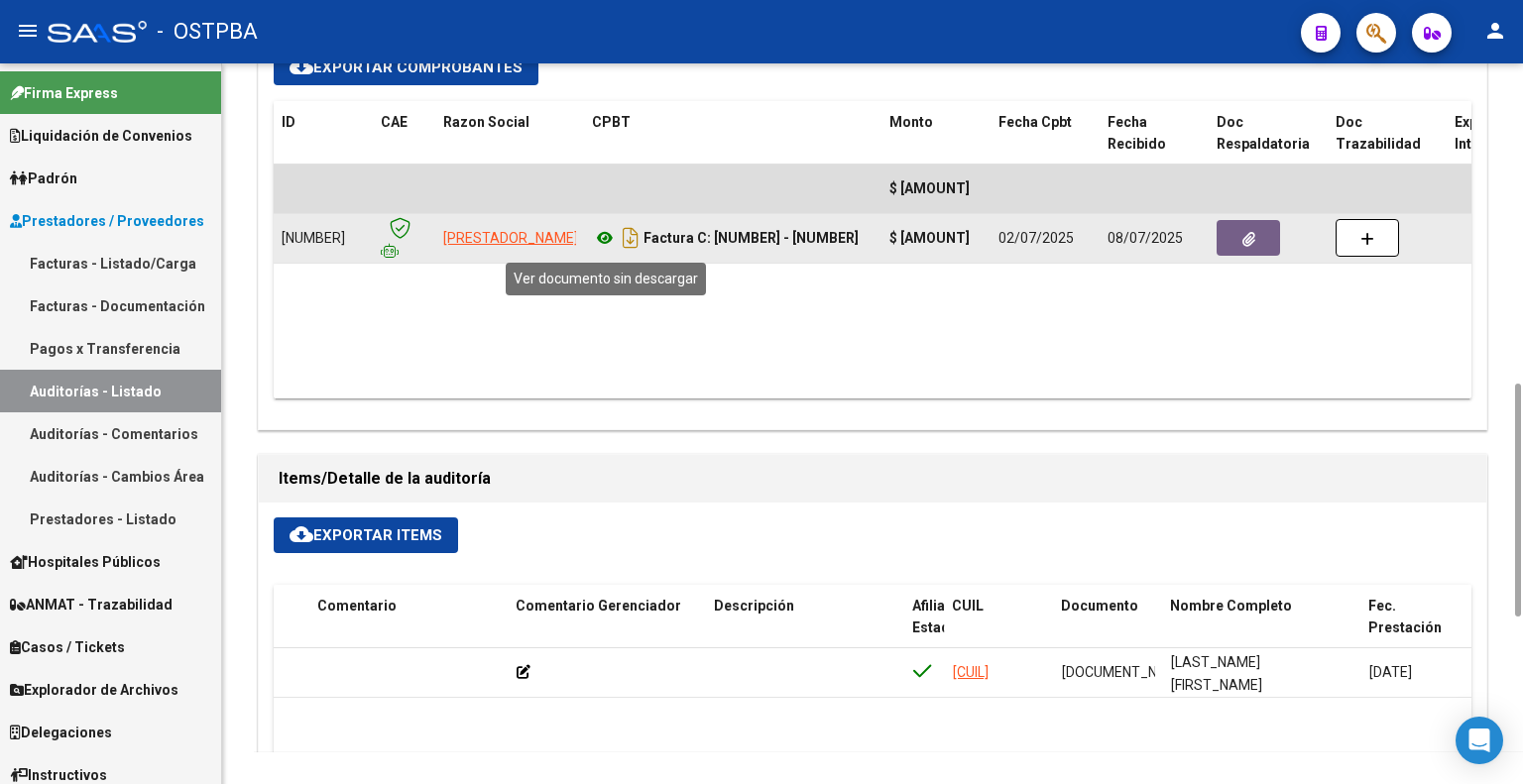 click 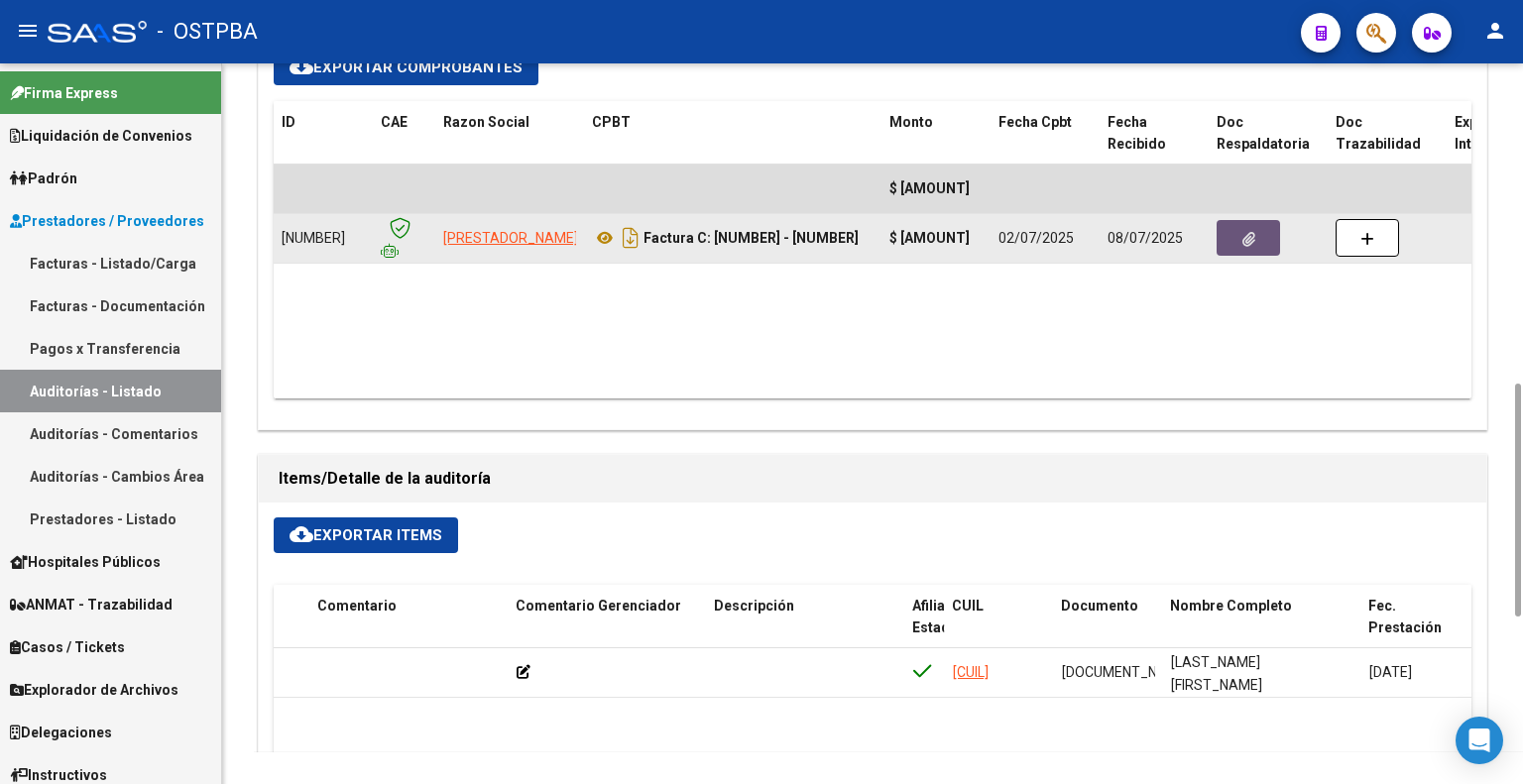 click 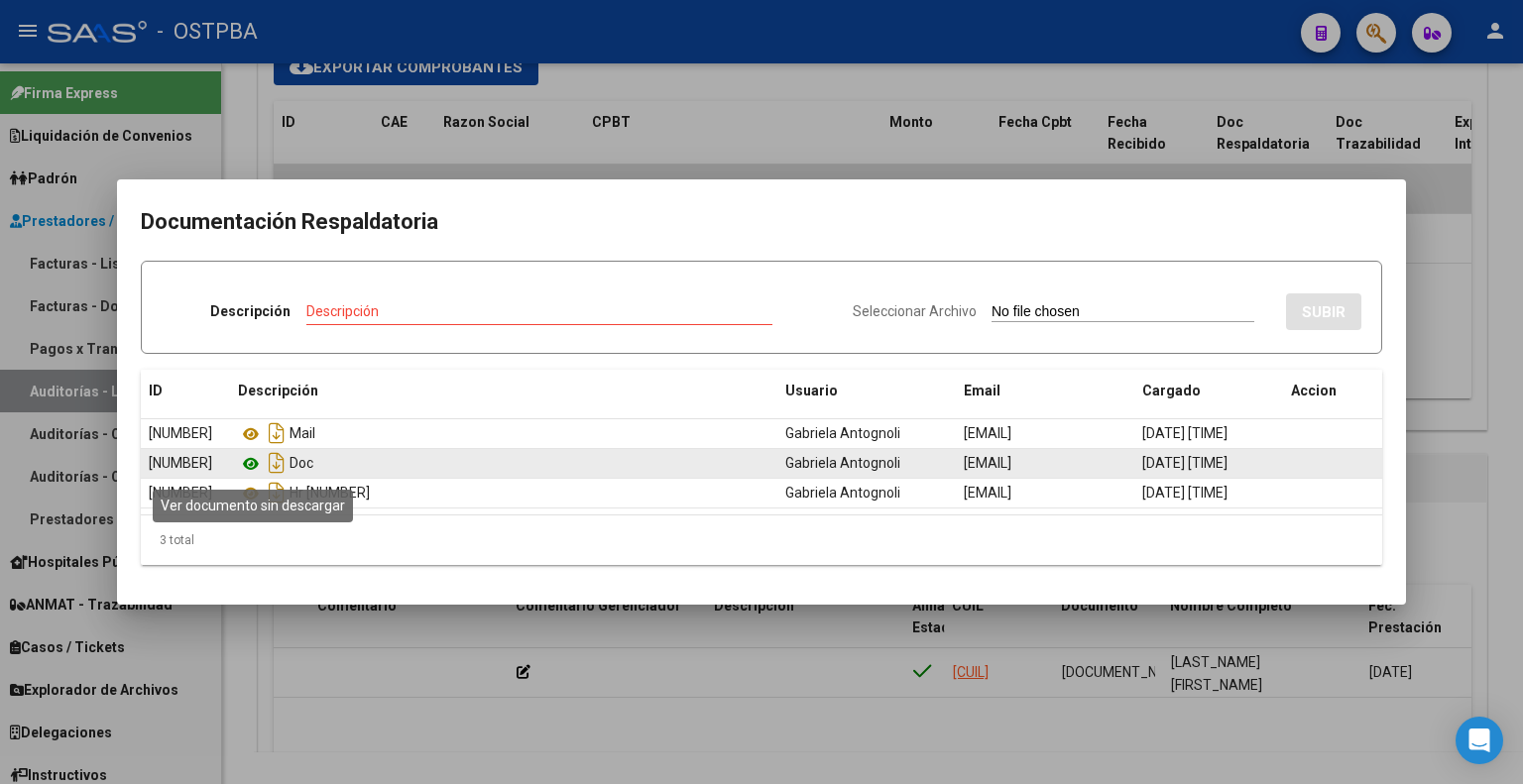 click 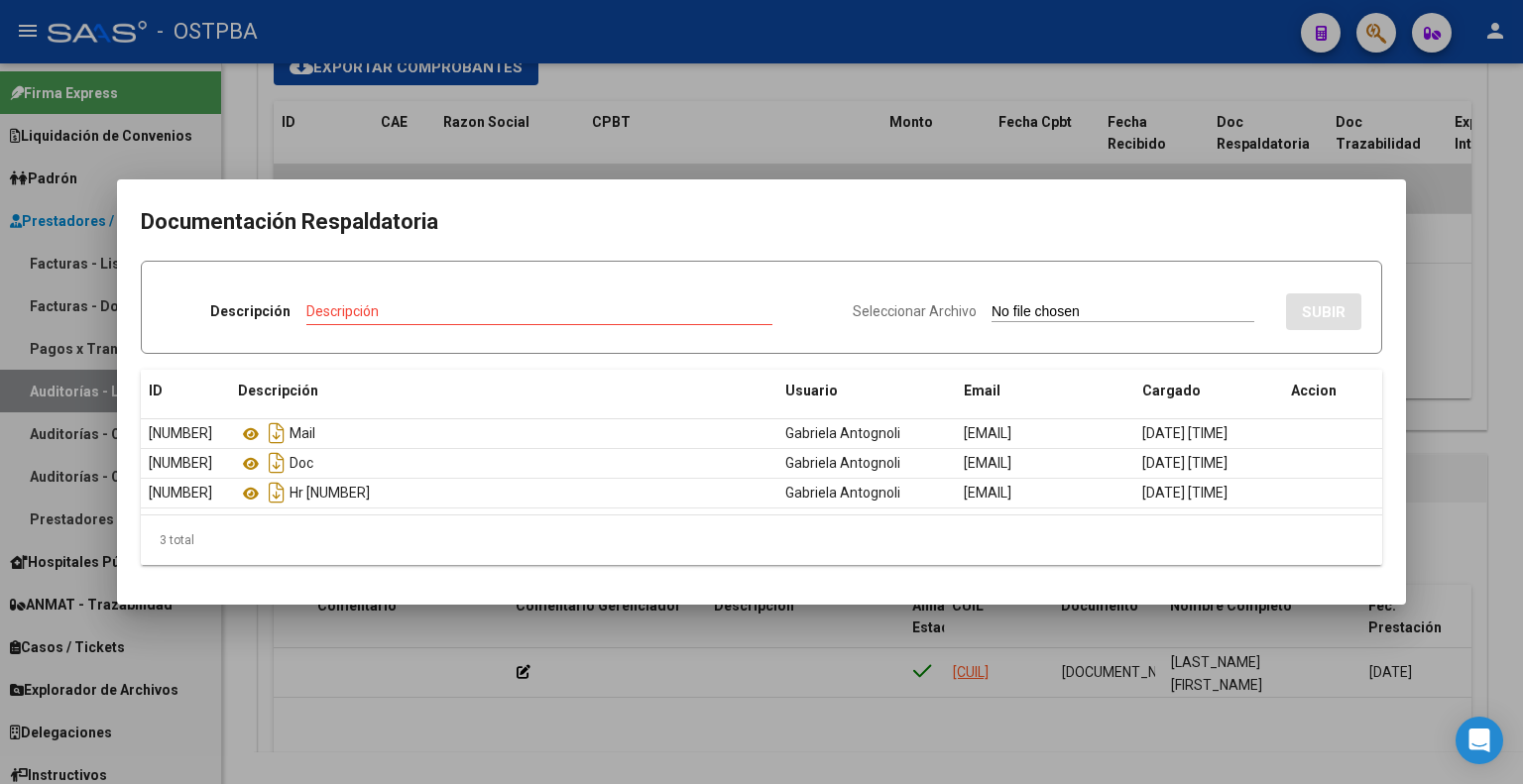 click at bounding box center [762, 392] 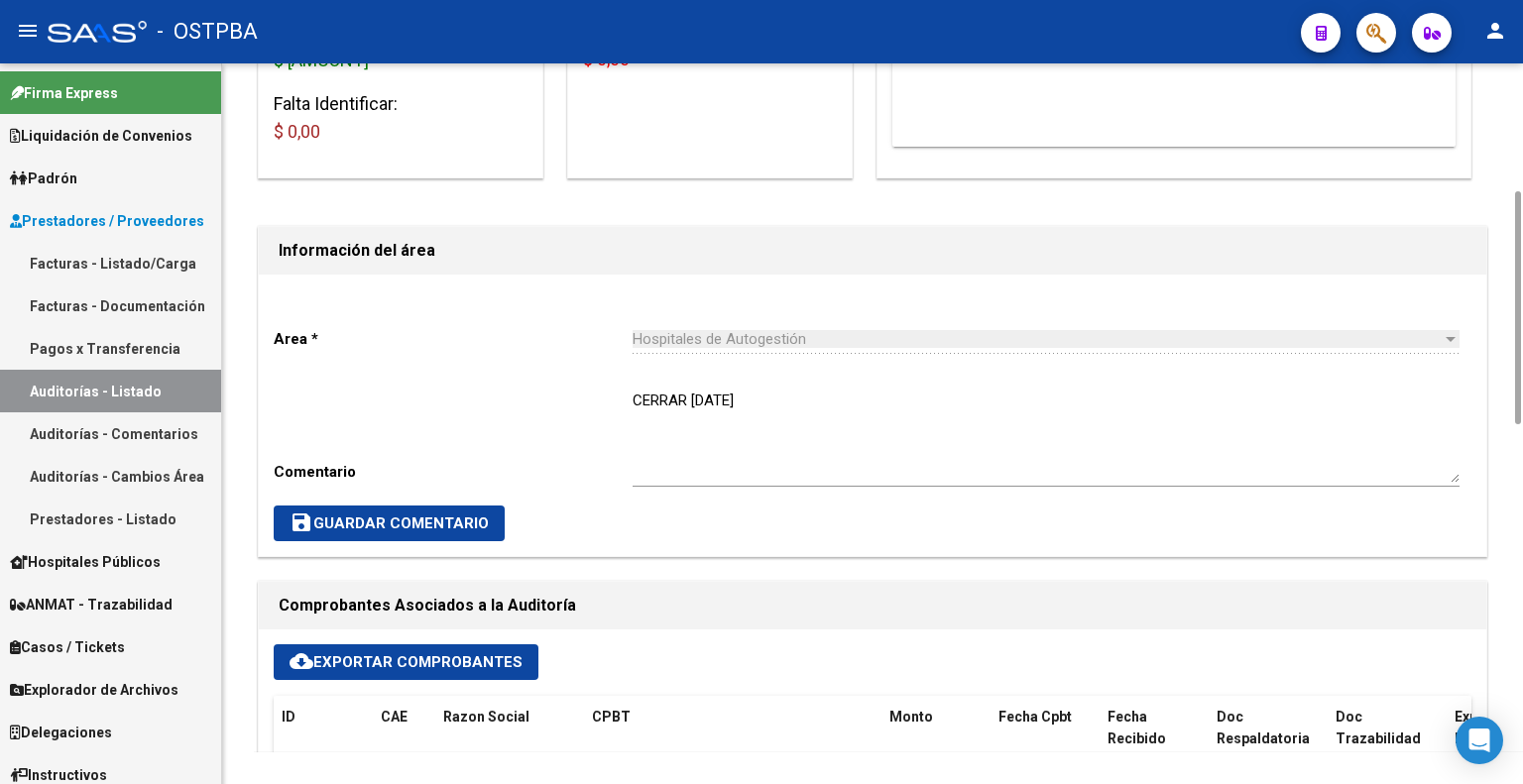 scroll, scrollTop: 793, scrollLeft: 0, axis: vertical 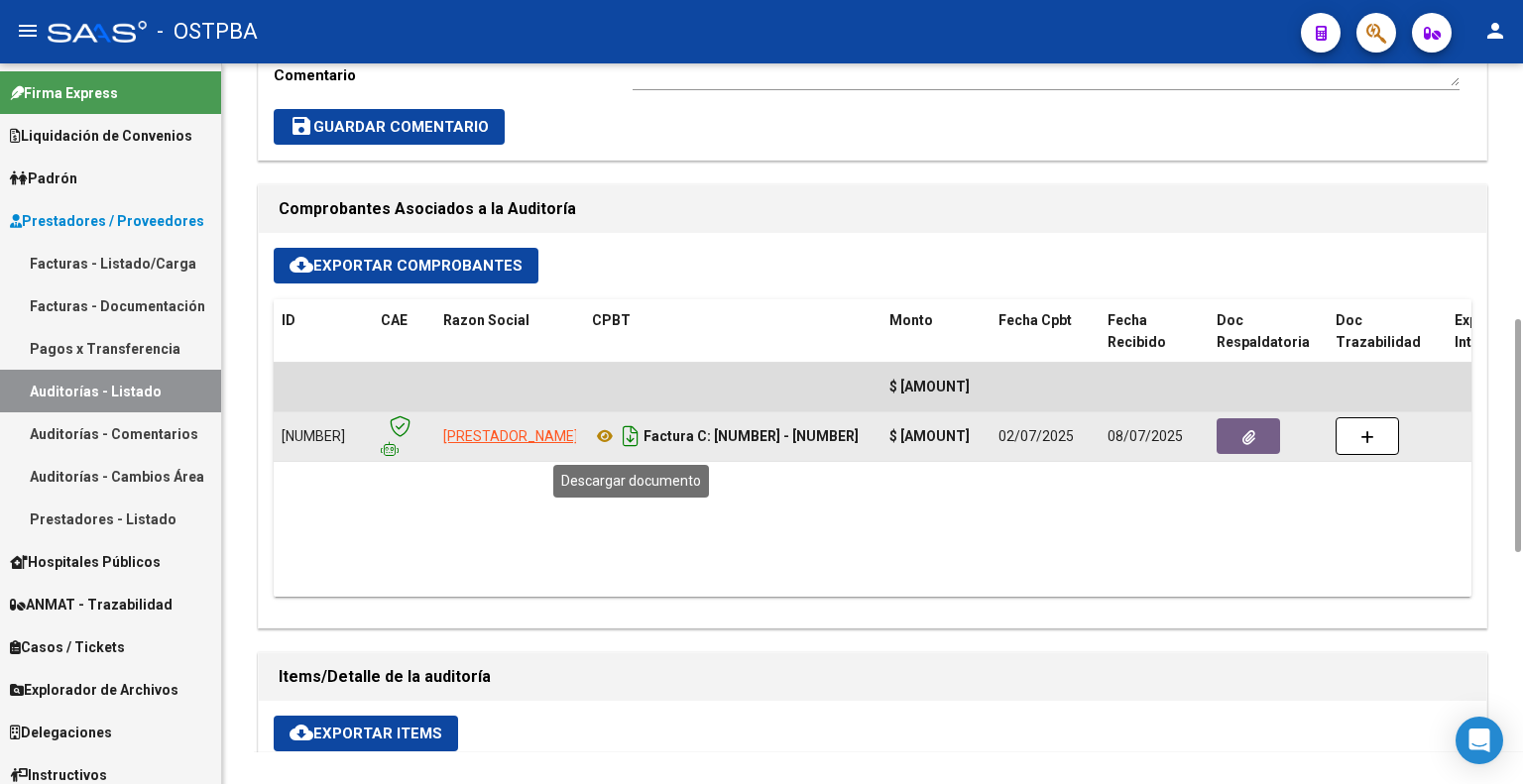 click 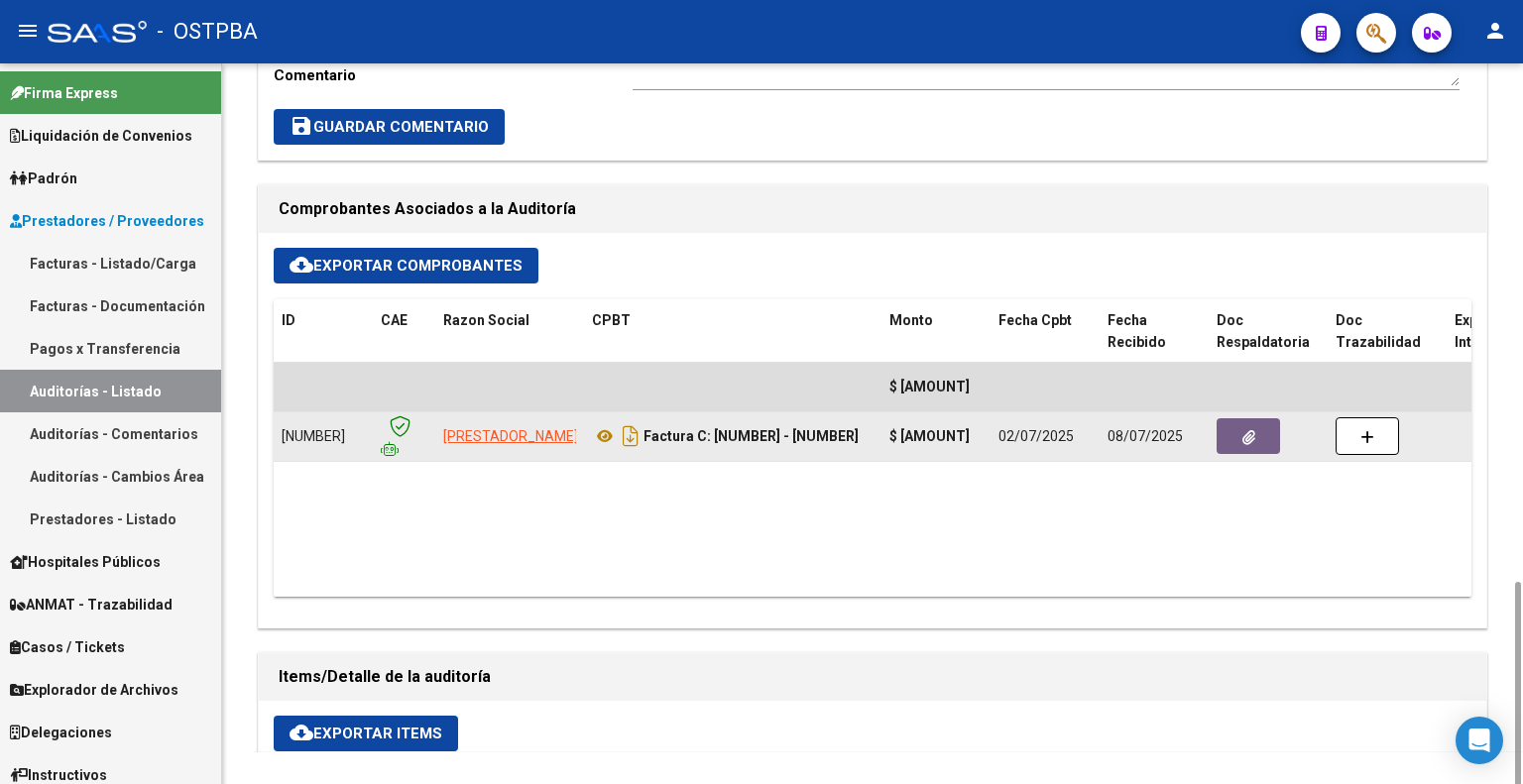 scroll, scrollTop: 1388, scrollLeft: 0, axis: vertical 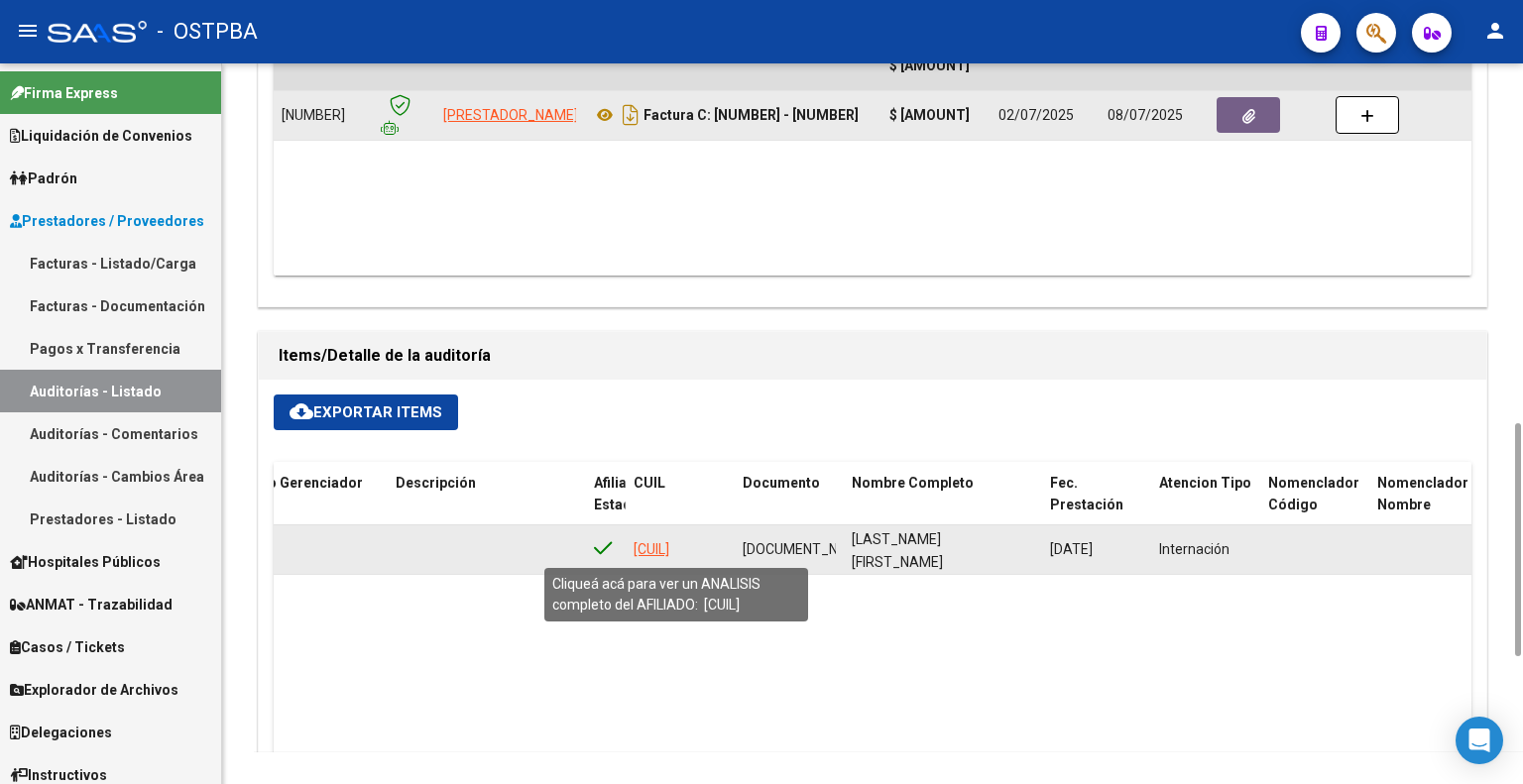 click on "[CUIL]" 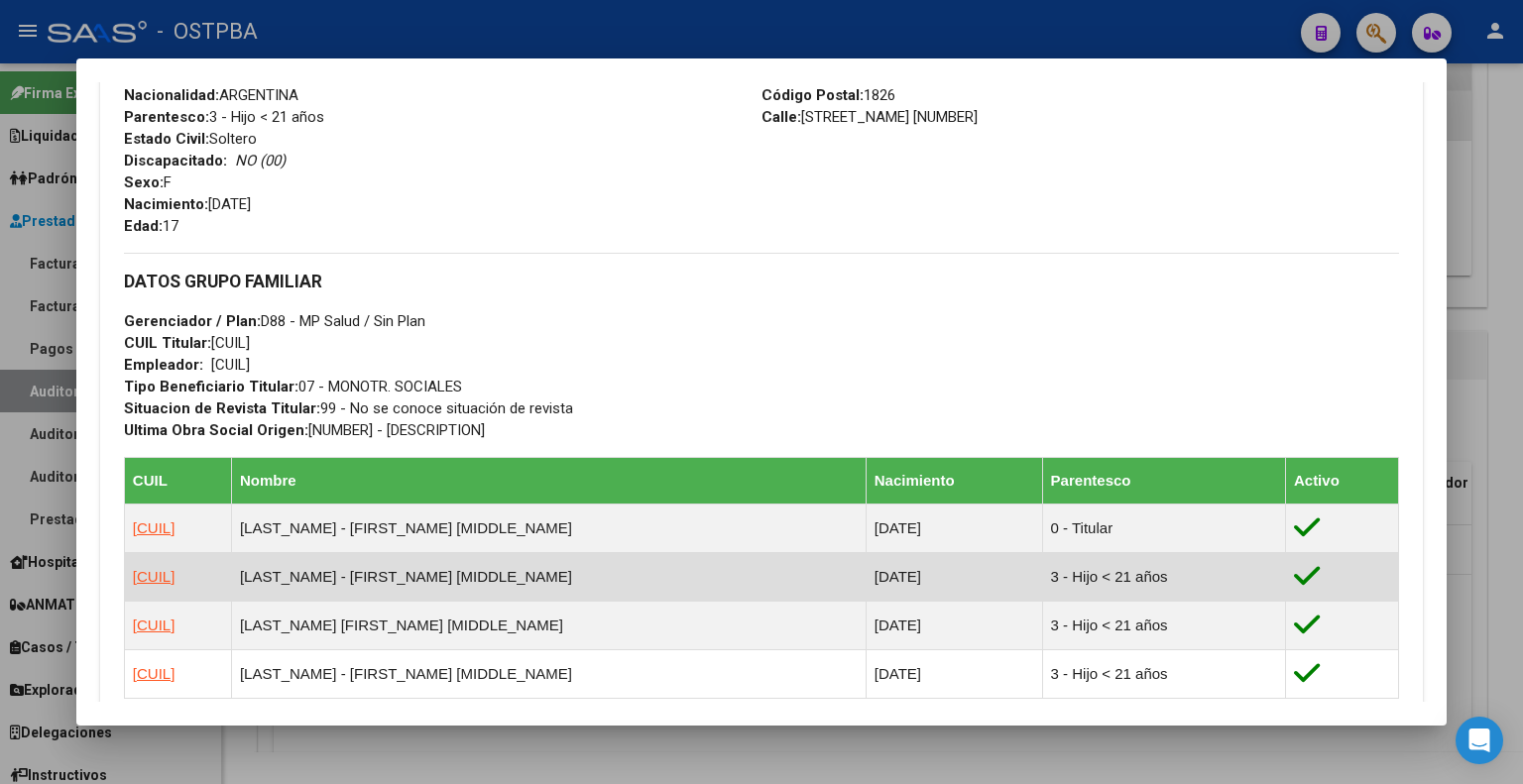 scroll, scrollTop: 892, scrollLeft: 0, axis: vertical 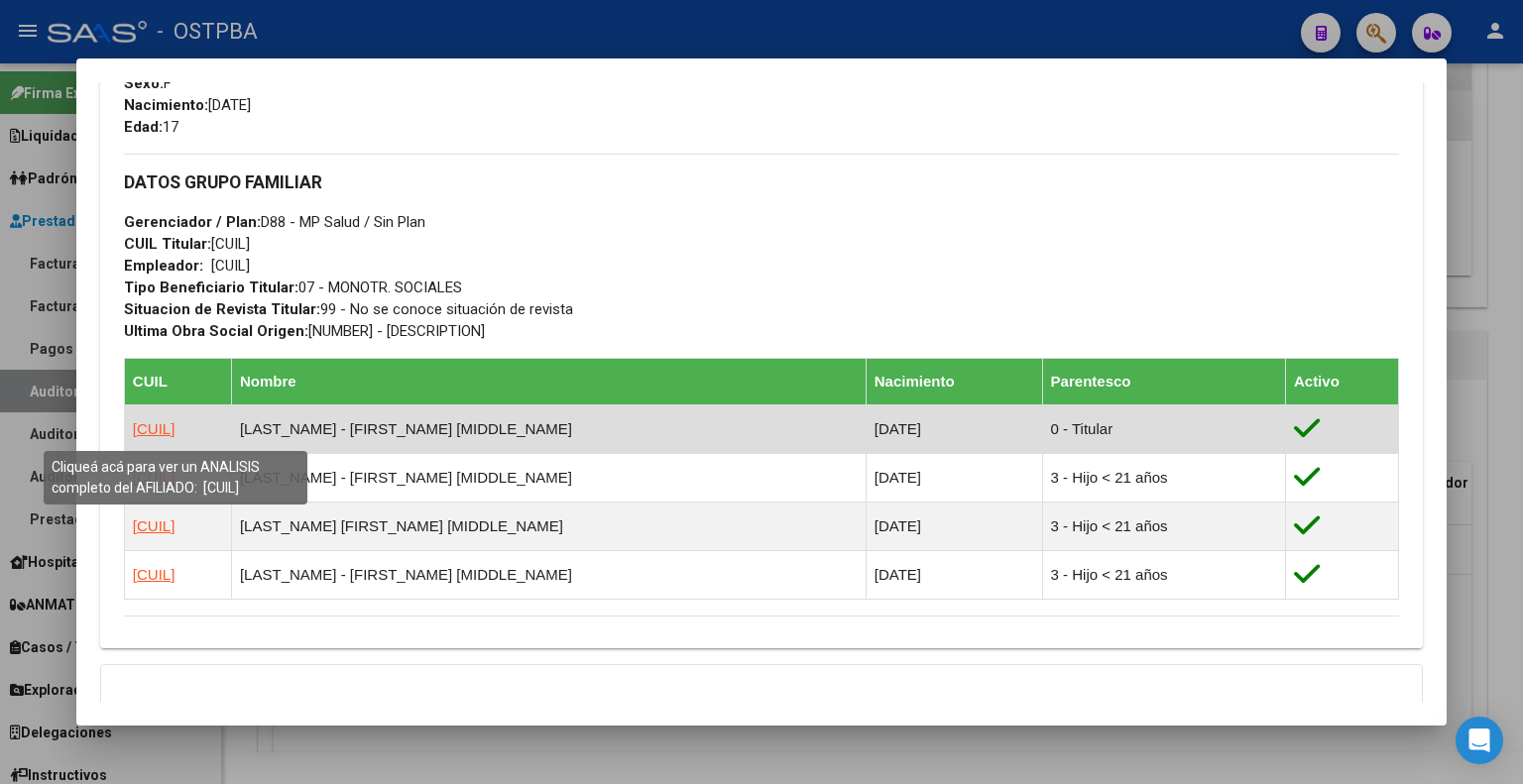 click on "[CUIL]" at bounding box center [154, 428] 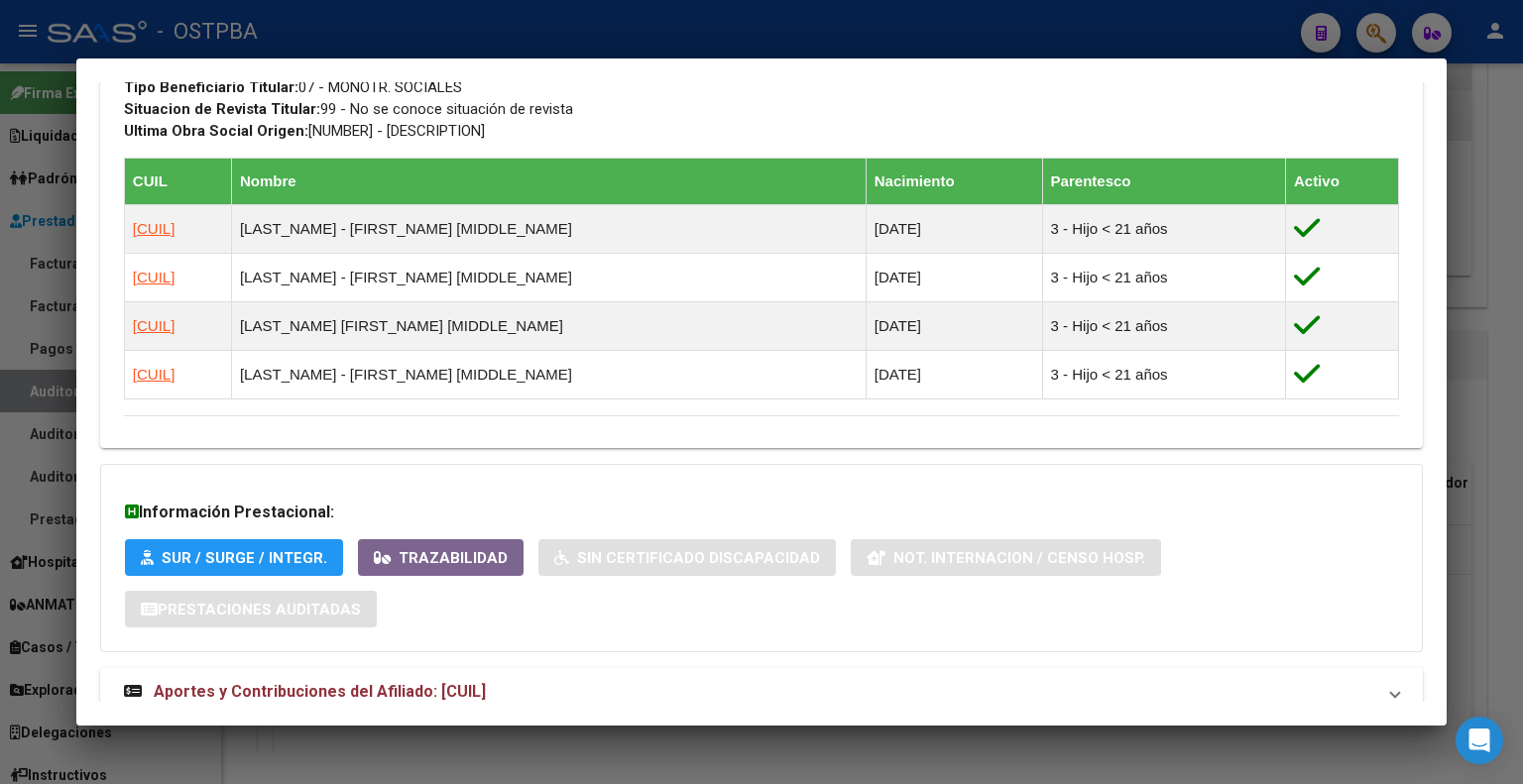 scroll, scrollTop: 1073, scrollLeft: 0, axis: vertical 